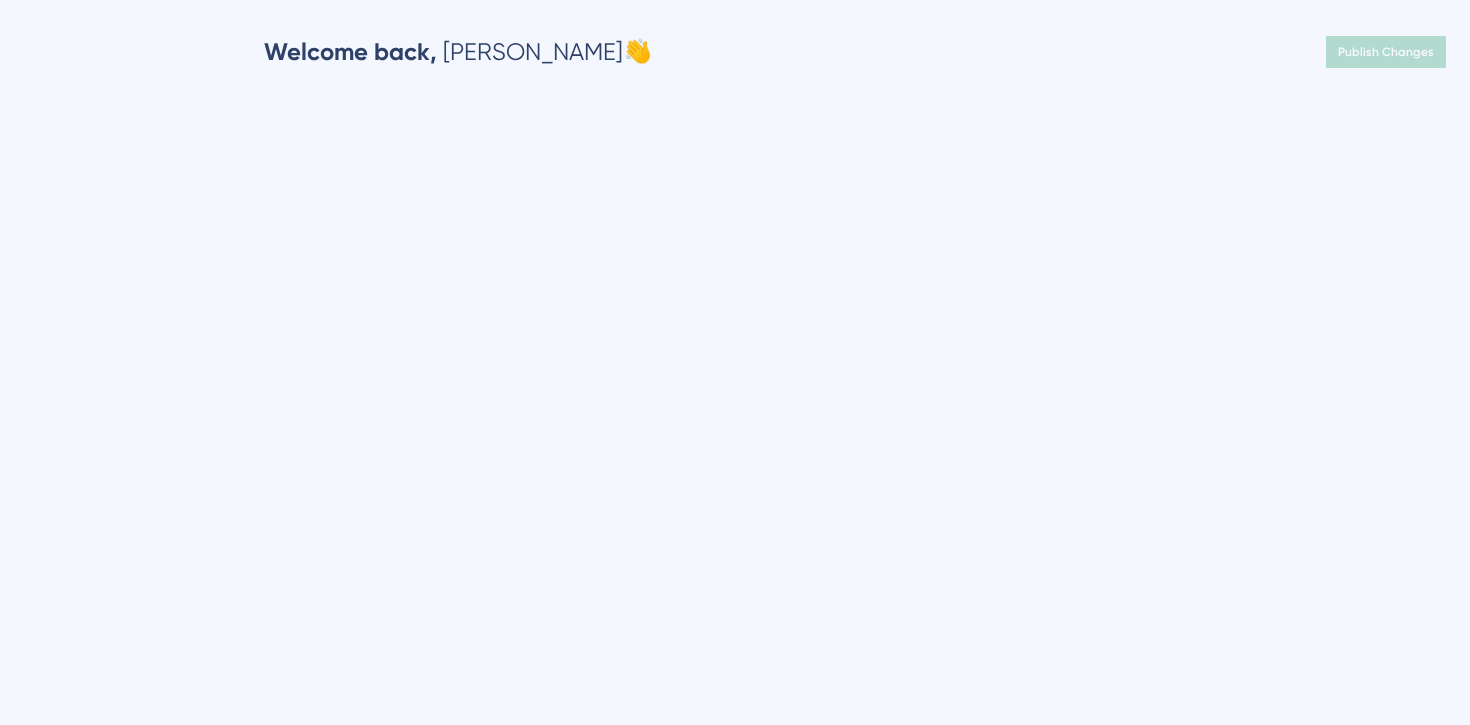 scroll, scrollTop: 0, scrollLeft: 0, axis: both 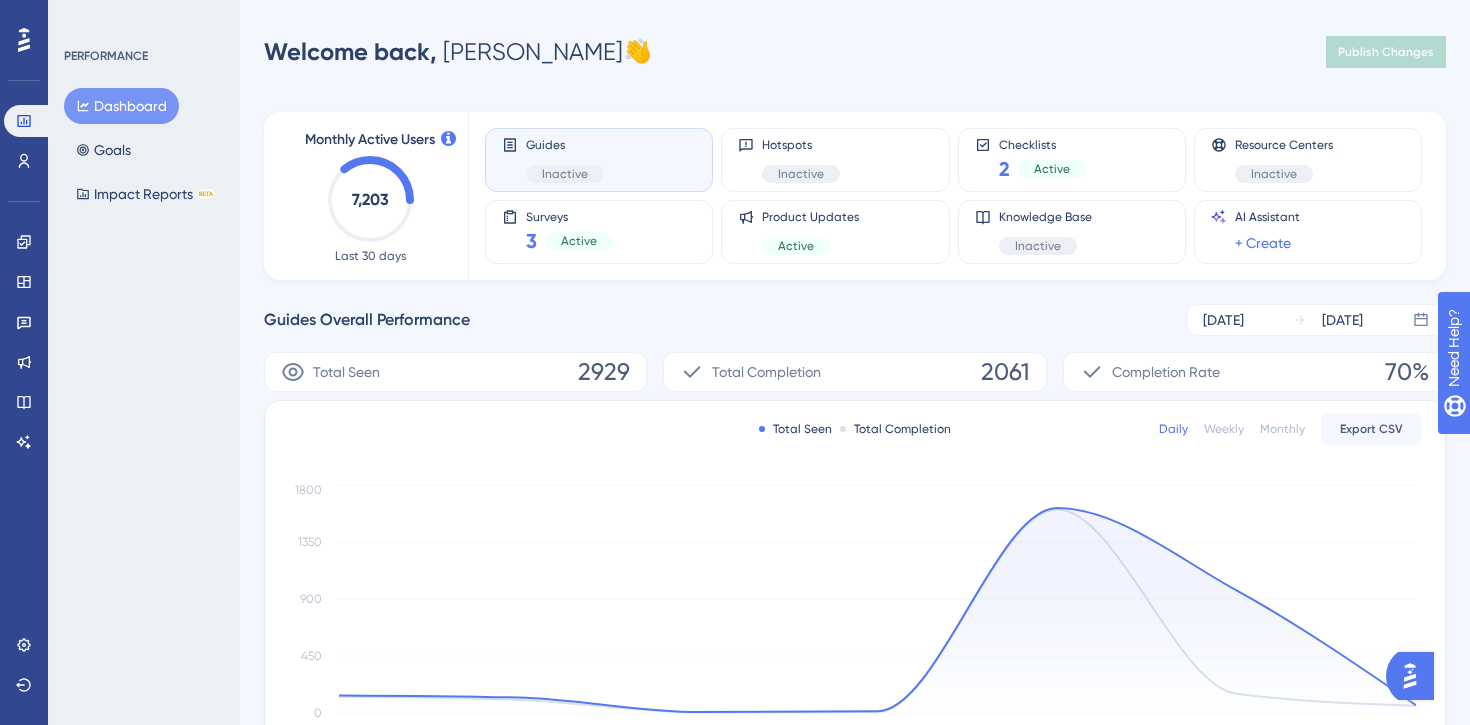 click at bounding box center [1410, 676] 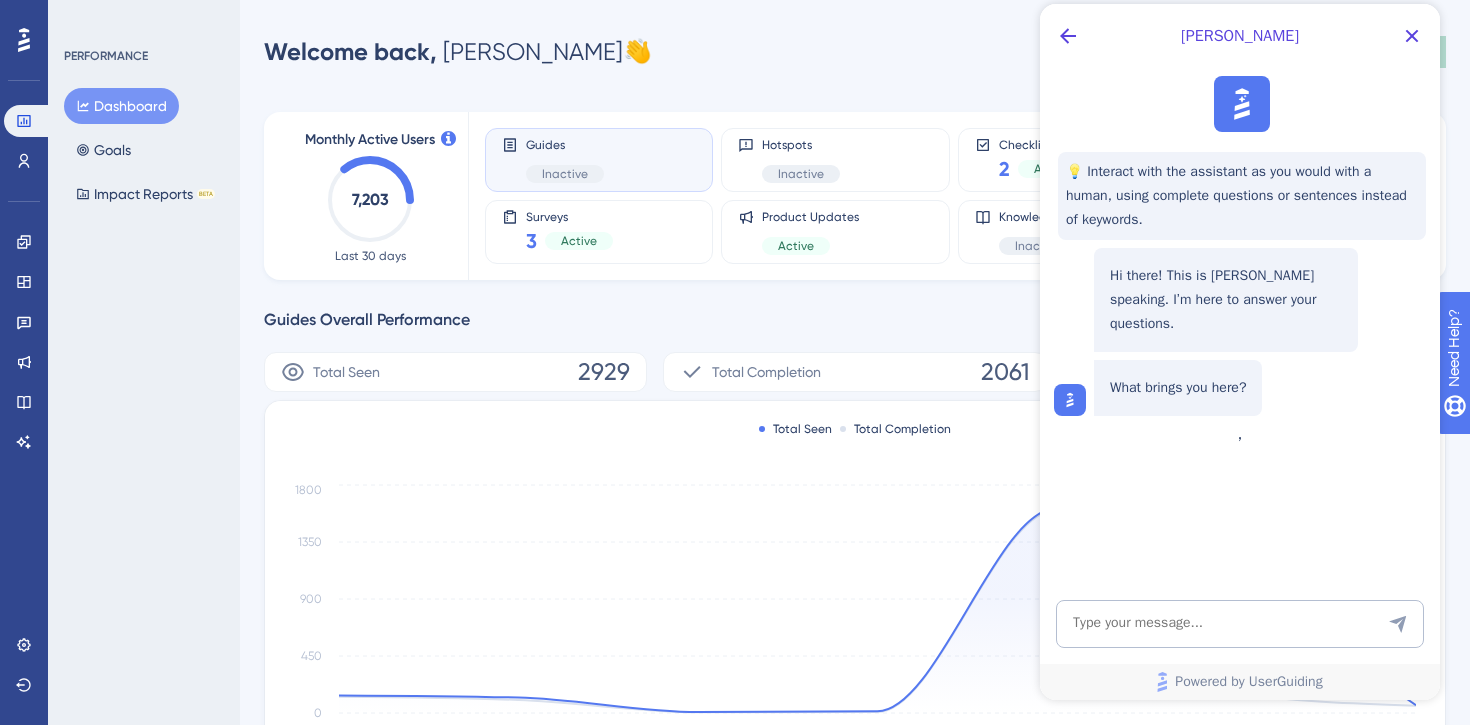 scroll, scrollTop: 0, scrollLeft: 0, axis: both 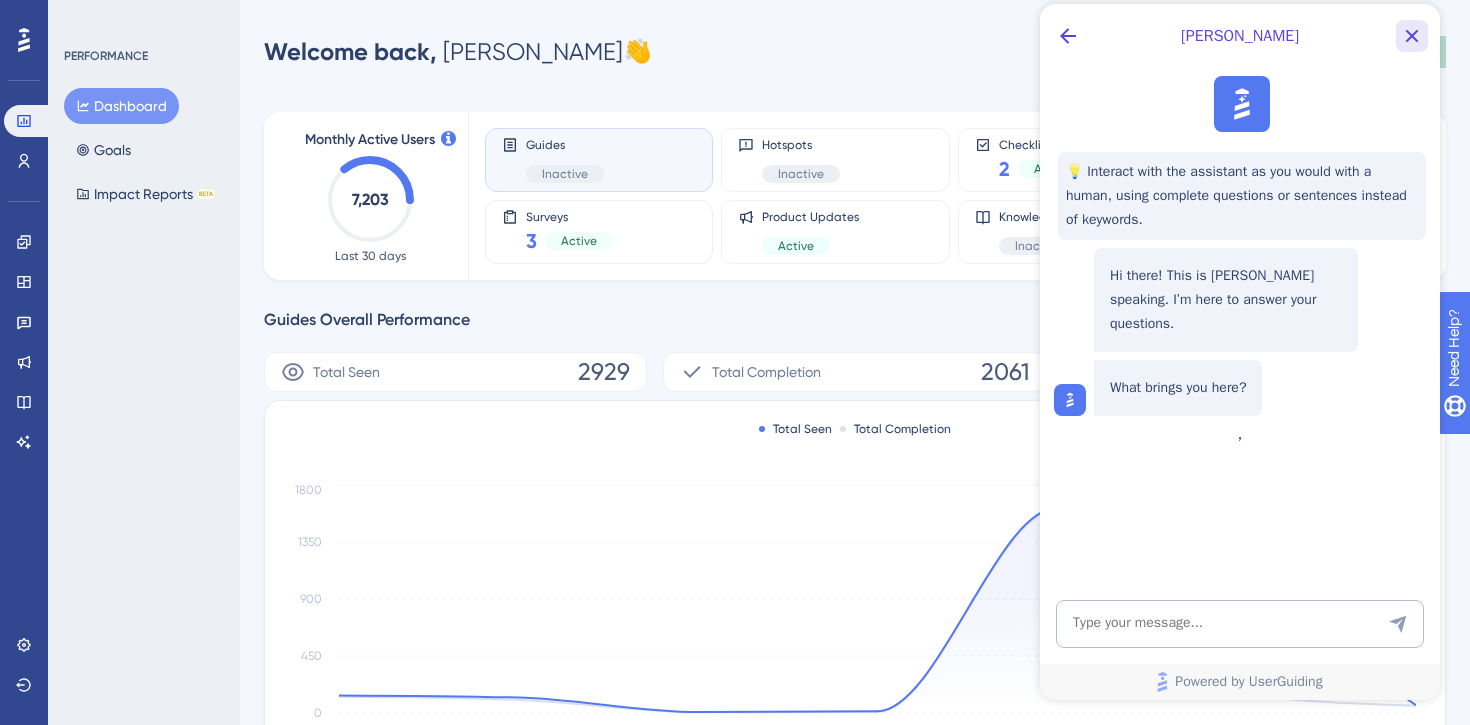 click 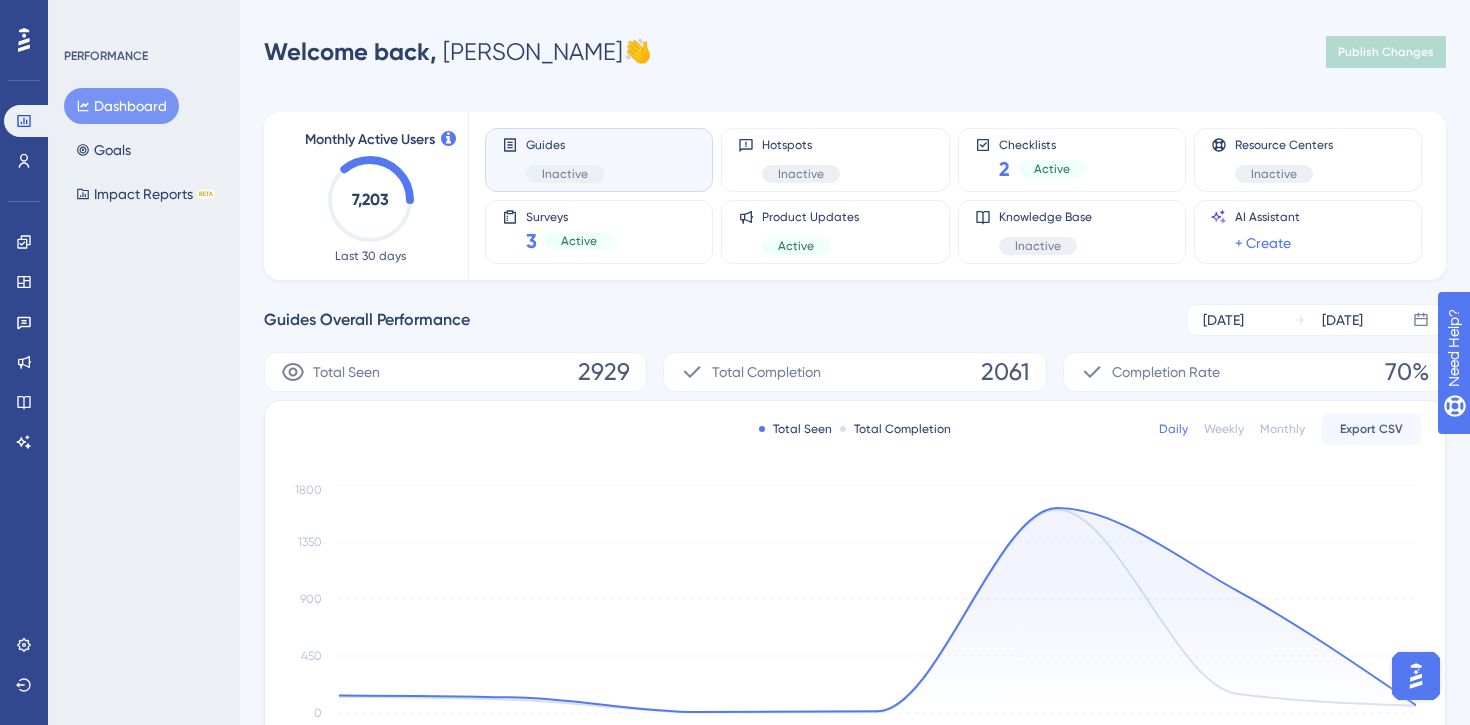 scroll, scrollTop: 0, scrollLeft: 0, axis: both 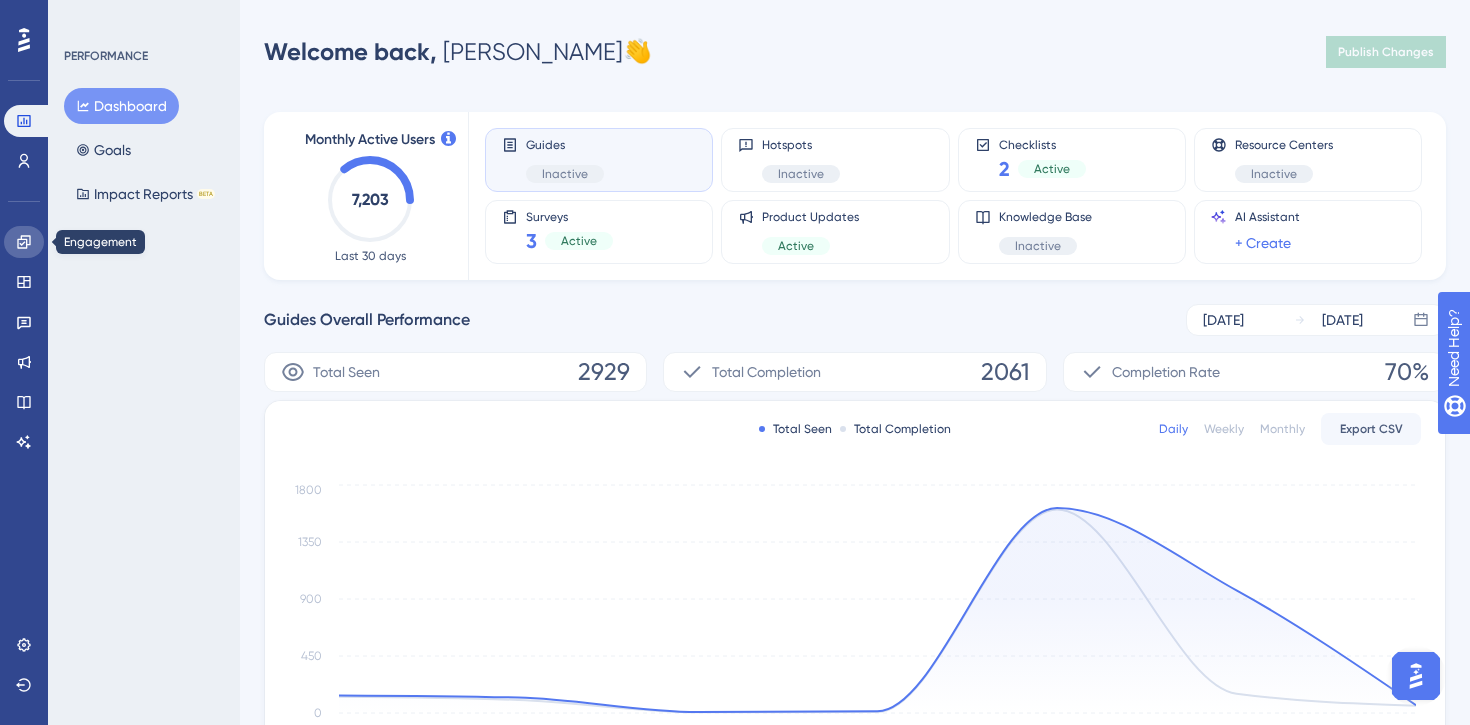 click 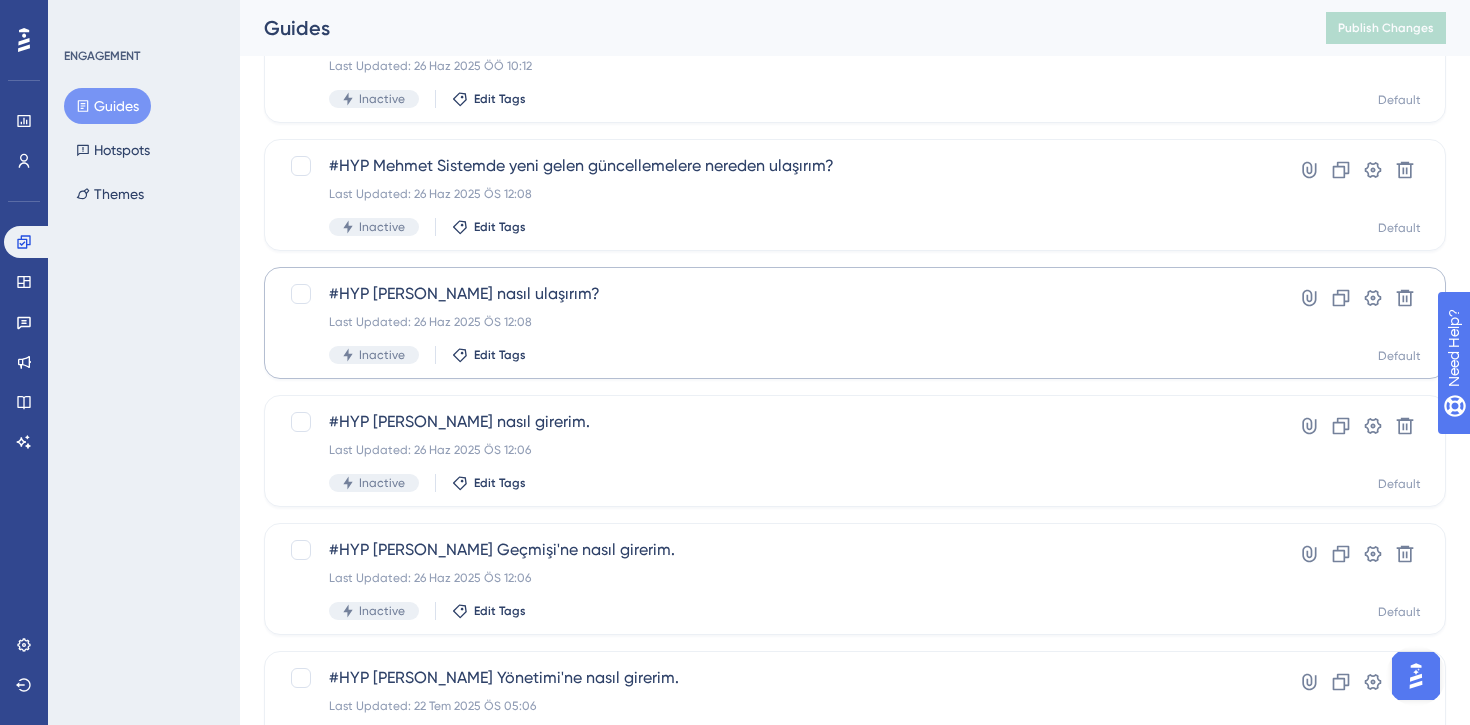 scroll, scrollTop: 680, scrollLeft: 0, axis: vertical 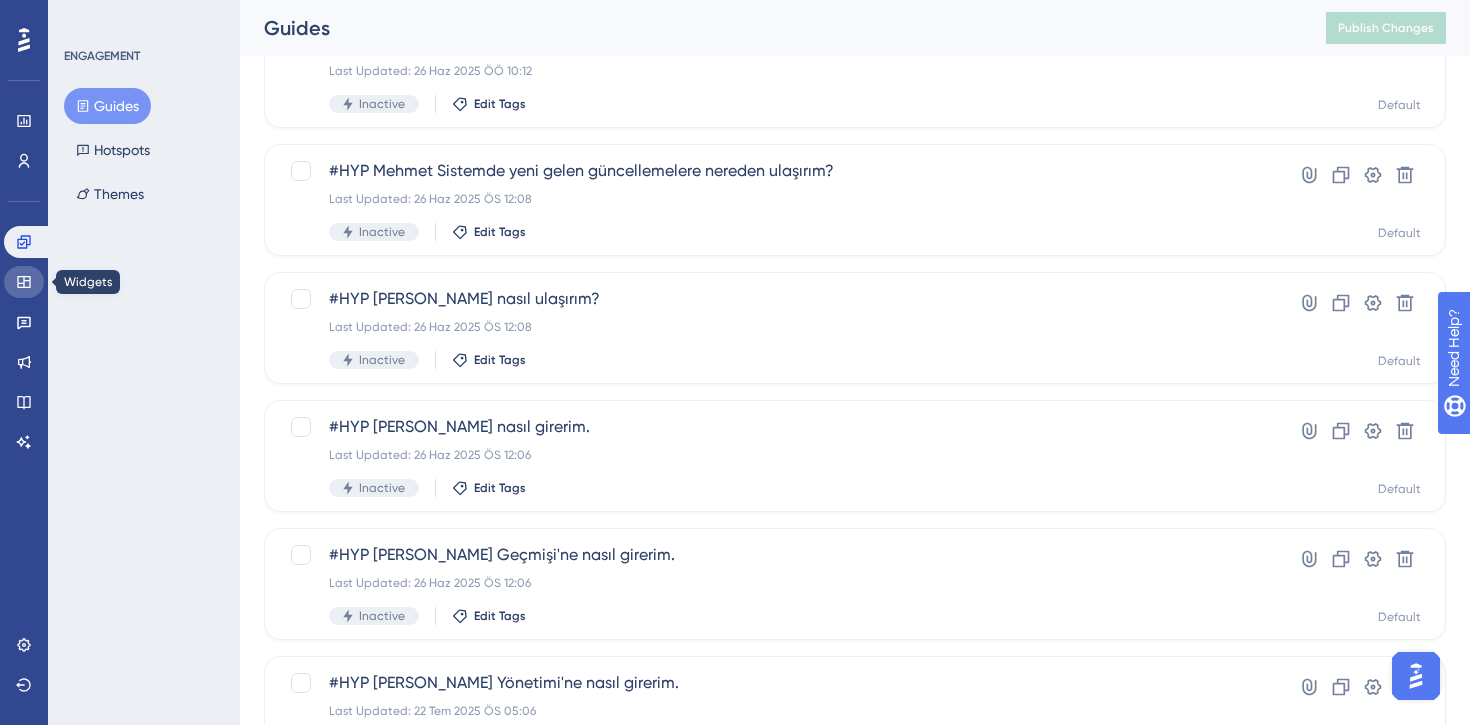 click 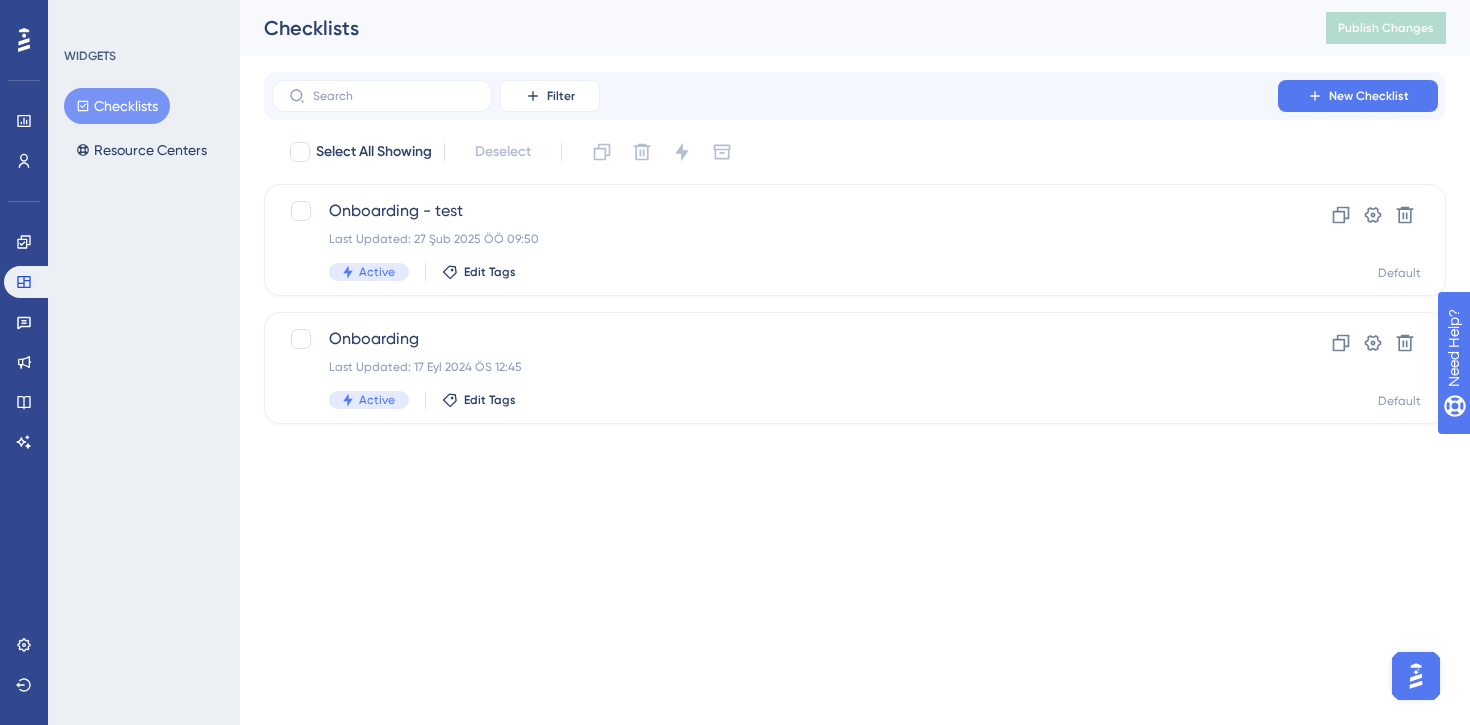 scroll, scrollTop: 0, scrollLeft: 0, axis: both 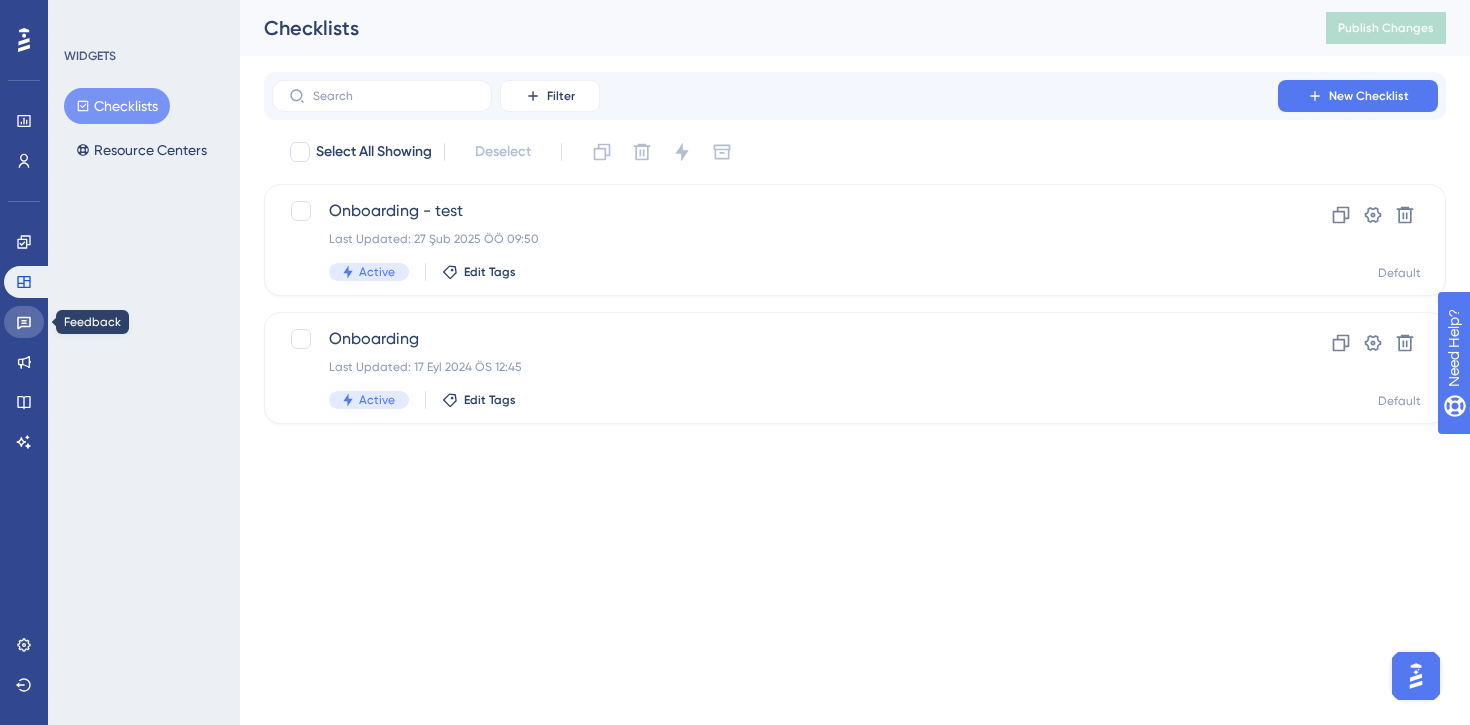 click 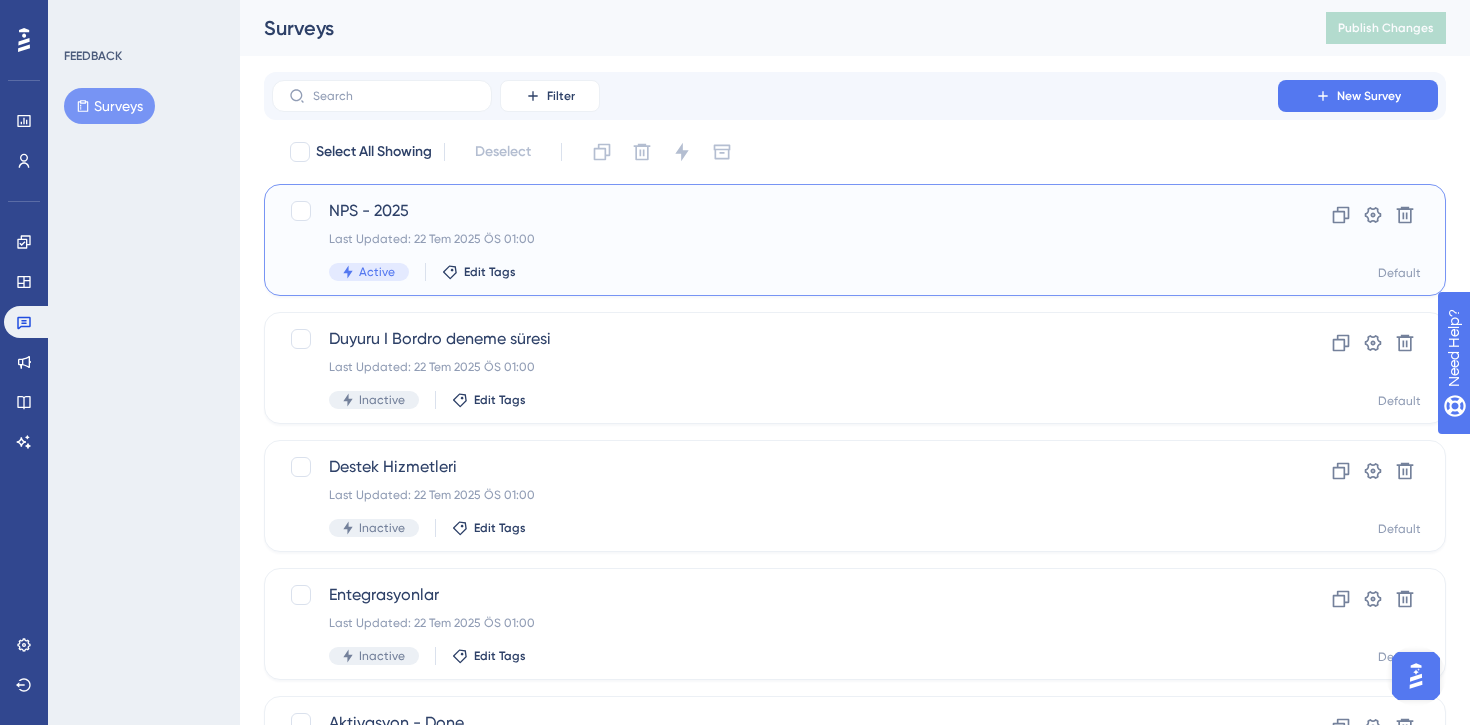 click on "Last Updated: 22 Tem 2025 ÖS 01:00" at bounding box center [775, 239] 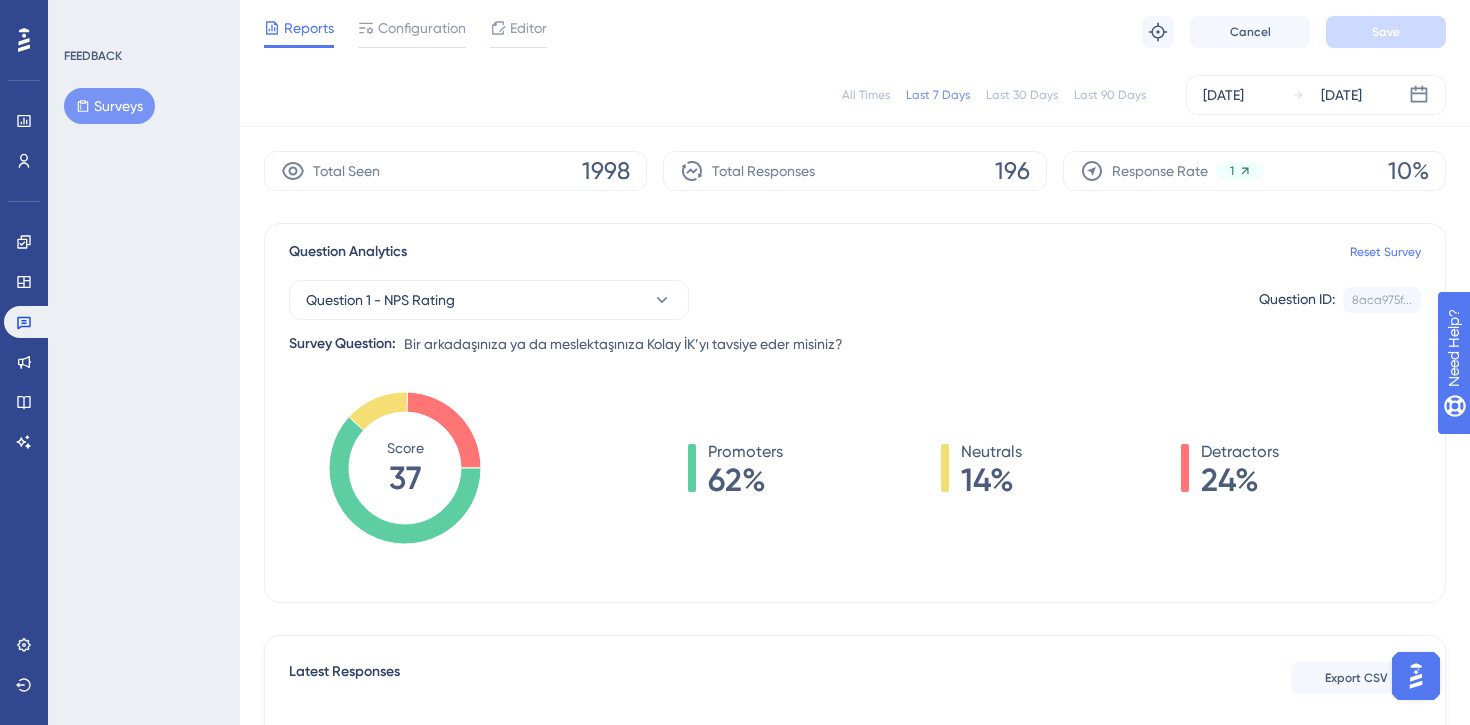 scroll, scrollTop: 0, scrollLeft: 0, axis: both 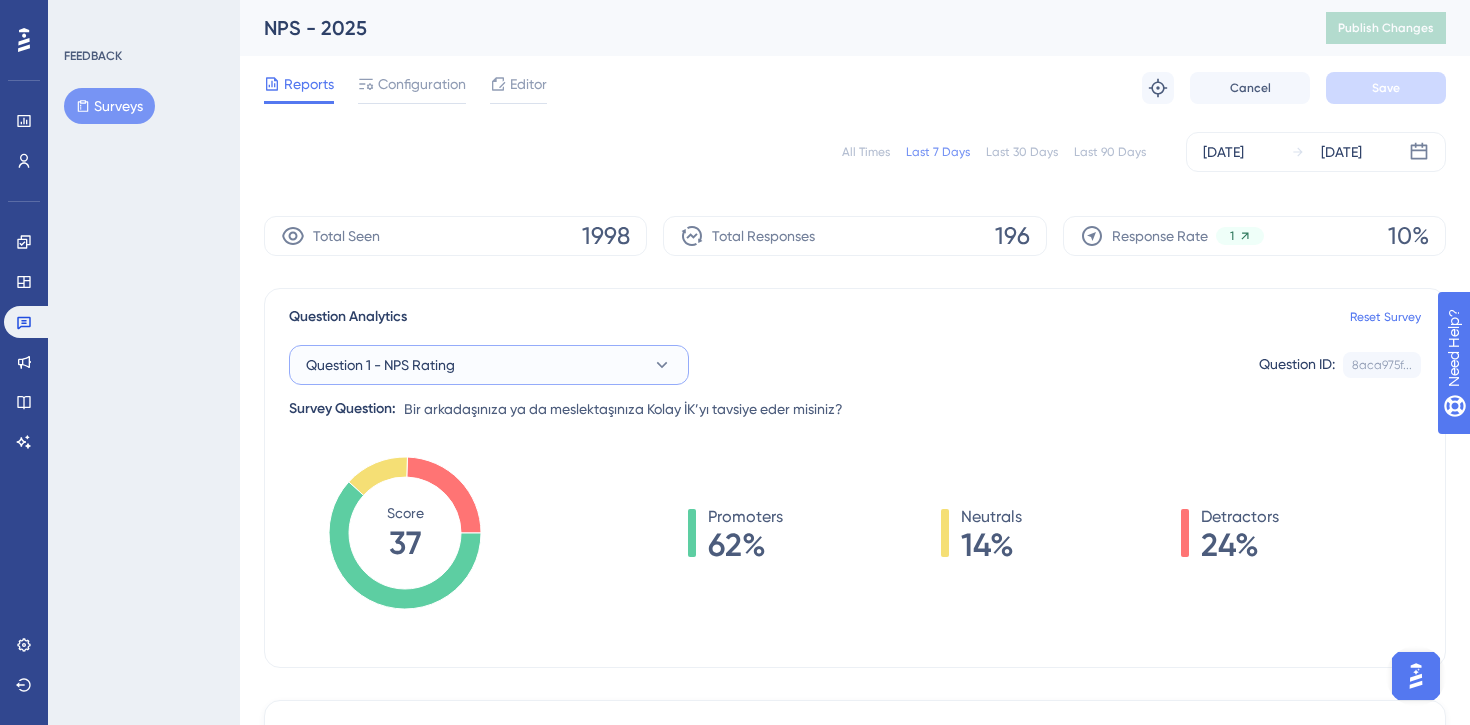 click on "Question 1 - NPS Rating" at bounding box center (489, 365) 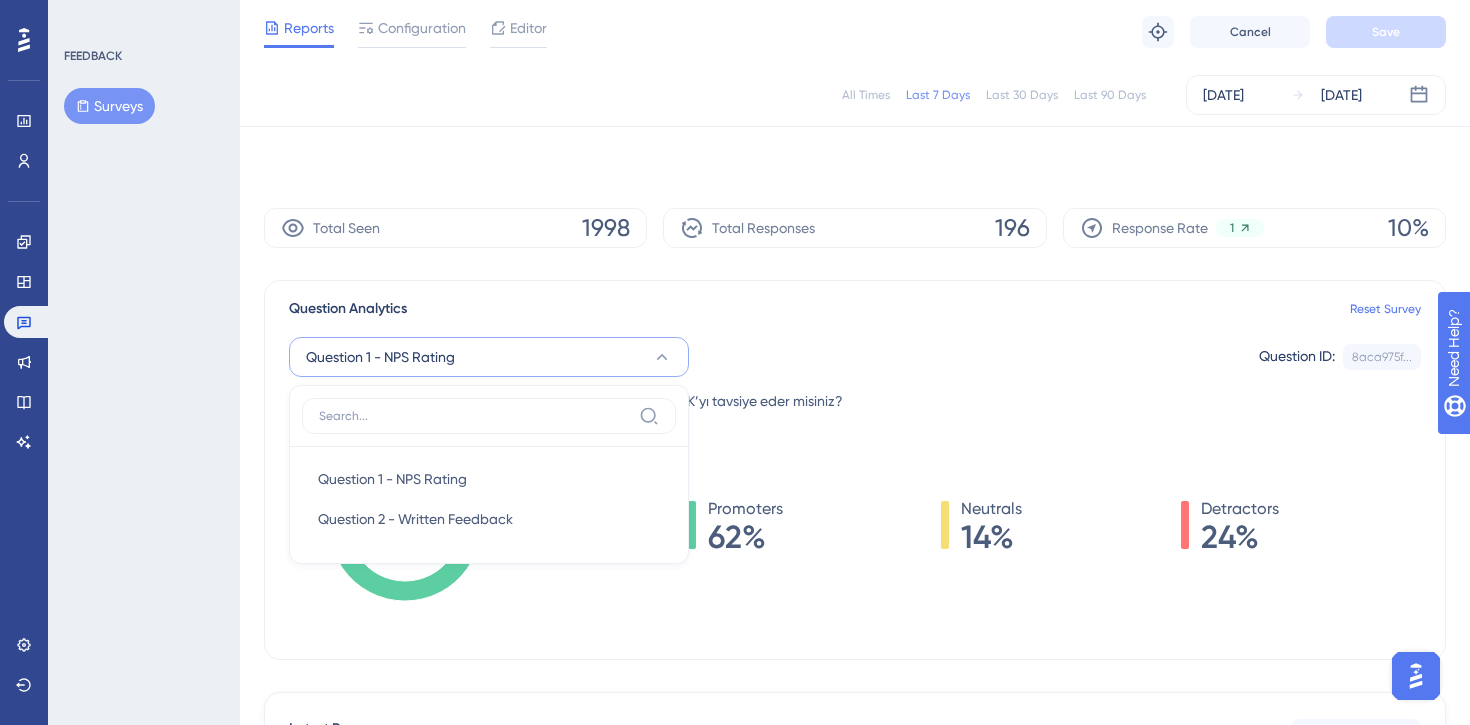 scroll, scrollTop: 120, scrollLeft: 0, axis: vertical 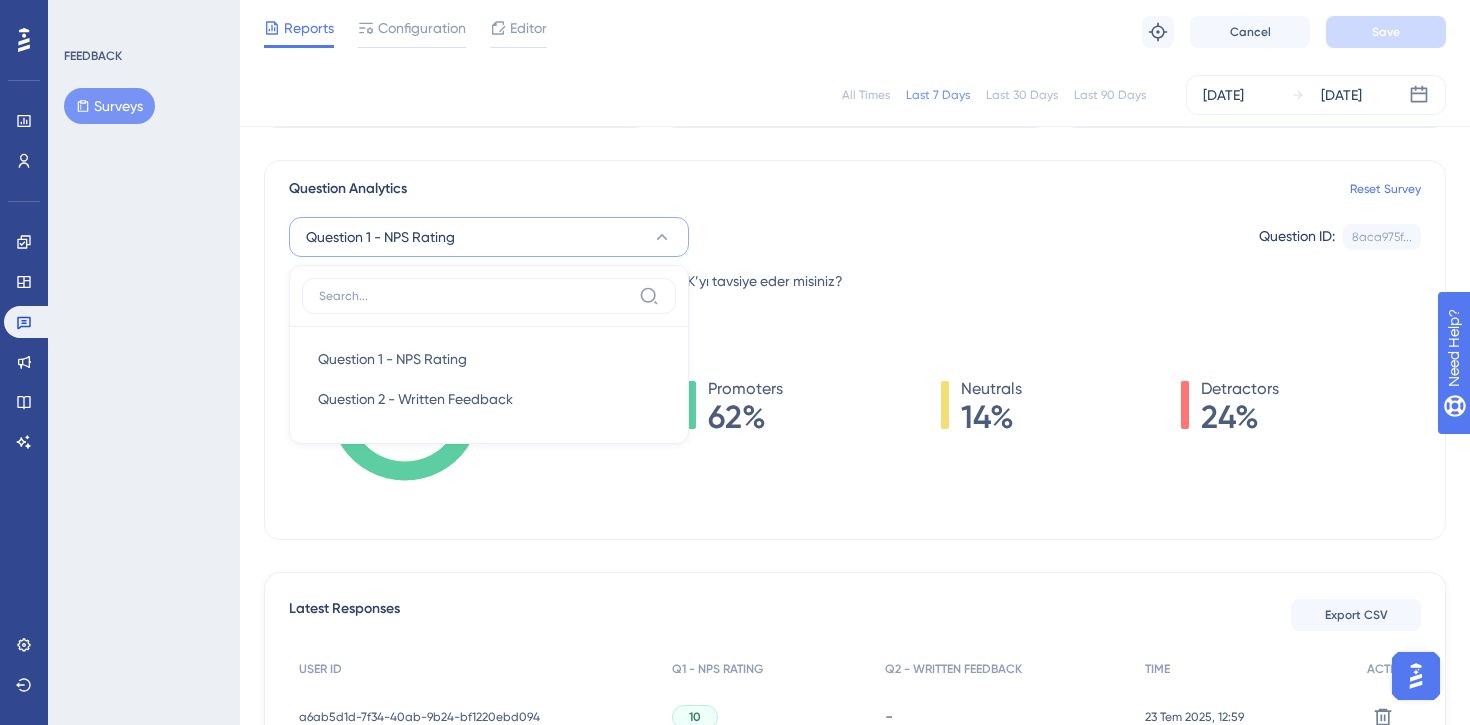 click on "Question 1 - NPS Rating Question 1 - NPS Rating Question 1 - NPS Rating Question 2 - Written Feedback Question 2 - Written Feedback Question ID: 8aca975f... Copy Survey Question: Bir arkadaşınıza ya da meslektaşınıza Kolay İK’yı tavsiye [PERSON_NAME] misiniz?" at bounding box center [855, 247] 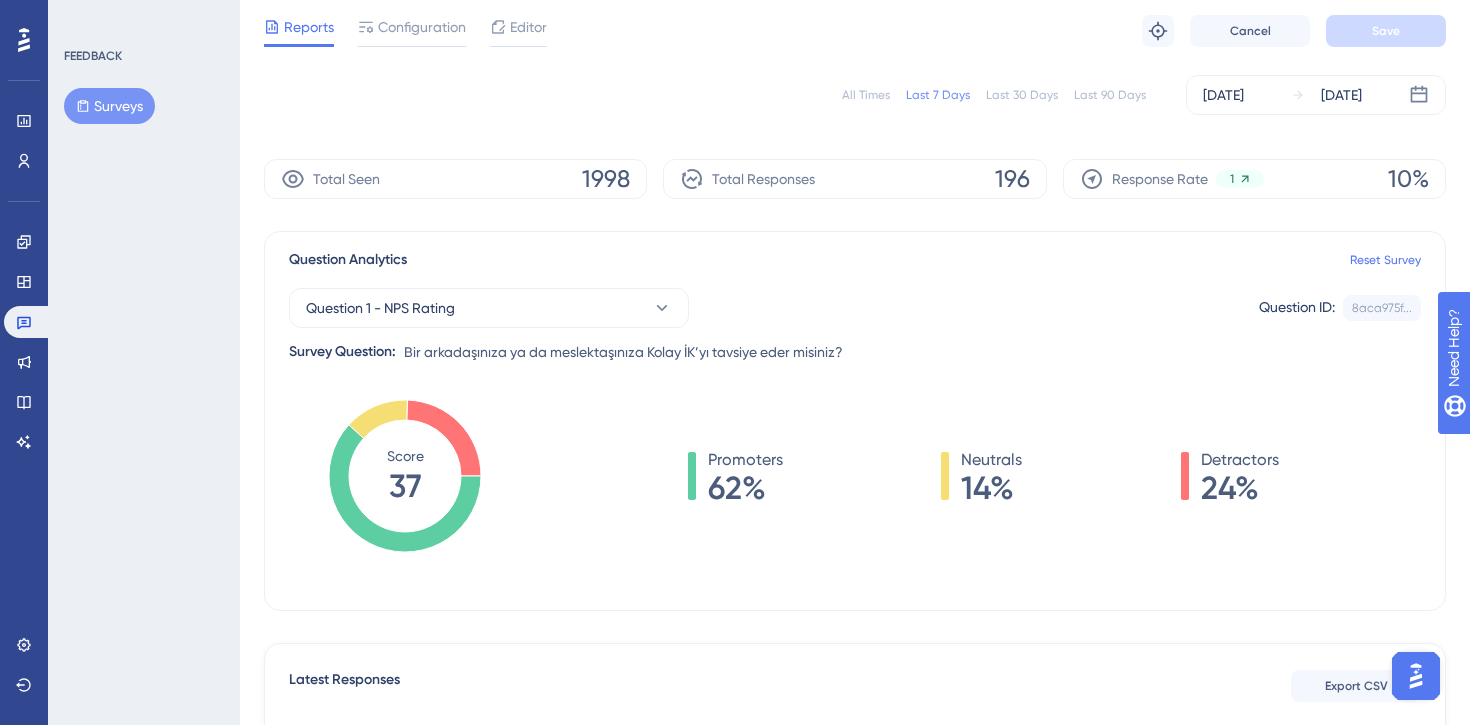 scroll, scrollTop: 0, scrollLeft: 0, axis: both 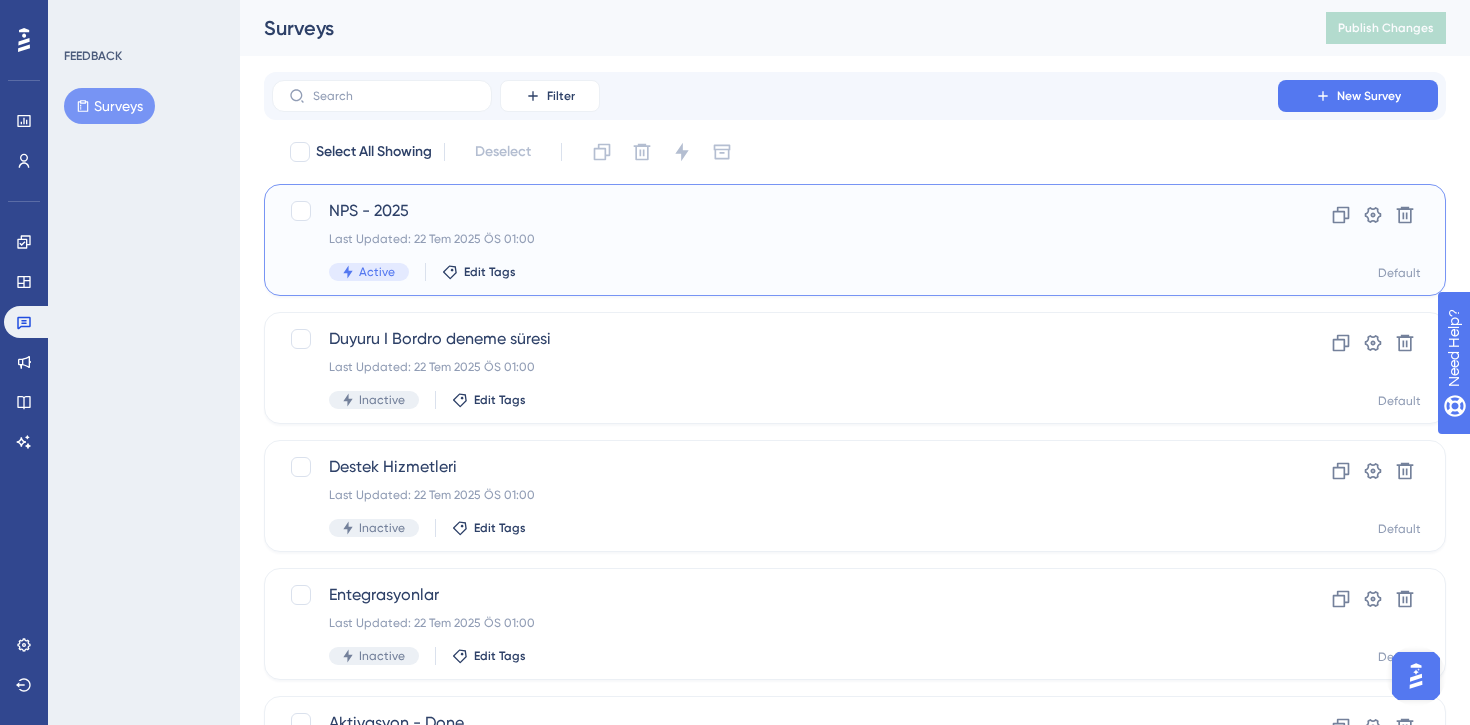 click on "NPS - 2025 Last Updated: 22 Tem 2025 ÖS 01:00 Active Edit Tags" at bounding box center (775, 240) 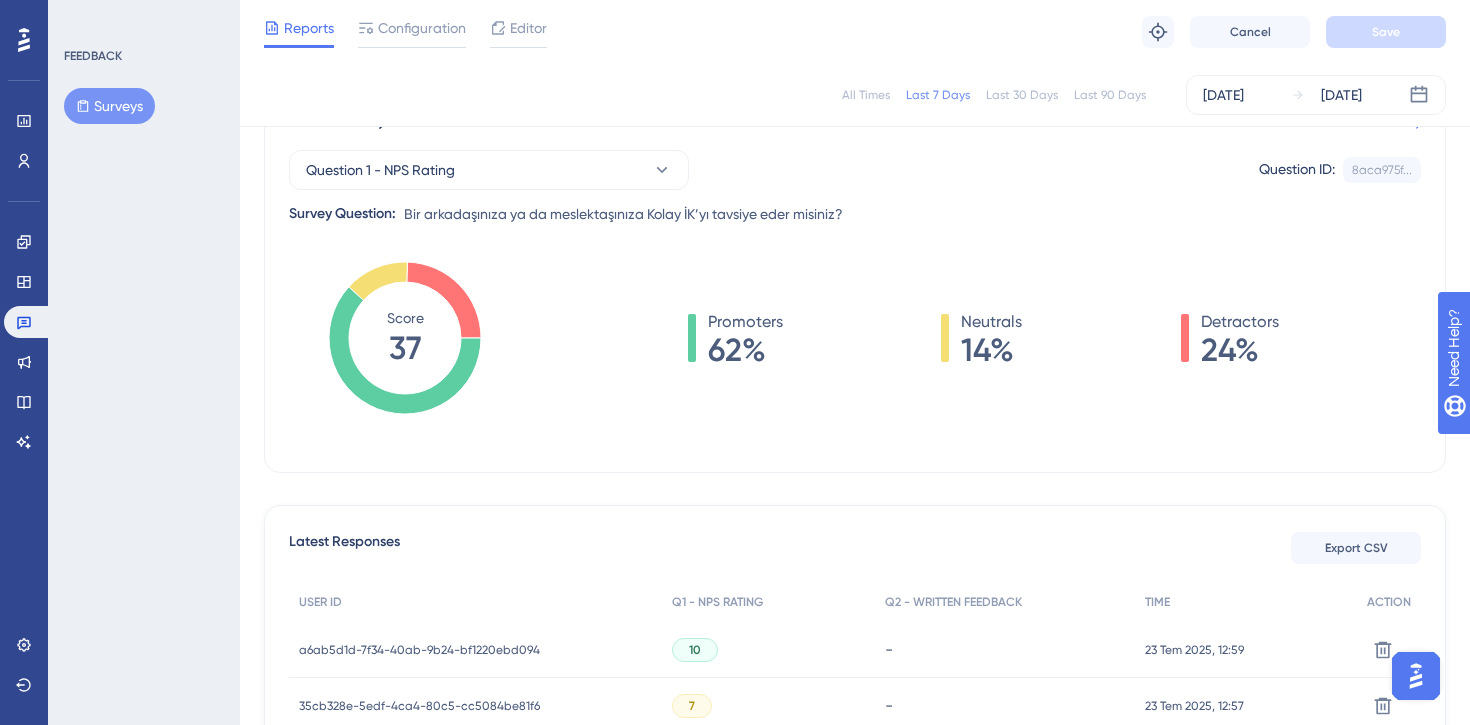 scroll, scrollTop: 0, scrollLeft: 0, axis: both 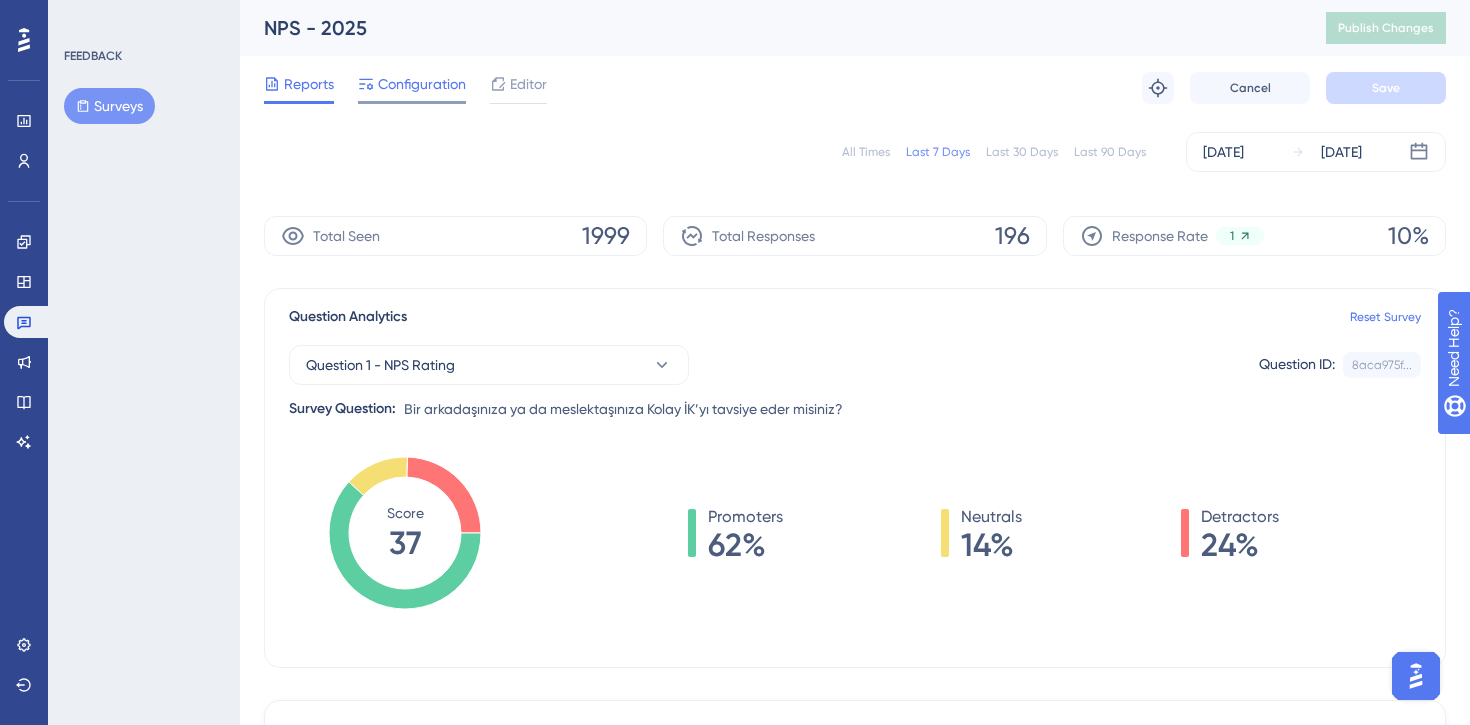 click on "Configuration" at bounding box center (422, 84) 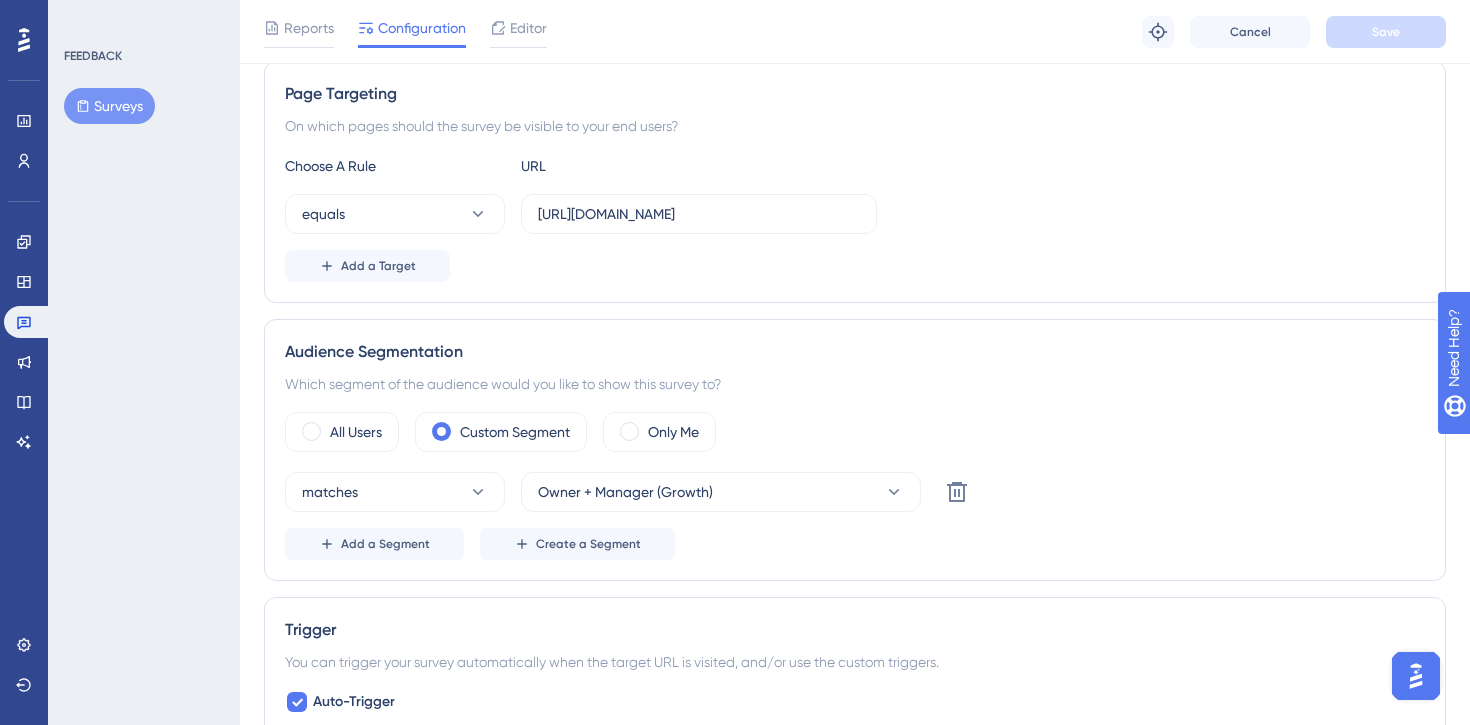scroll, scrollTop: 0, scrollLeft: 0, axis: both 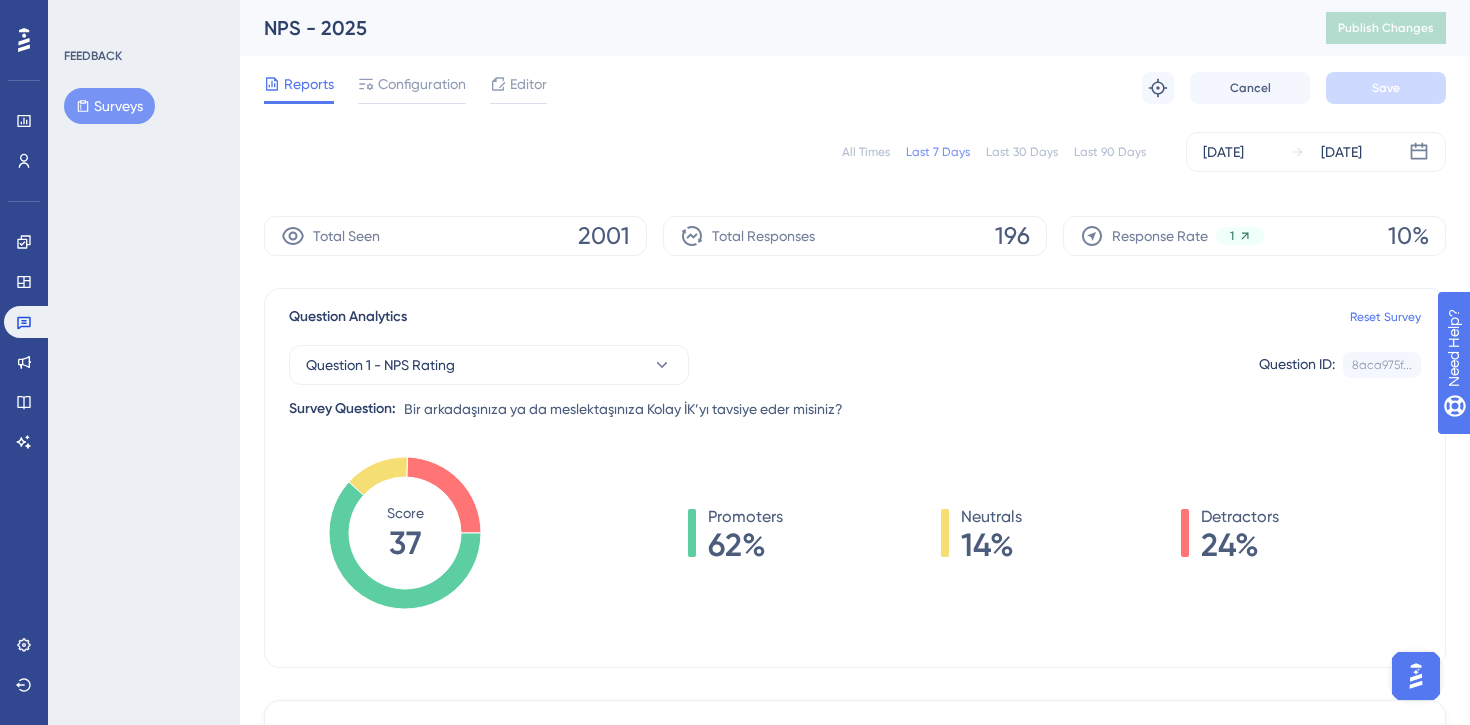 click at bounding box center (1416, 676) 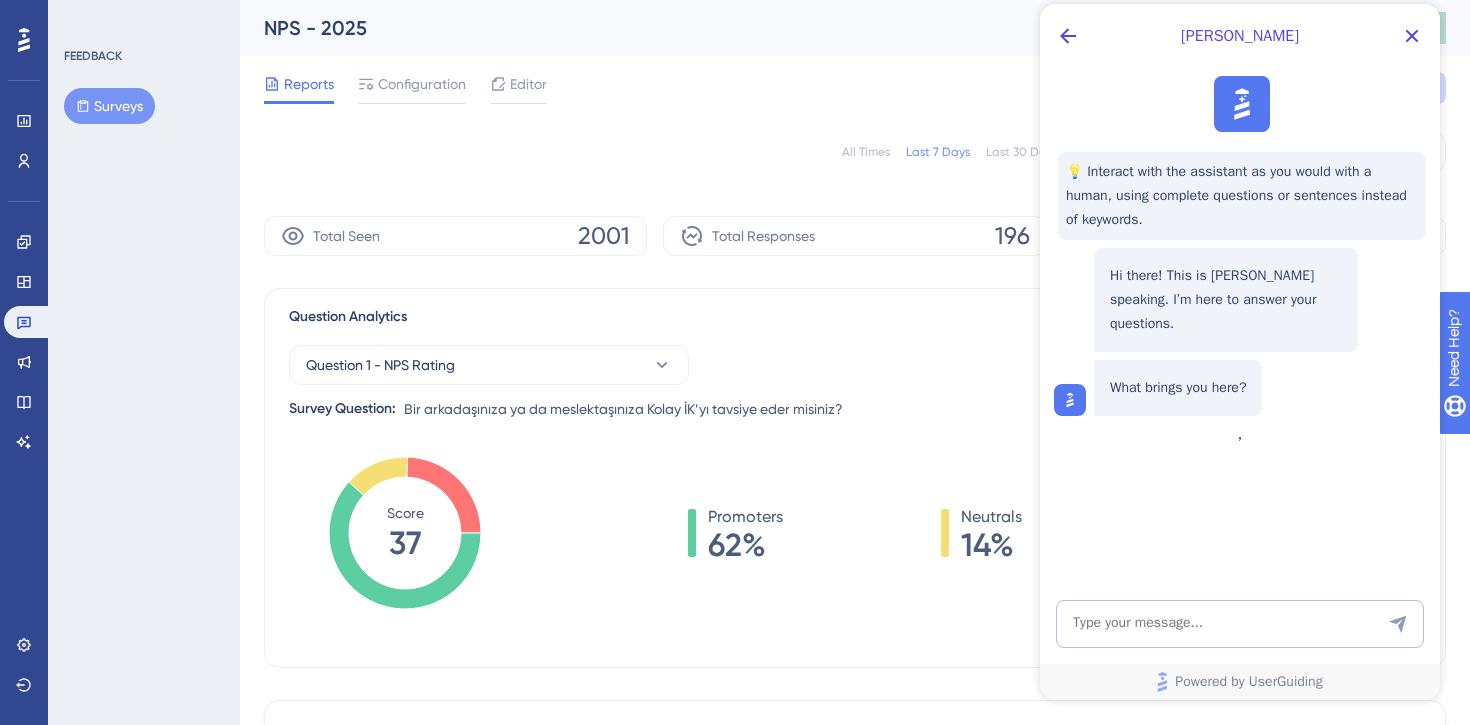 scroll, scrollTop: 0, scrollLeft: 0, axis: both 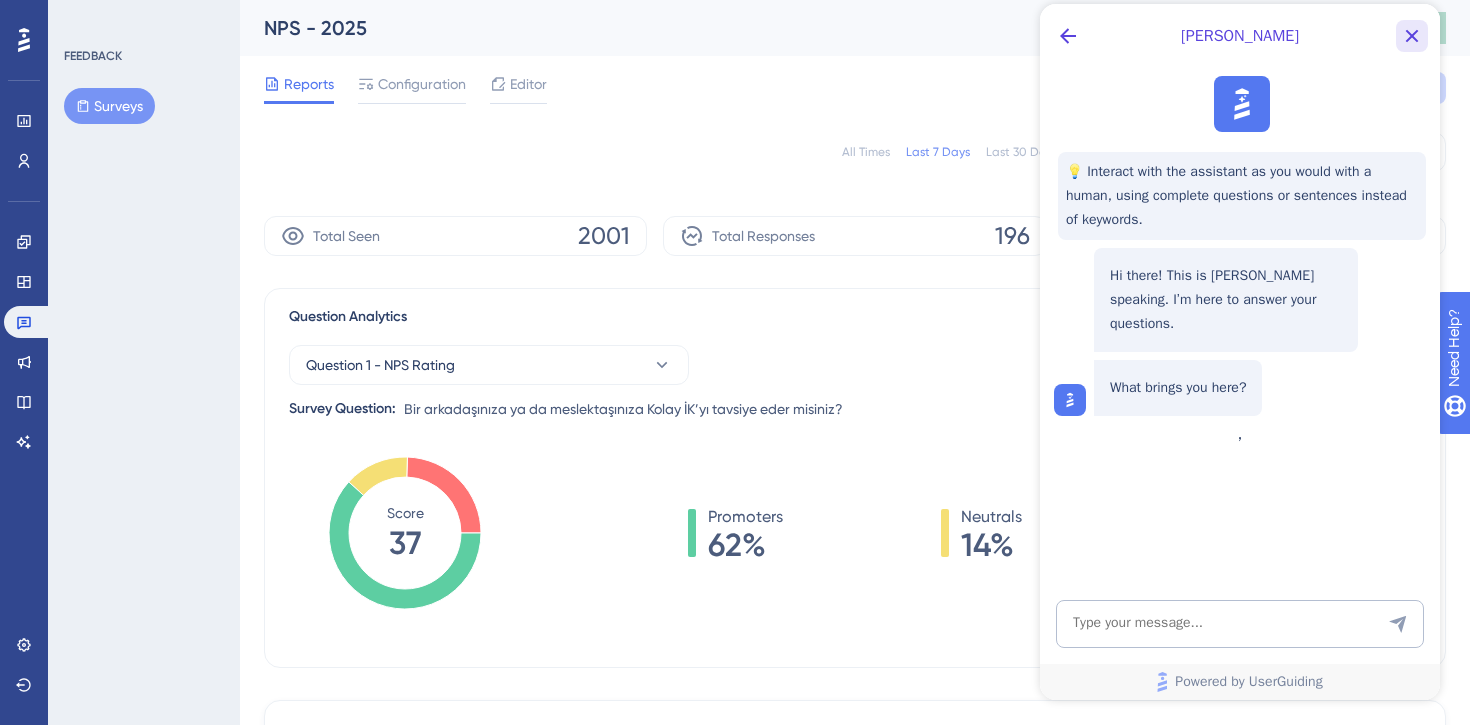 click 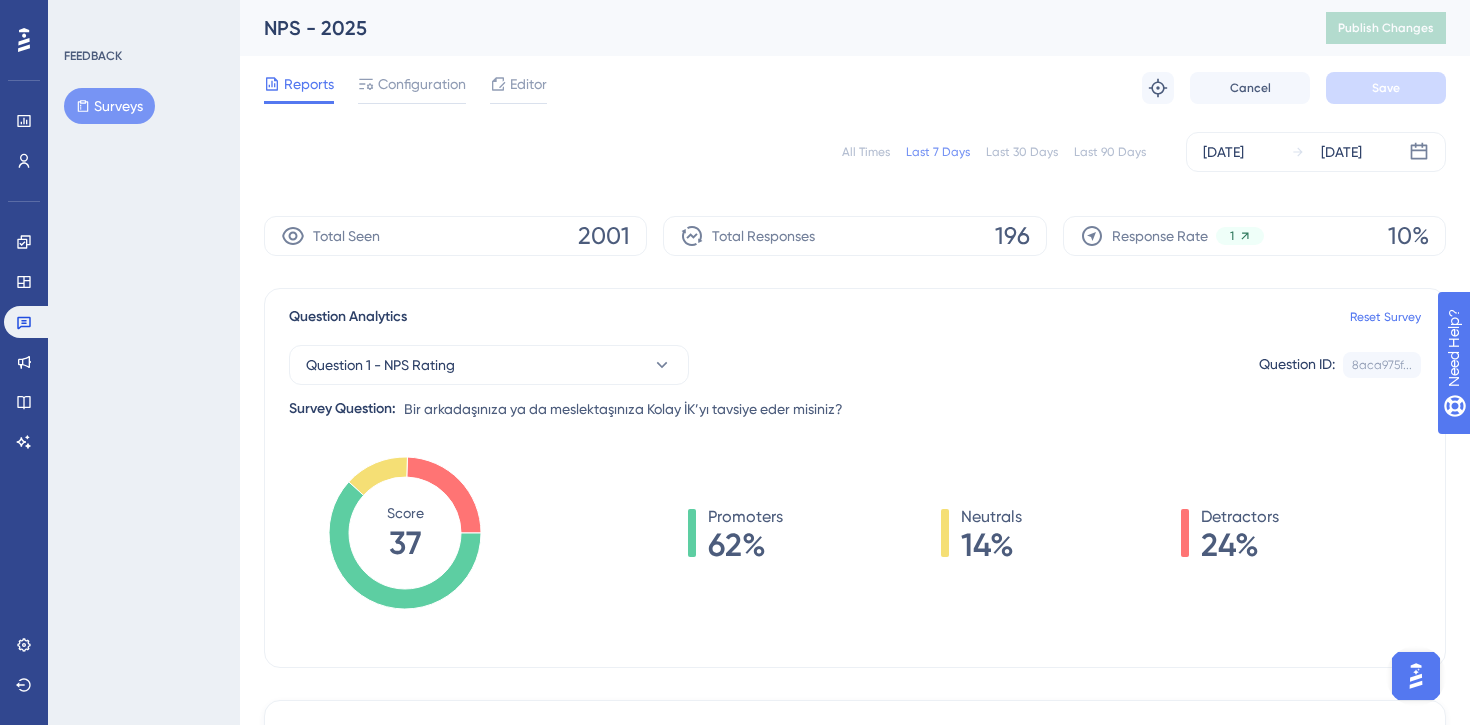 scroll, scrollTop: 0, scrollLeft: 0, axis: both 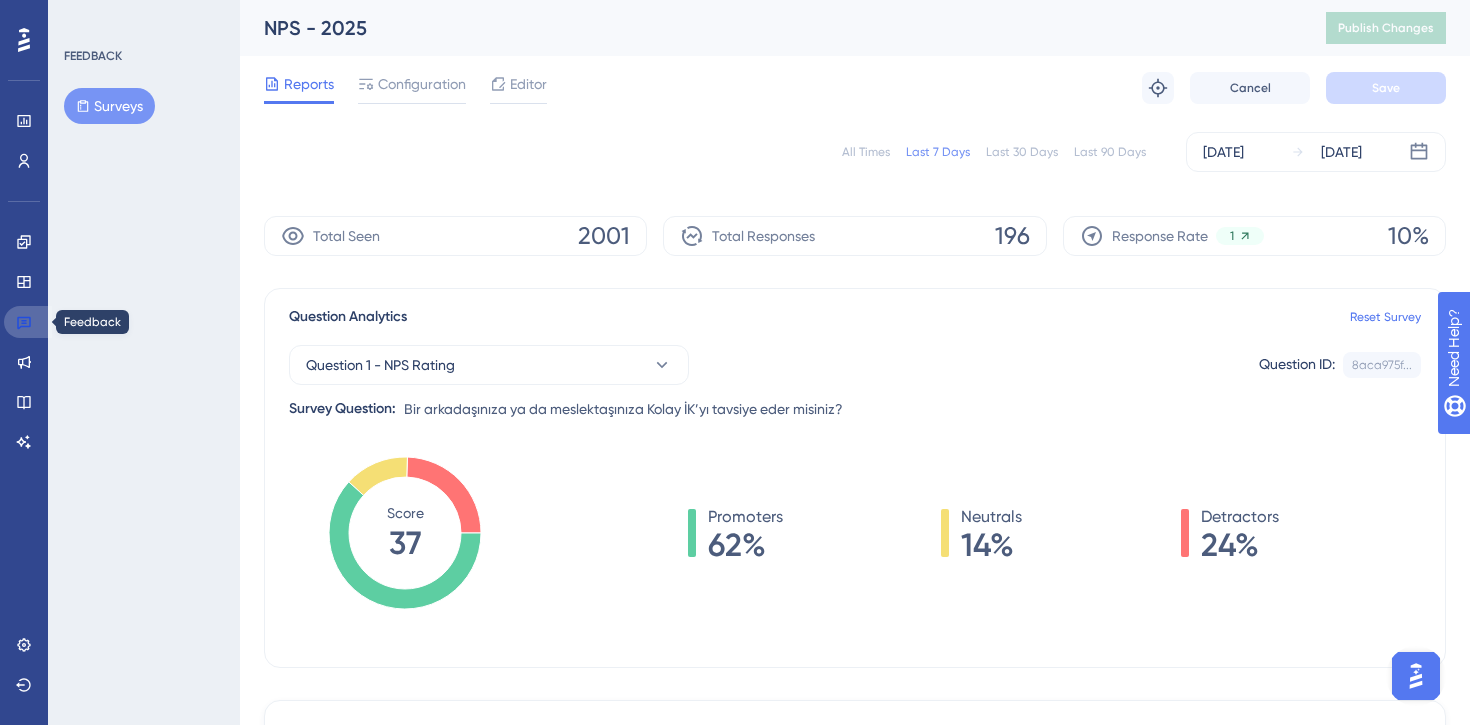 click 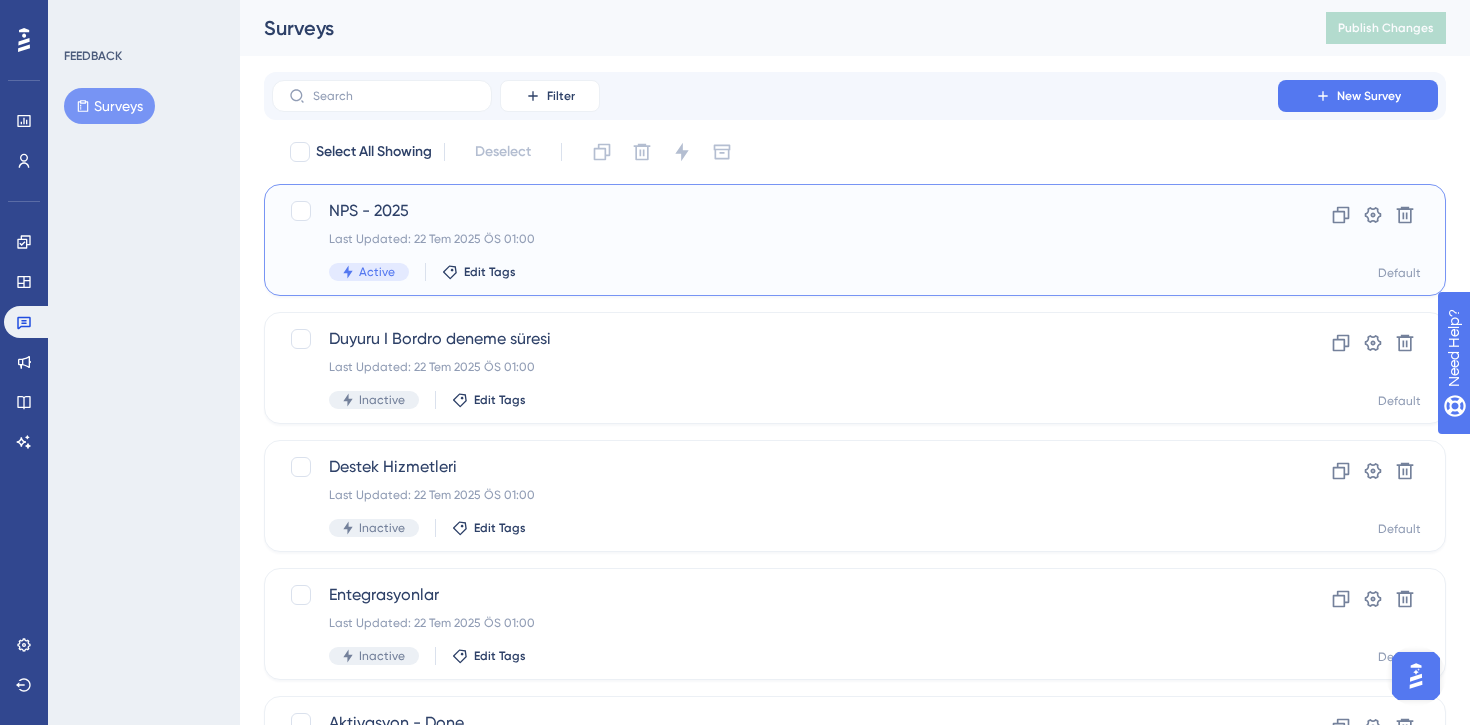click on "Last Updated: 22 Tem 2025 ÖS 01:00" at bounding box center [775, 239] 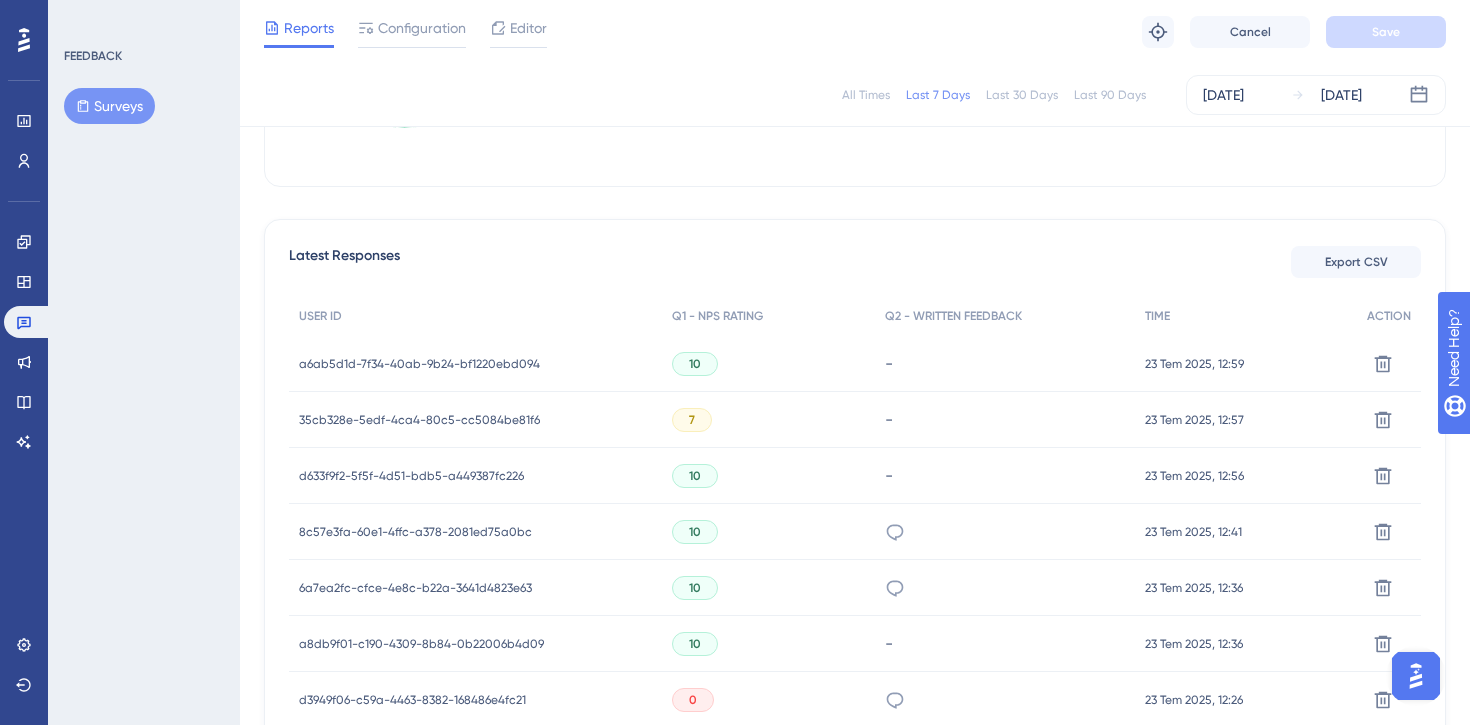 scroll, scrollTop: 476, scrollLeft: 0, axis: vertical 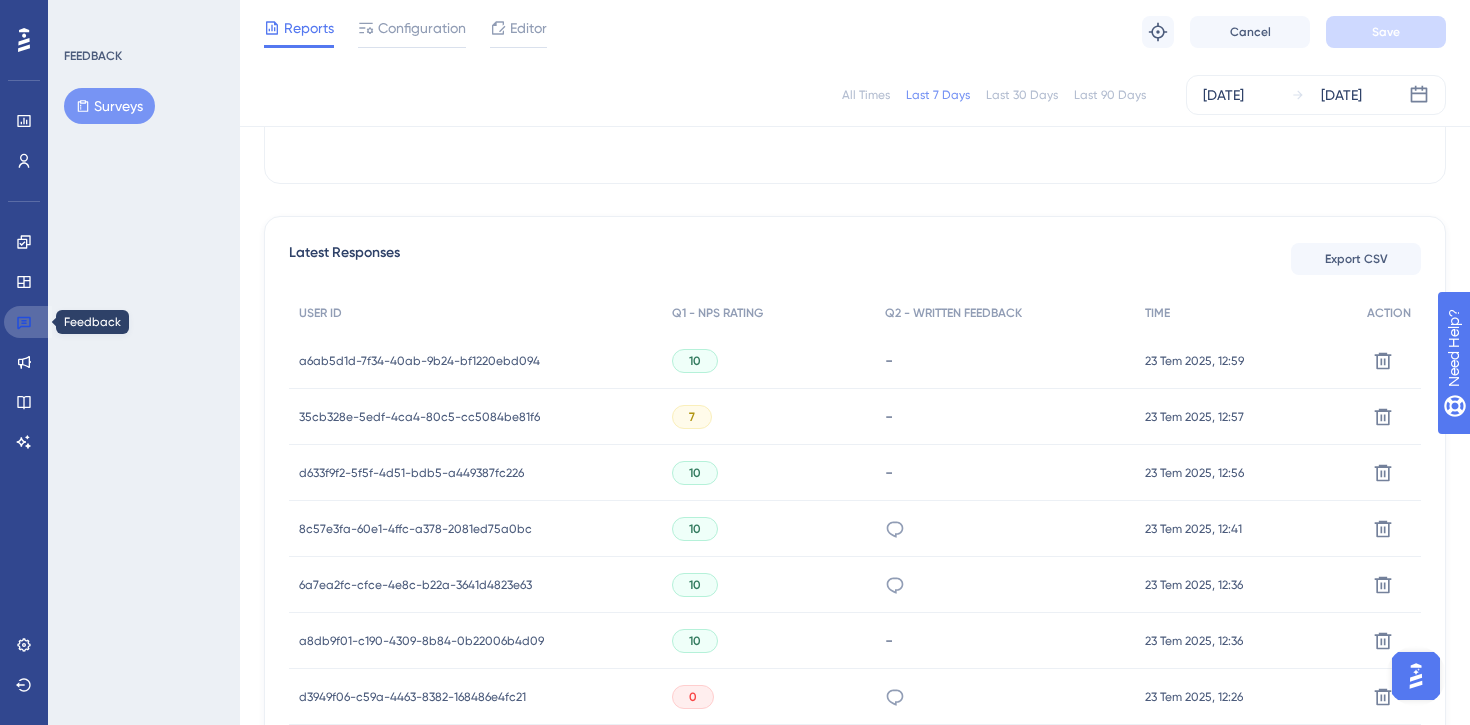click 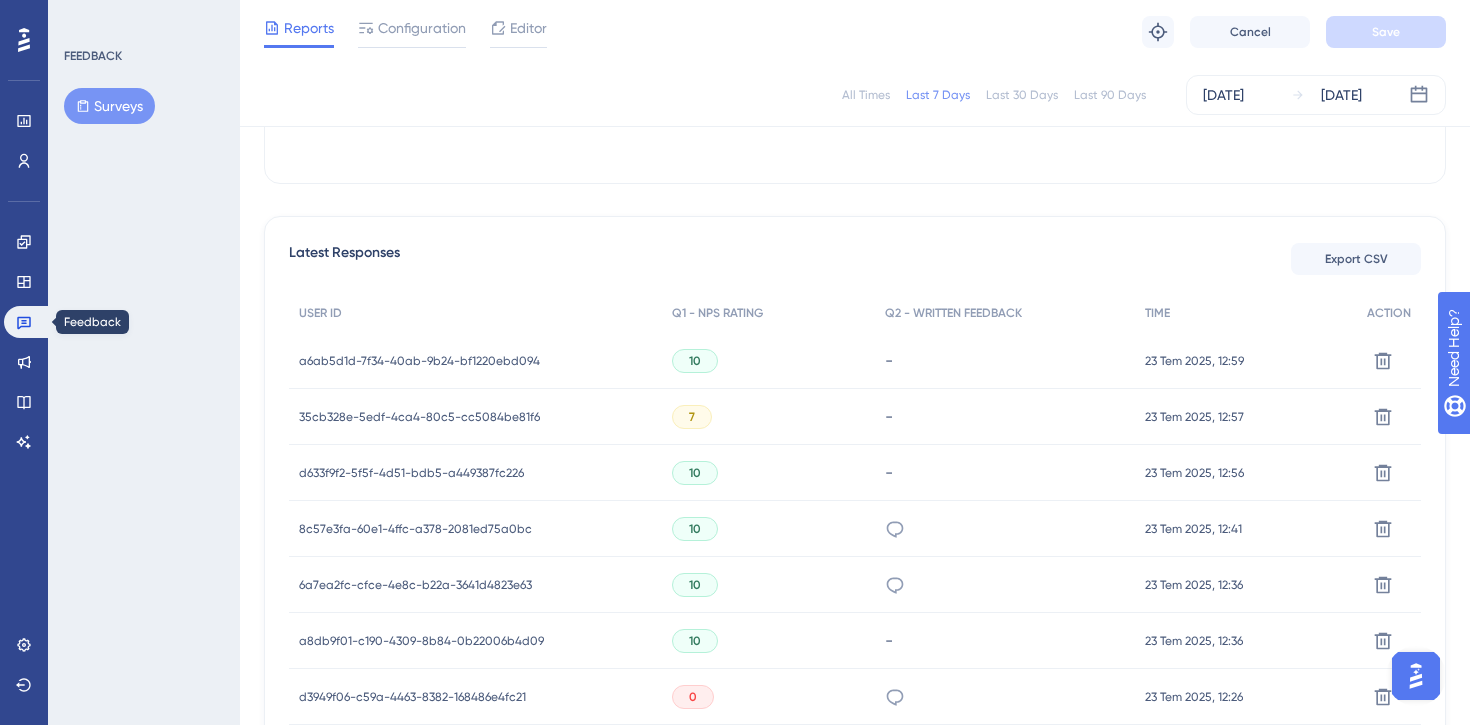 scroll, scrollTop: 0, scrollLeft: 0, axis: both 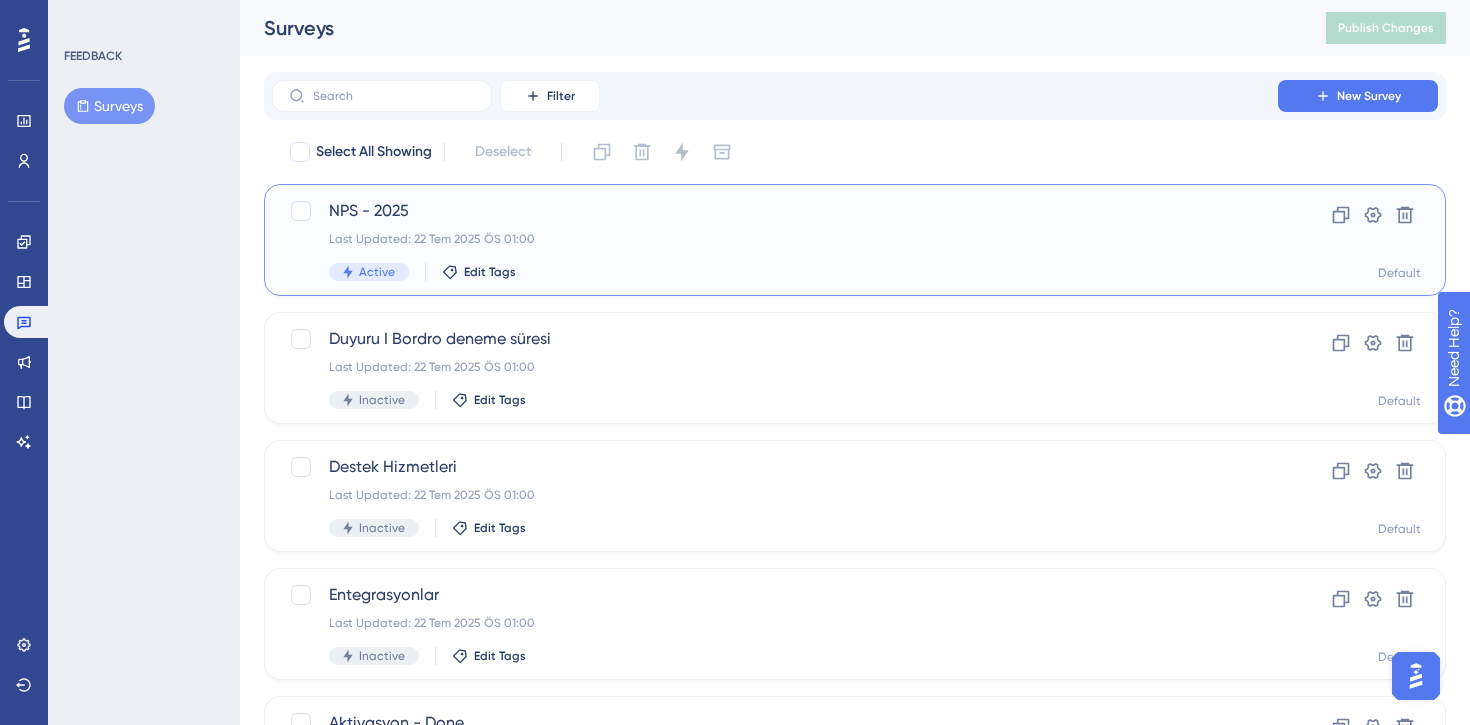 click on "NPS - 2025" at bounding box center (775, 211) 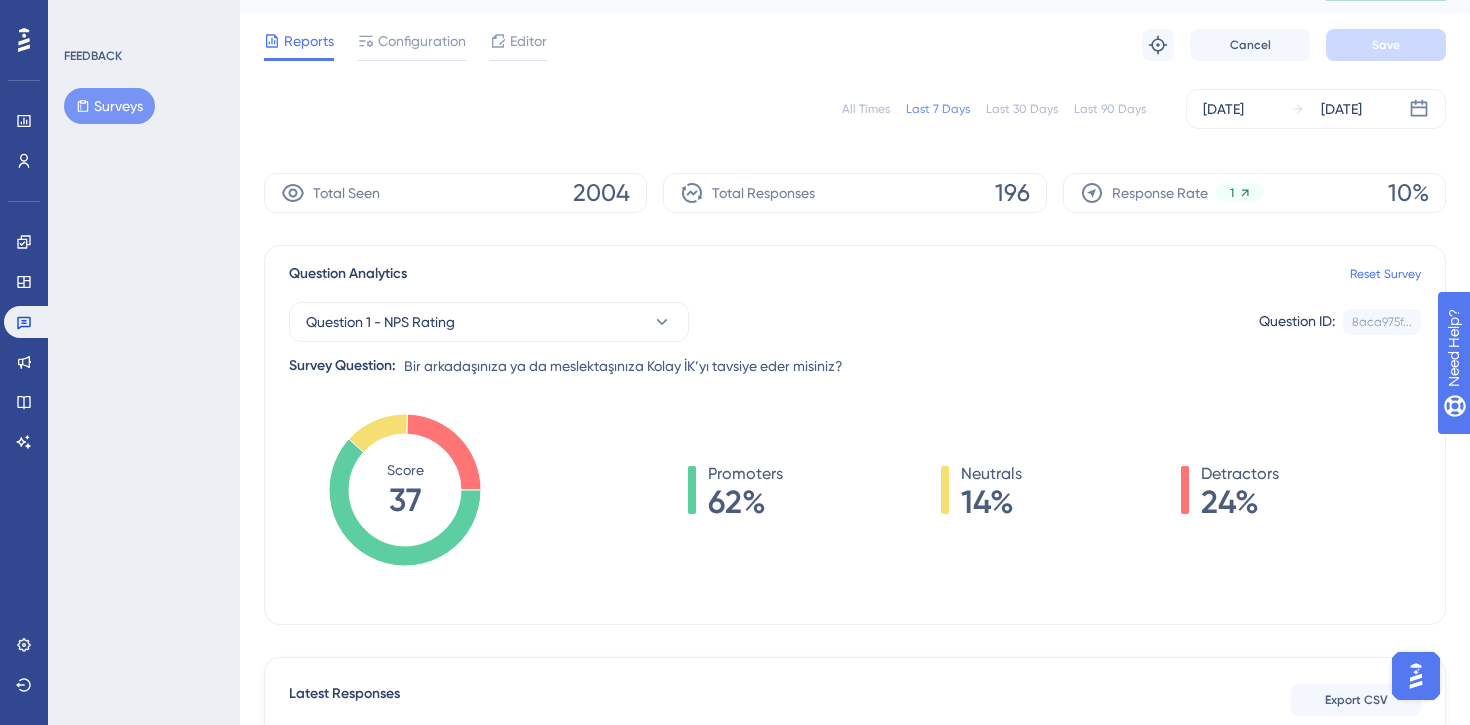 scroll, scrollTop: 0, scrollLeft: 0, axis: both 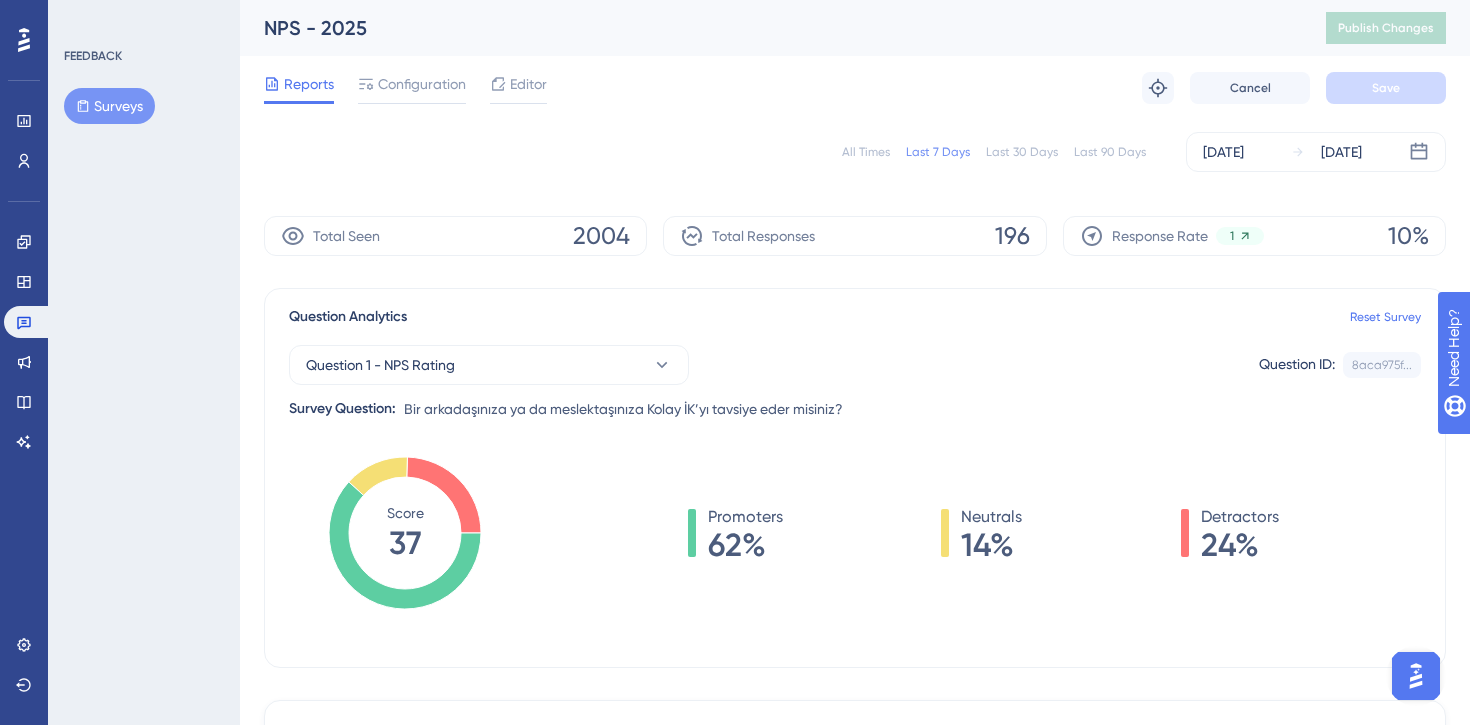 click on "Last 30 Days" at bounding box center [1022, 152] 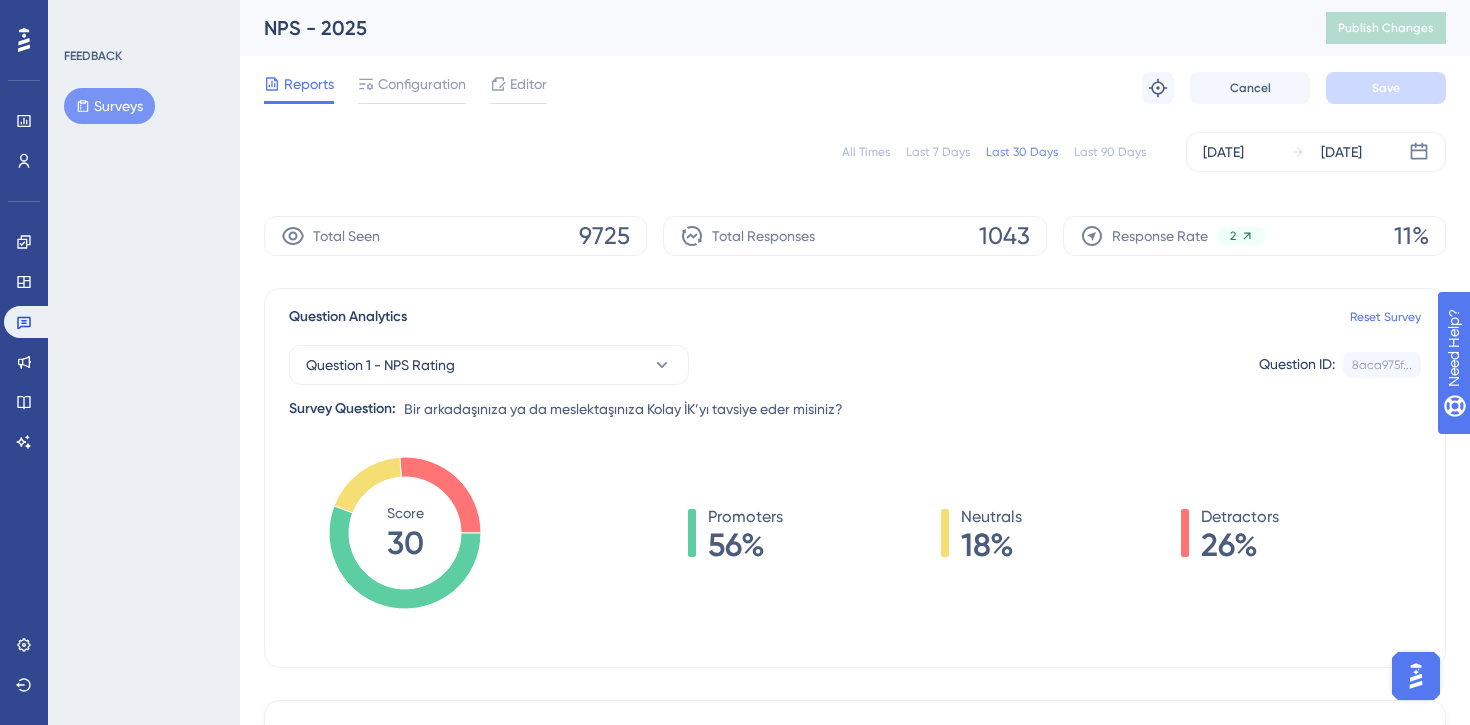 click on "All Times Last 7 Days Last 30 Days Last 90 Days [DATE] [DATE]" at bounding box center [855, 152] 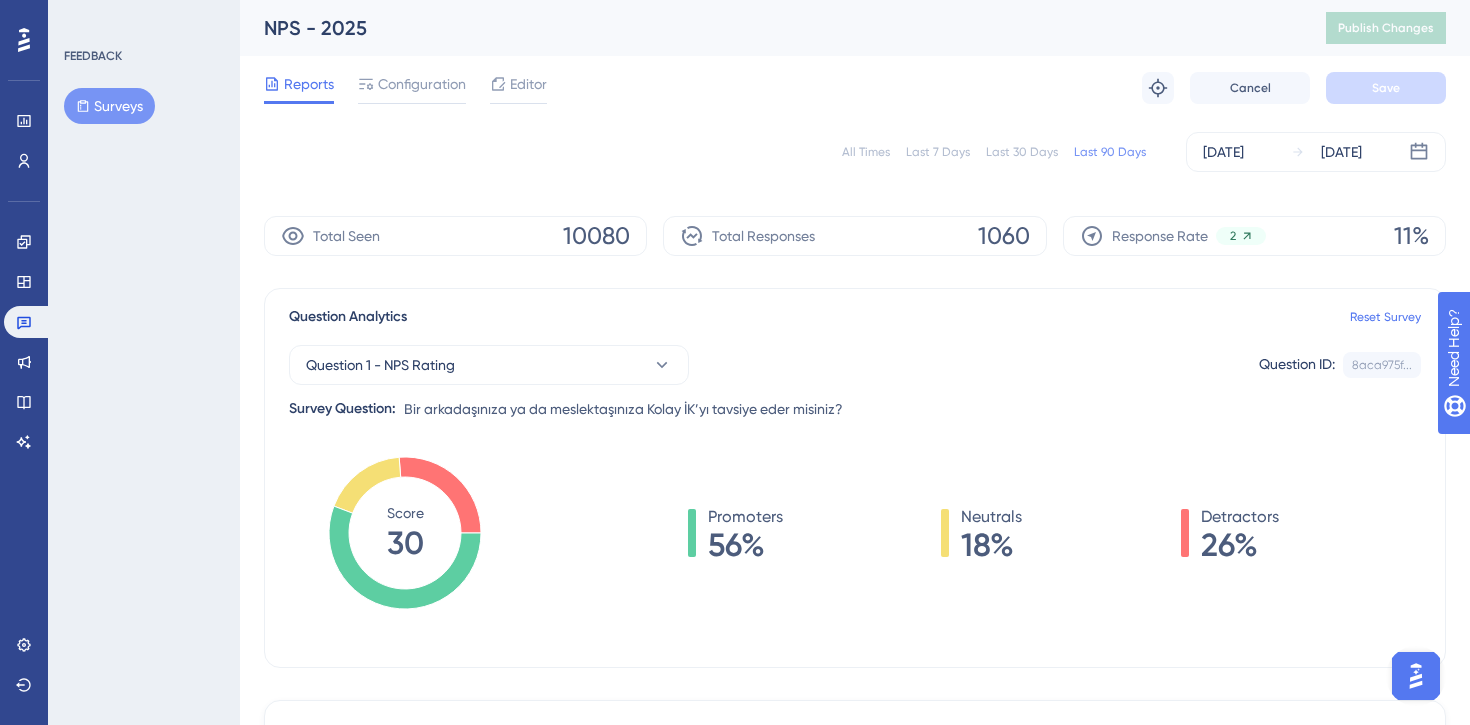 click on "All Times" at bounding box center (866, 152) 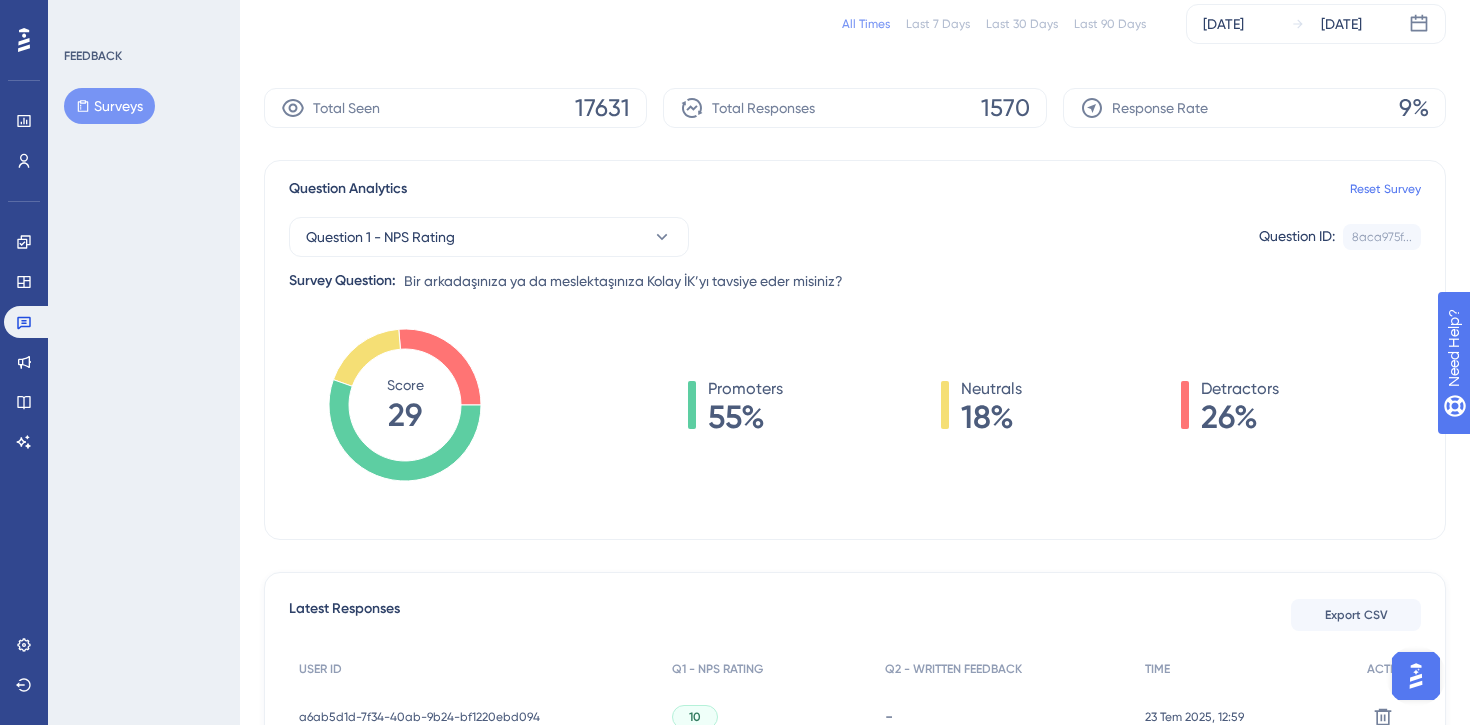 scroll, scrollTop: 0, scrollLeft: 0, axis: both 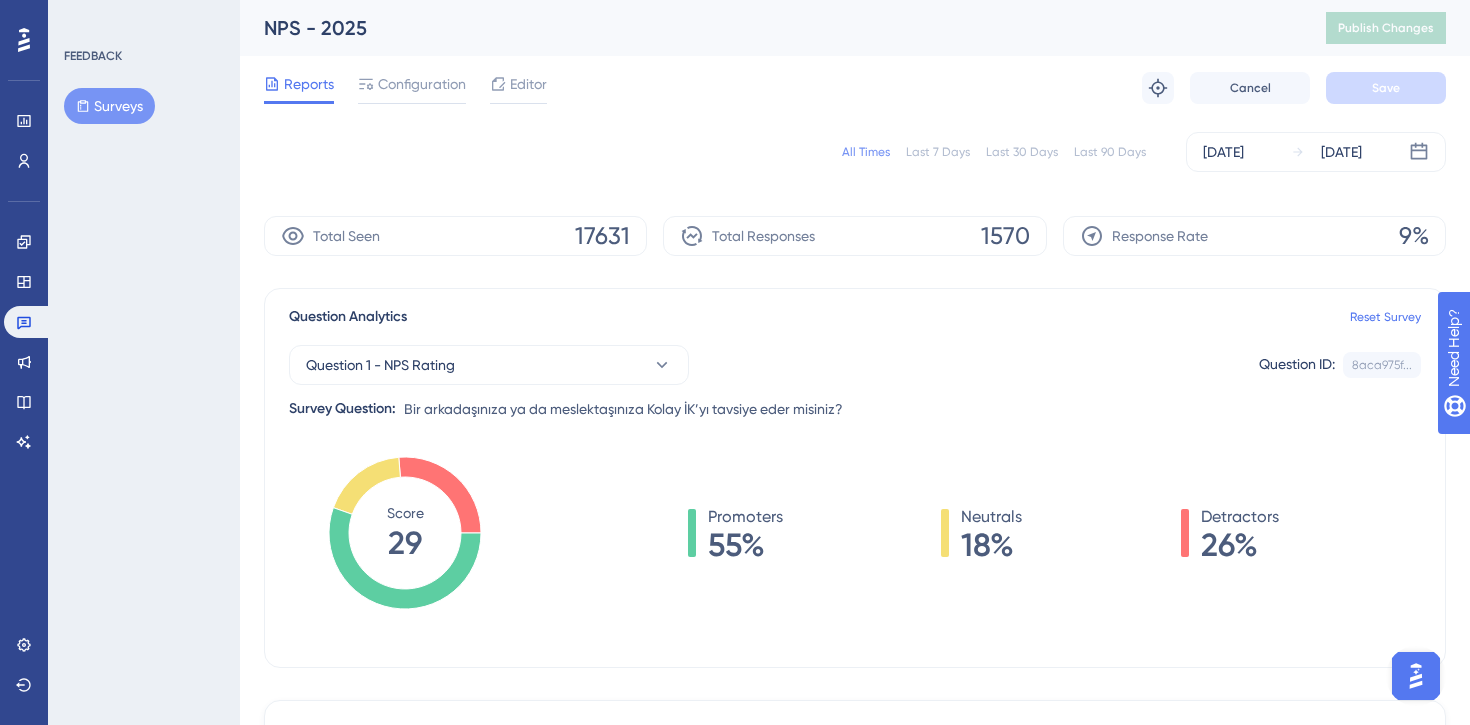 click on "Bir arkadaşınıza ya da meslektaşınıza Kolay İK’yı tavsiye eder misiniz?" at bounding box center (623, 409) 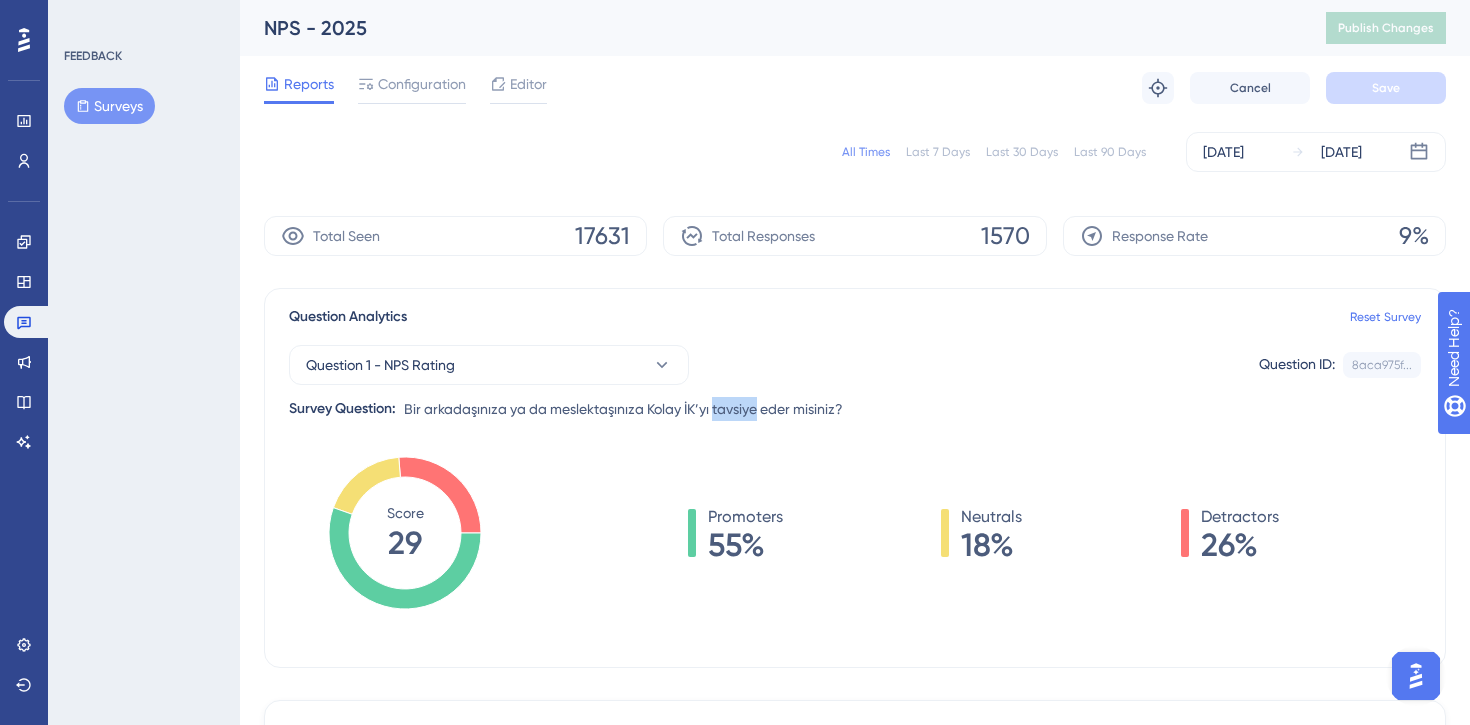 click on "Bir arkadaşınıza ya da meslektaşınıza Kolay İK’yı tavsiye eder misiniz?" at bounding box center [623, 409] 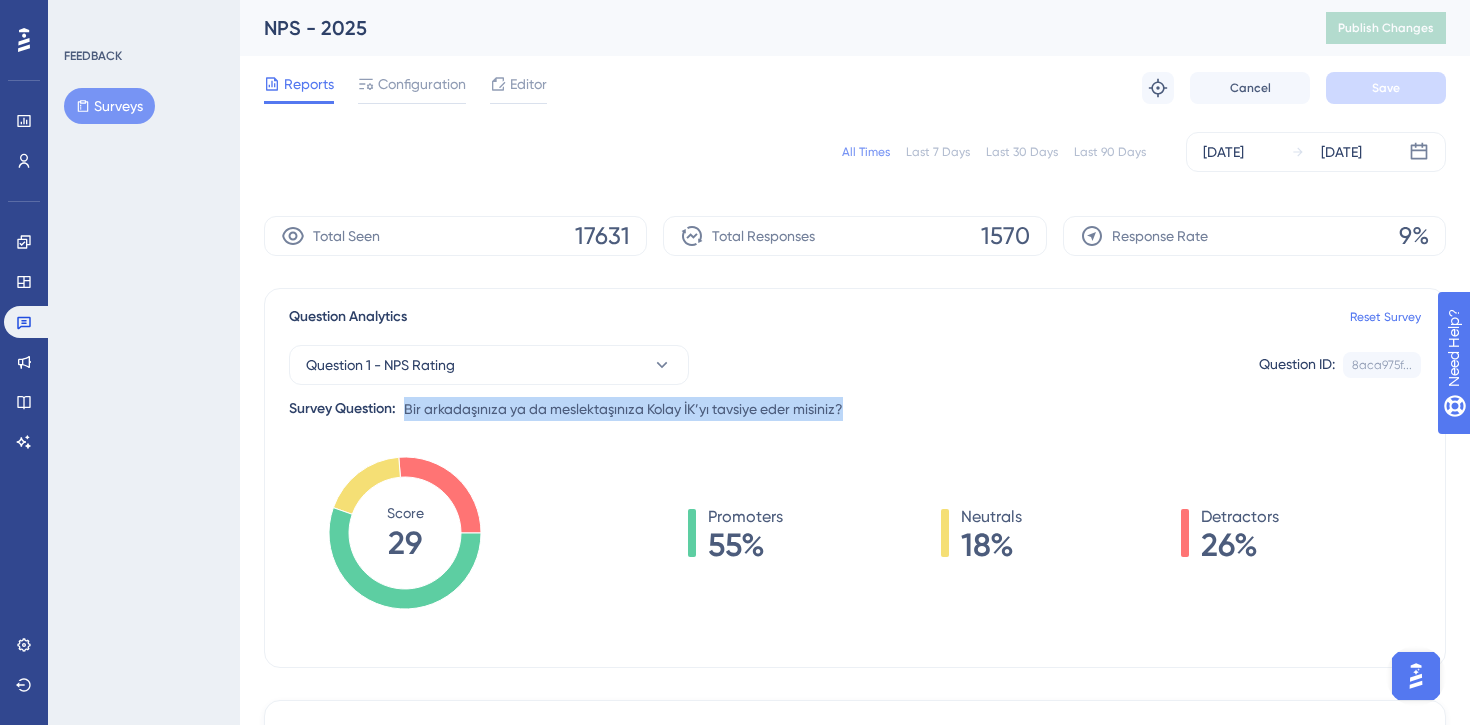 click on "Bir arkadaşınıza ya da meslektaşınıza Kolay İK’yı tavsiye eder misiniz?" at bounding box center [623, 409] 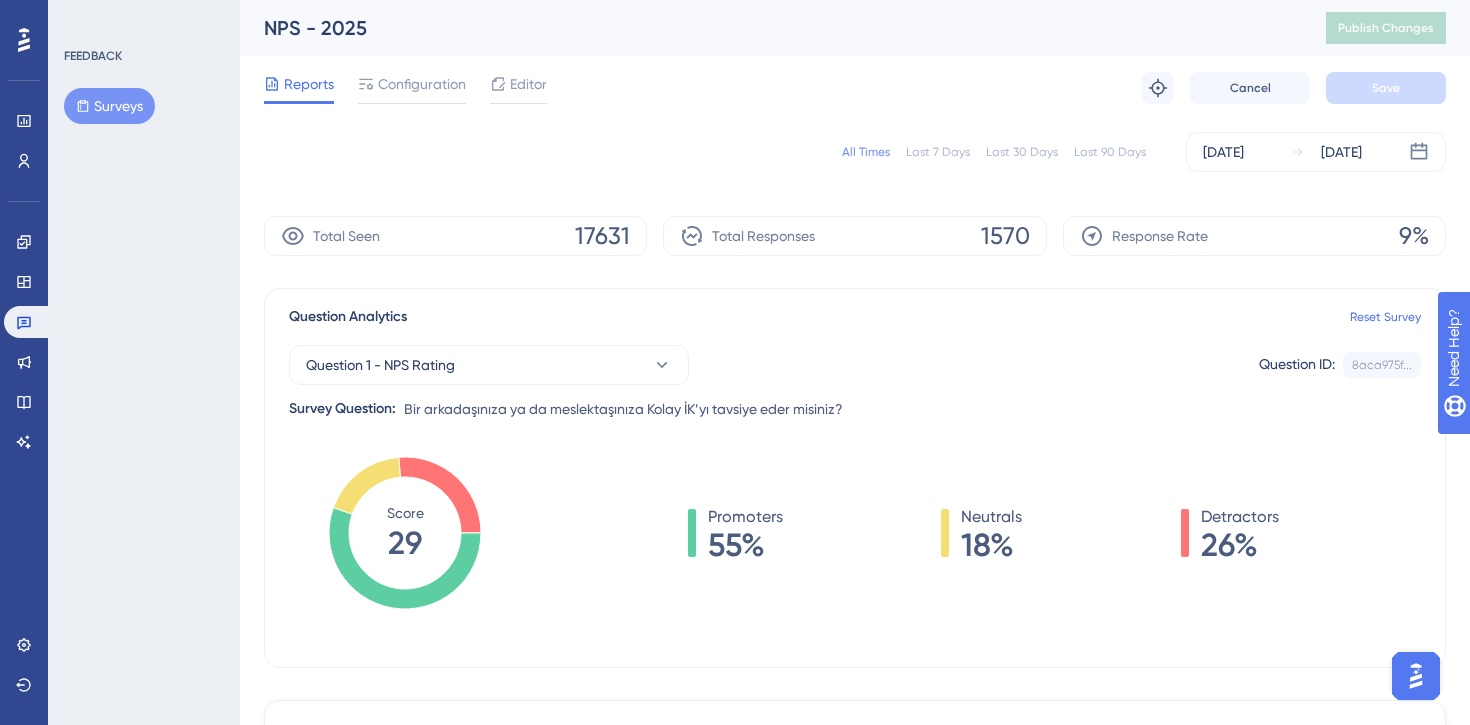 click on "Bir arkadaşınıza ya da meslektaşınıza Kolay İK’yı tavsiye eder misiniz?" at bounding box center (623, 409) 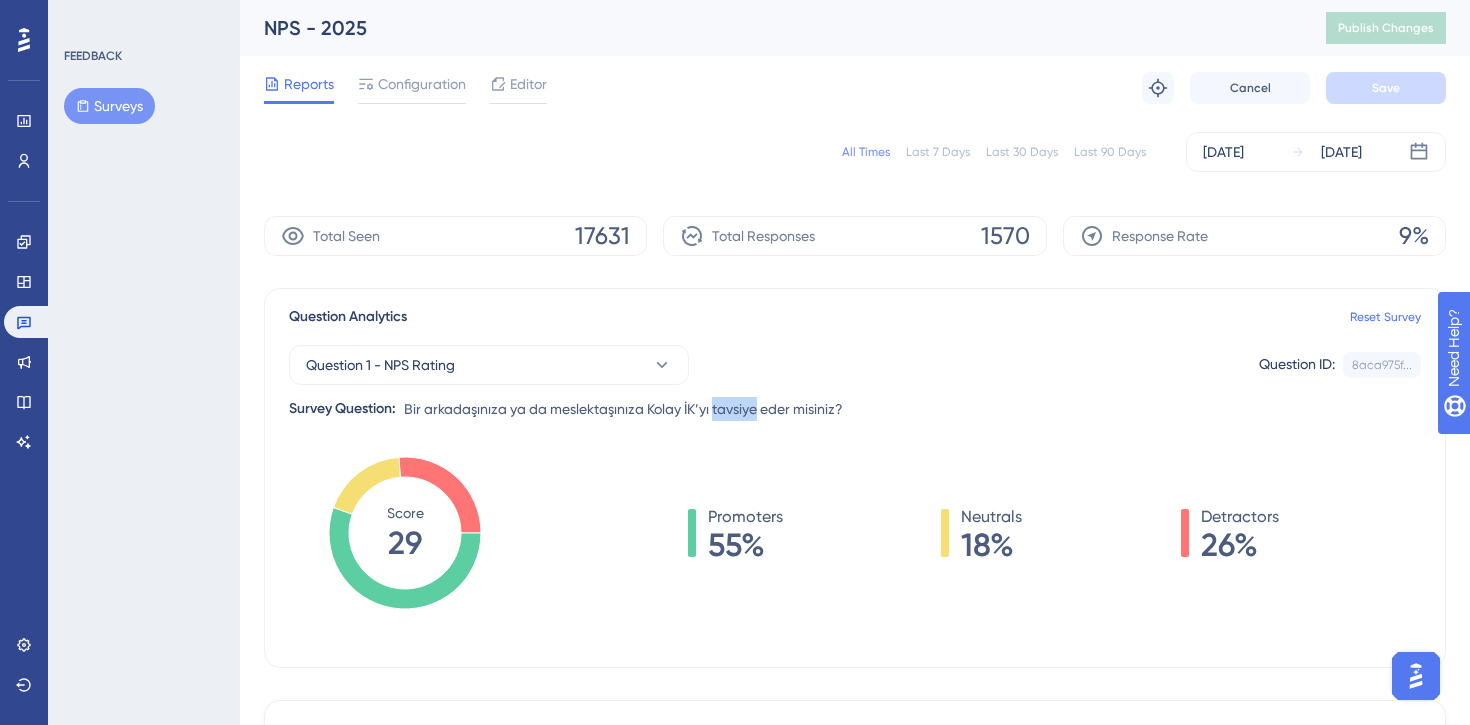 click on "Bir arkadaşınıza ya da meslektaşınıza Kolay İK’yı tavsiye eder misiniz?" at bounding box center [623, 409] 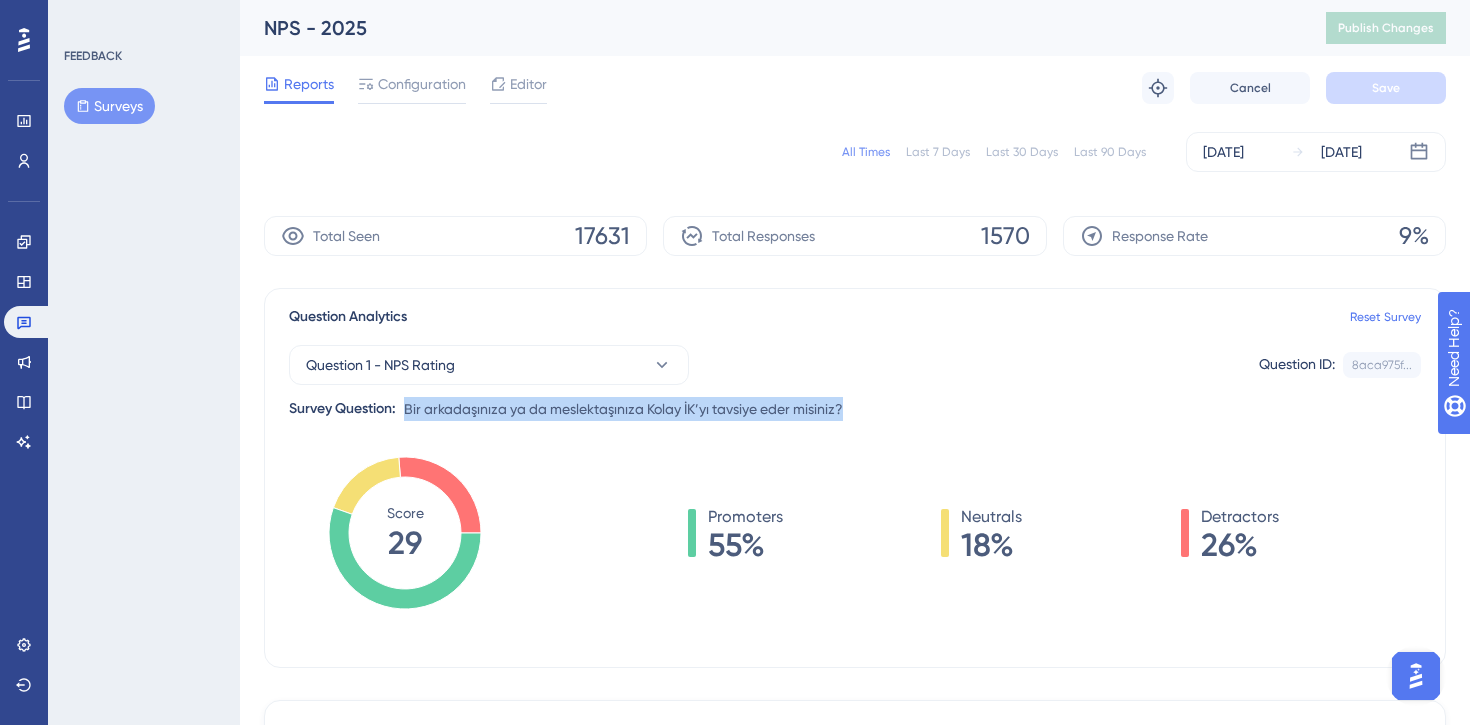 click on "Bir arkadaşınıza ya da meslektaşınıza Kolay İK’yı tavsiye eder misiniz?" at bounding box center [623, 409] 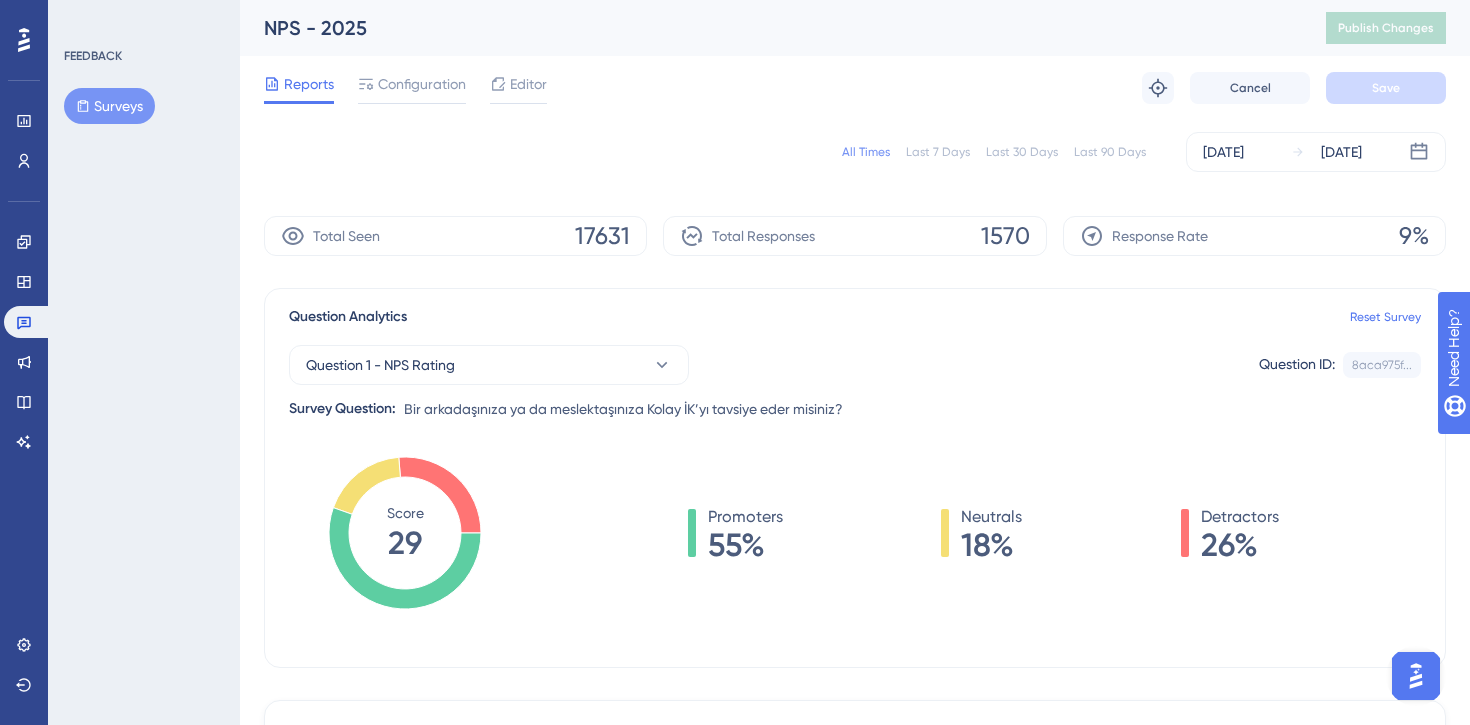 click on "Bir arkadaşınıza ya da meslektaşınıza Kolay İK’yı tavsiye eder misiniz?" at bounding box center (623, 409) 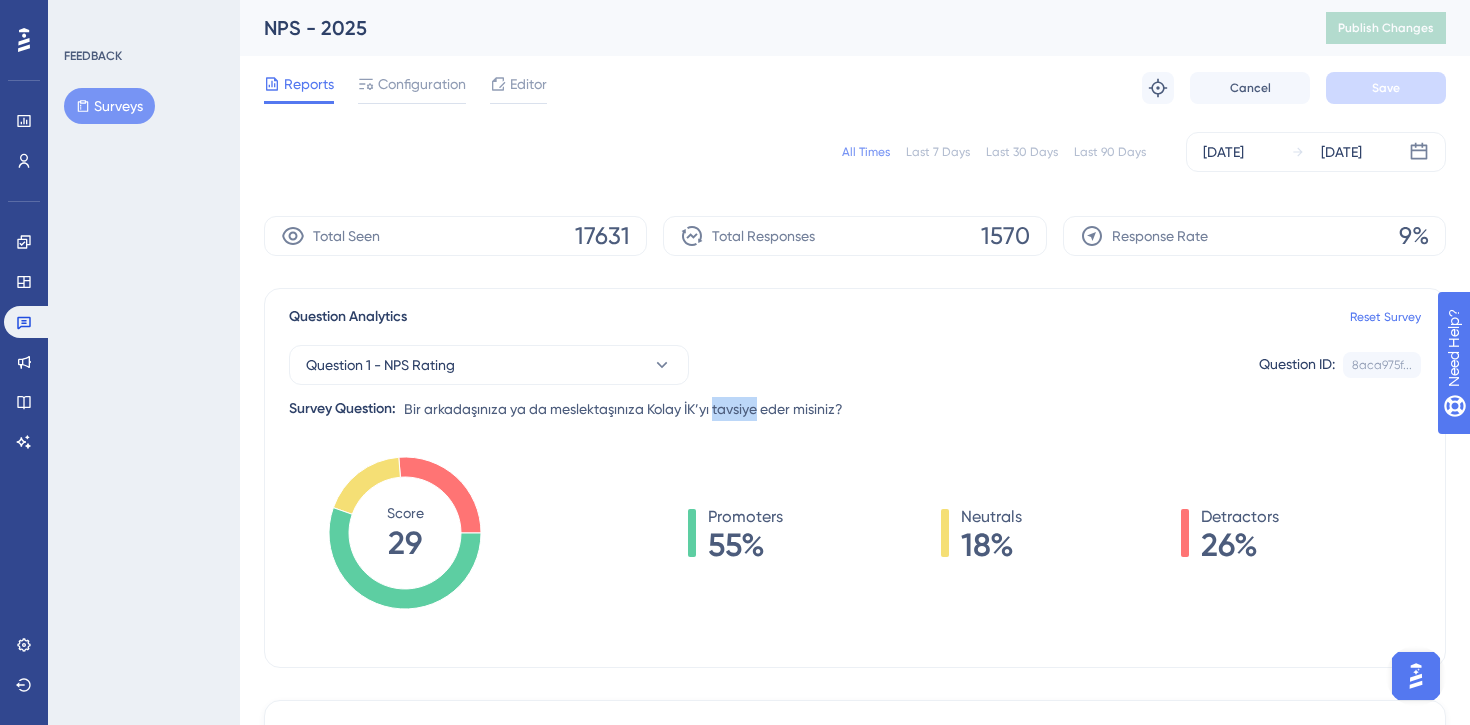 click on "Bir arkadaşınıza ya da meslektaşınıza Kolay İK’yı tavsiye eder misiniz?" at bounding box center [623, 409] 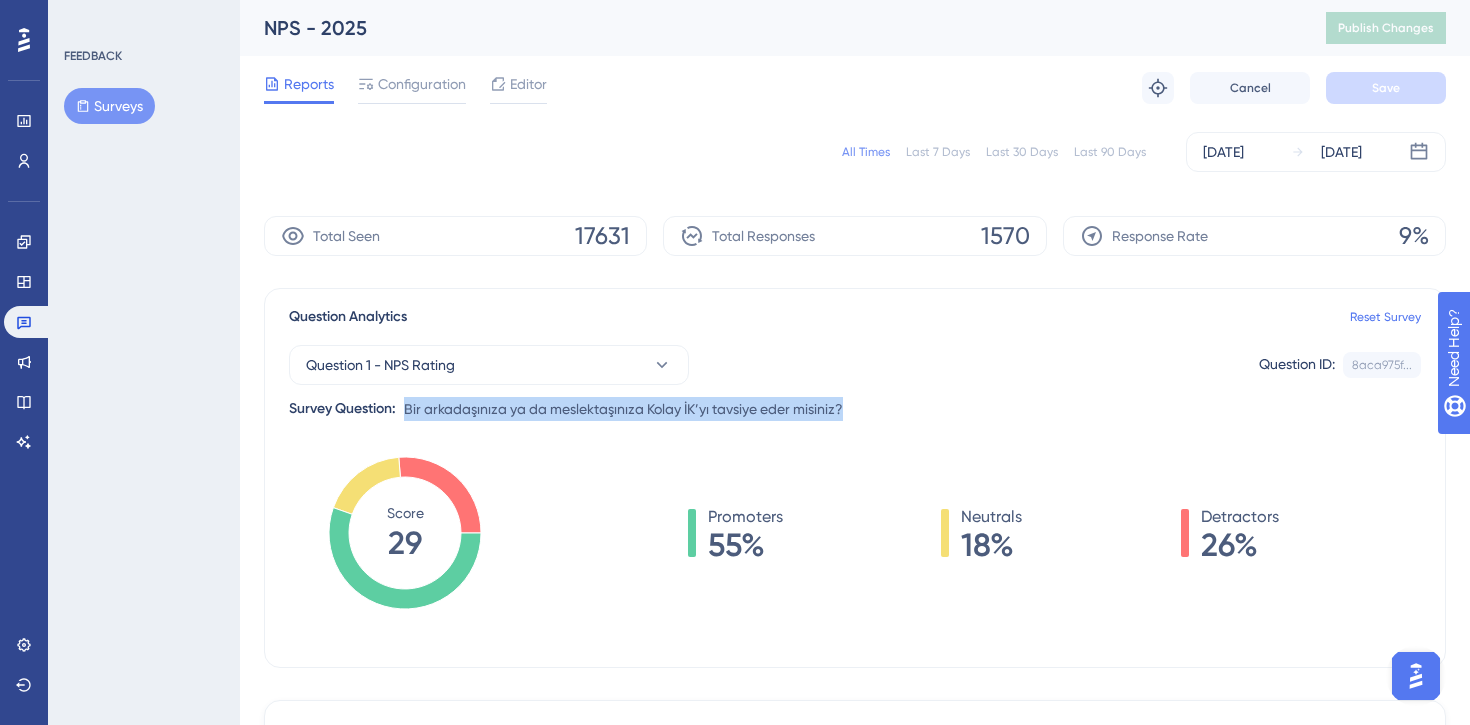 click on "Bir arkadaşınıza ya da meslektaşınıza Kolay İK’yı tavsiye eder misiniz?" at bounding box center [623, 409] 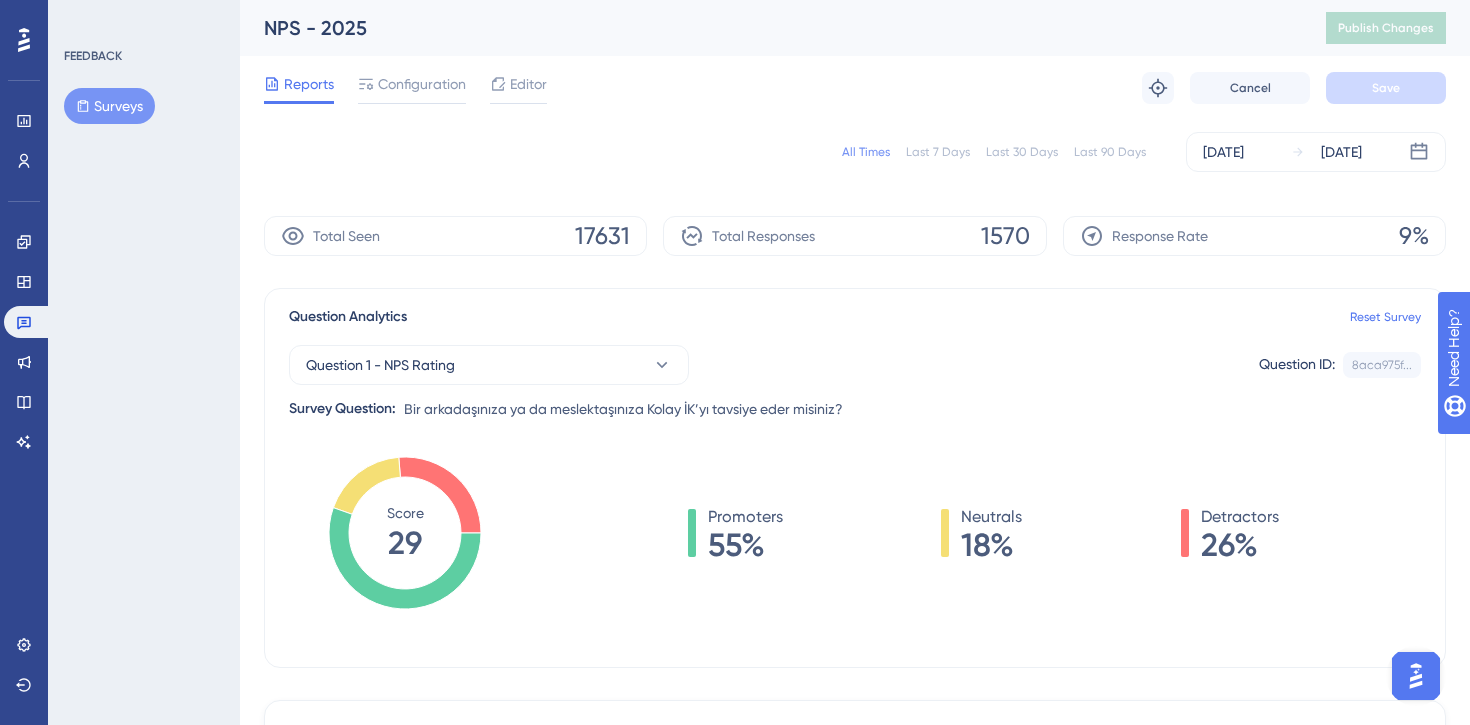 click on "Bir arkadaşınıza ya da meslektaşınıza Kolay İK’yı tavsiye eder misiniz?" at bounding box center (623, 409) 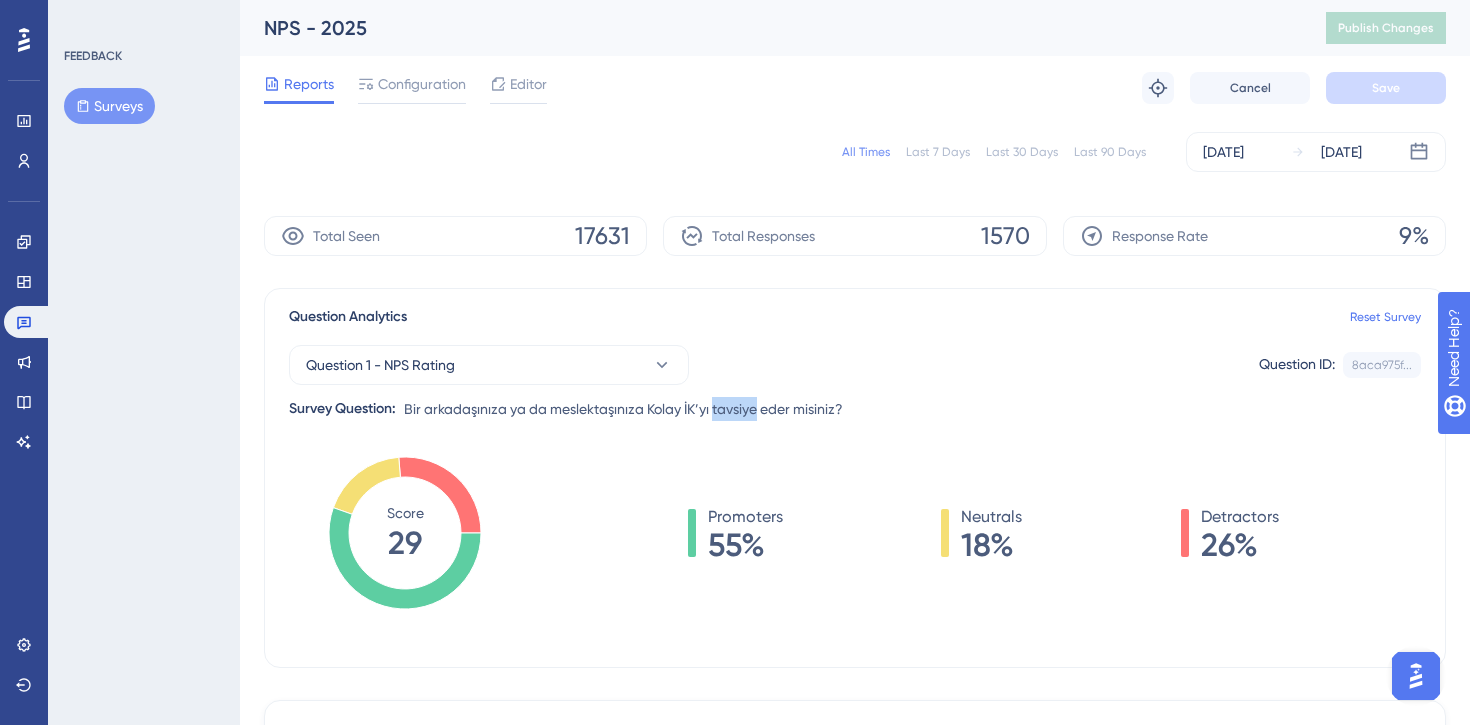 click on "Bir arkadaşınıza ya da meslektaşınıza Kolay İK’yı tavsiye eder misiniz?" at bounding box center [623, 409] 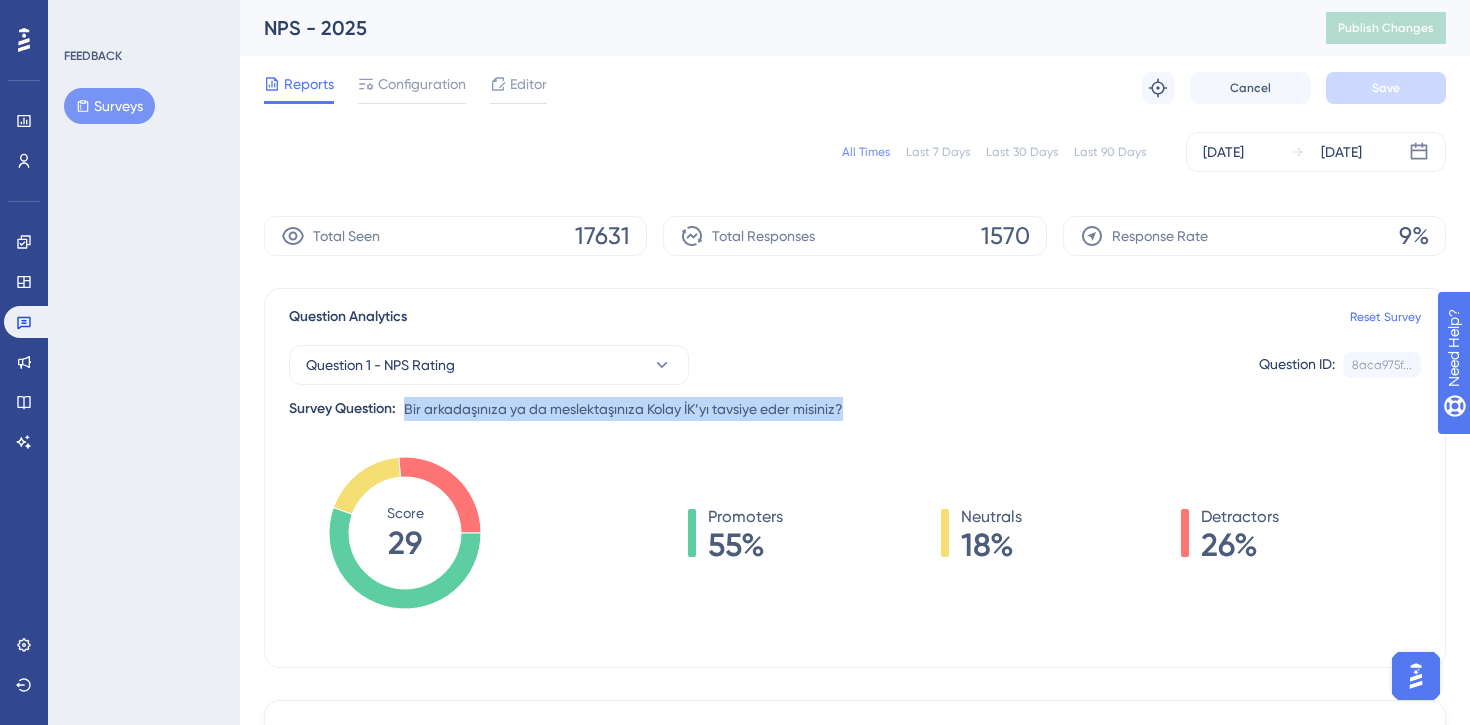 click on "Bir arkadaşınıza ya da meslektaşınıza Kolay İK’yı tavsiye eder misiniz?" at bounding box center (623, 409) 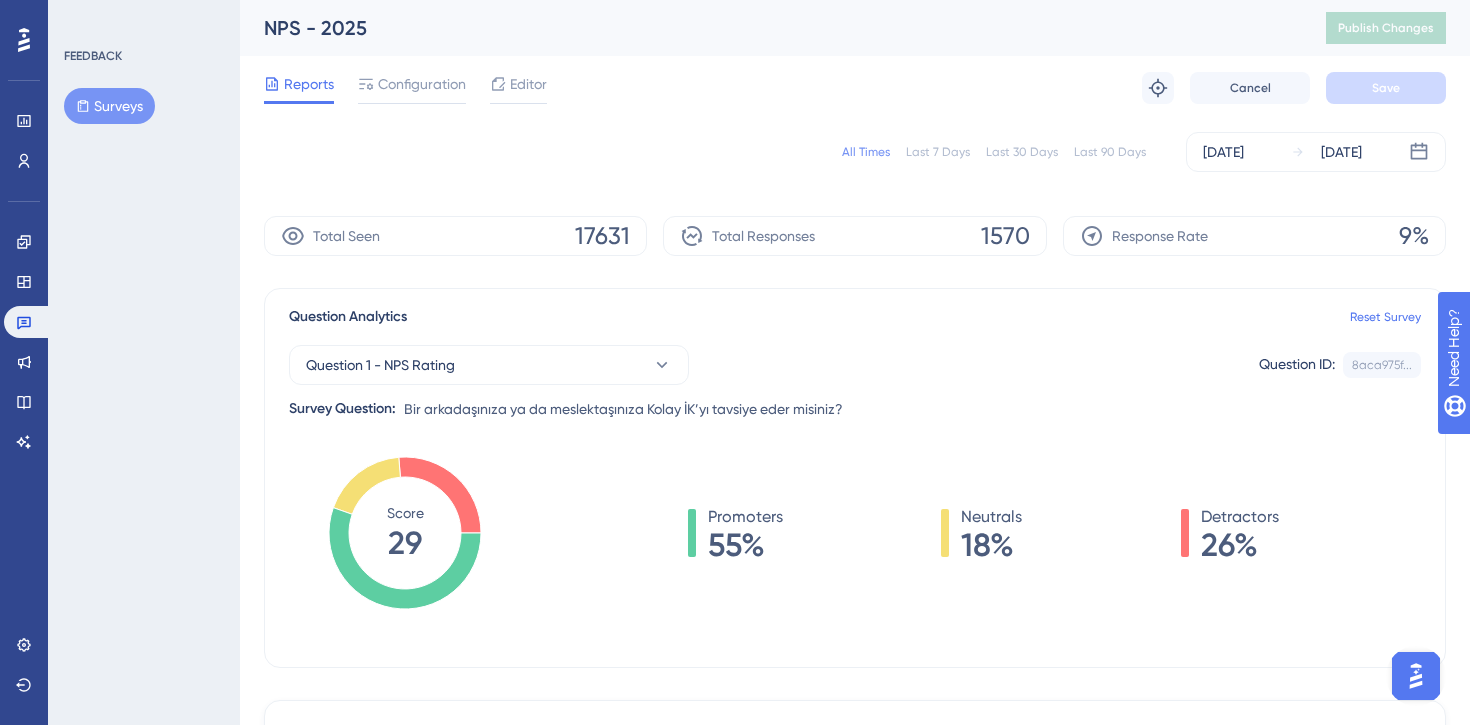 click on "Bir arkadaşınıza ya da meslektaşınıza Kolay İK’yı tavsiye eder misiniz?" at bounding box center (623, 409) 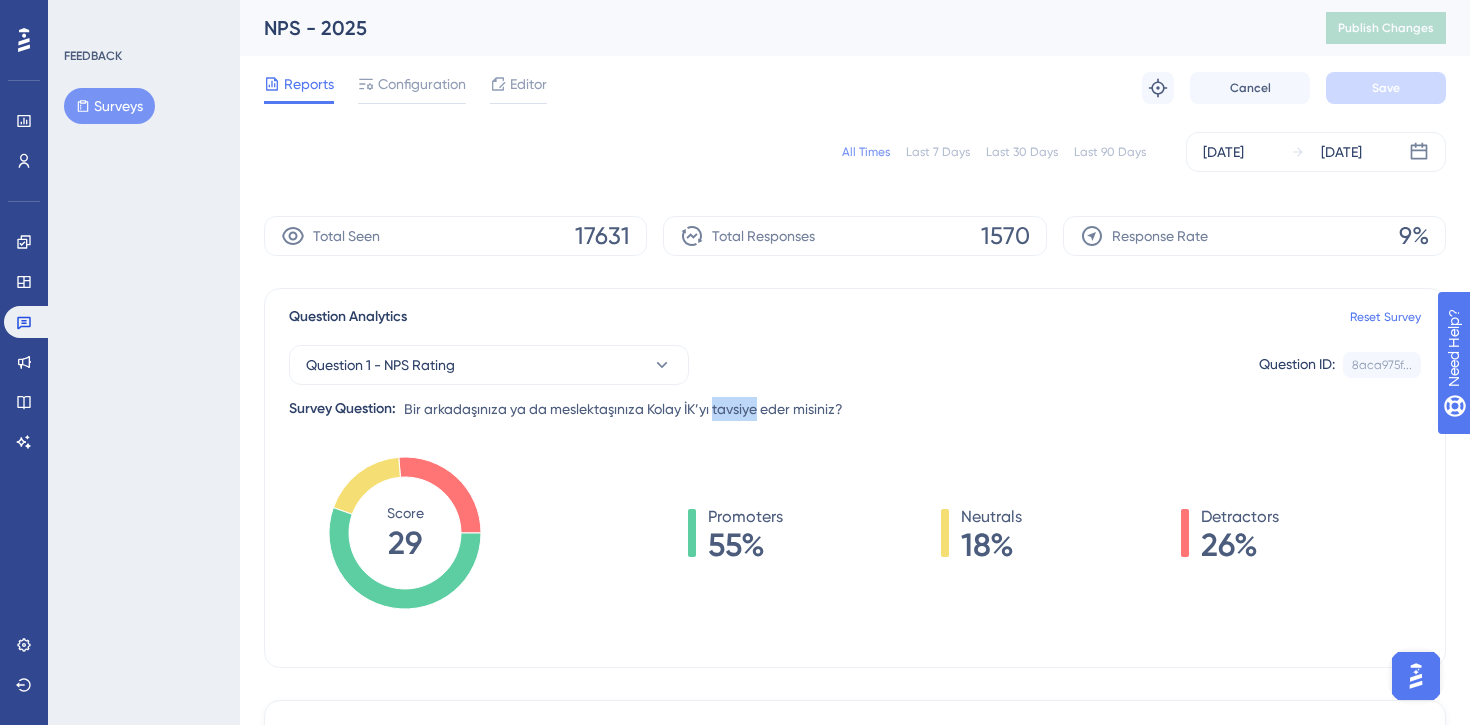 click on "Bir arkadaşınıza ya da meslektaşınıza Kolay İK’yı tavsiye eder misiniz?" at bounding box center (623, 409) 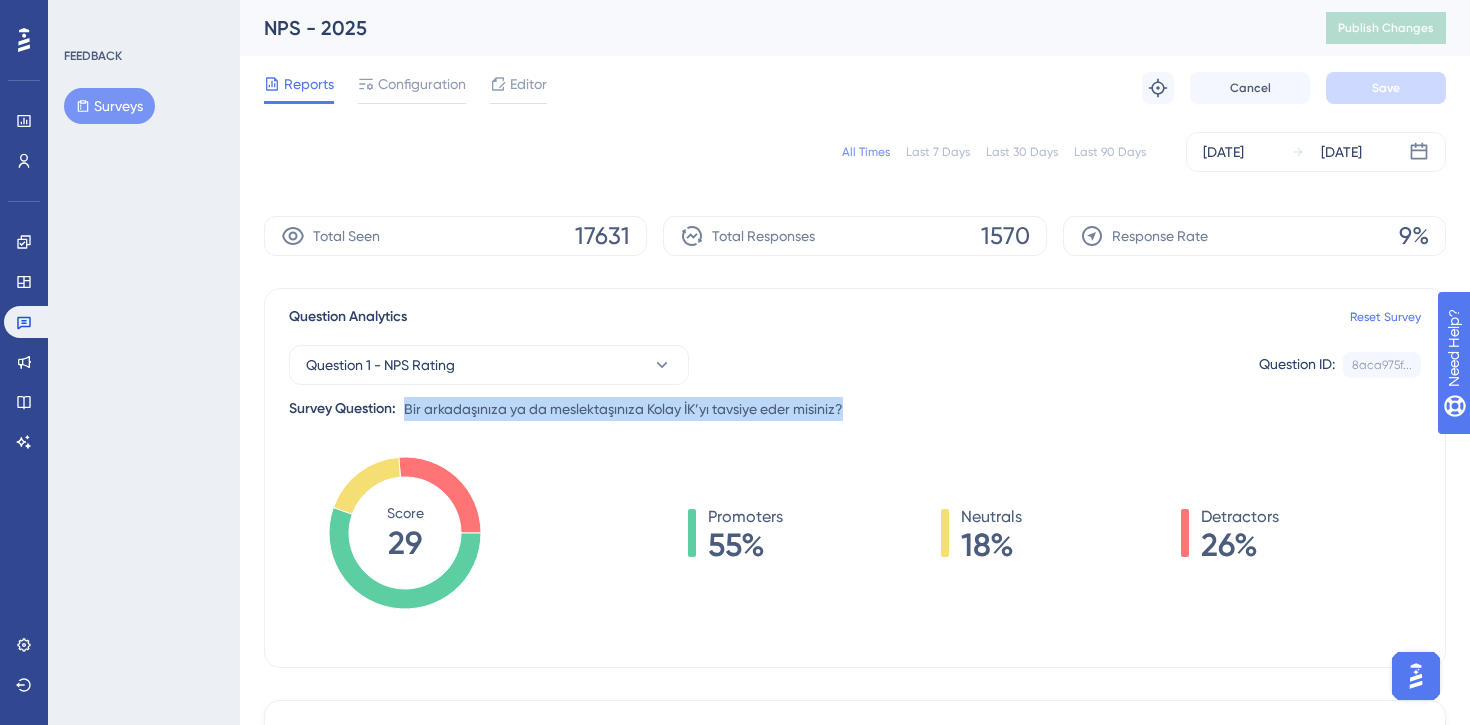 click on "Bir arkadaşınıza ya da meslektaşınıza Kolay İK’yı tavsiye eder misiniz?" at bounding box center [623, 409] 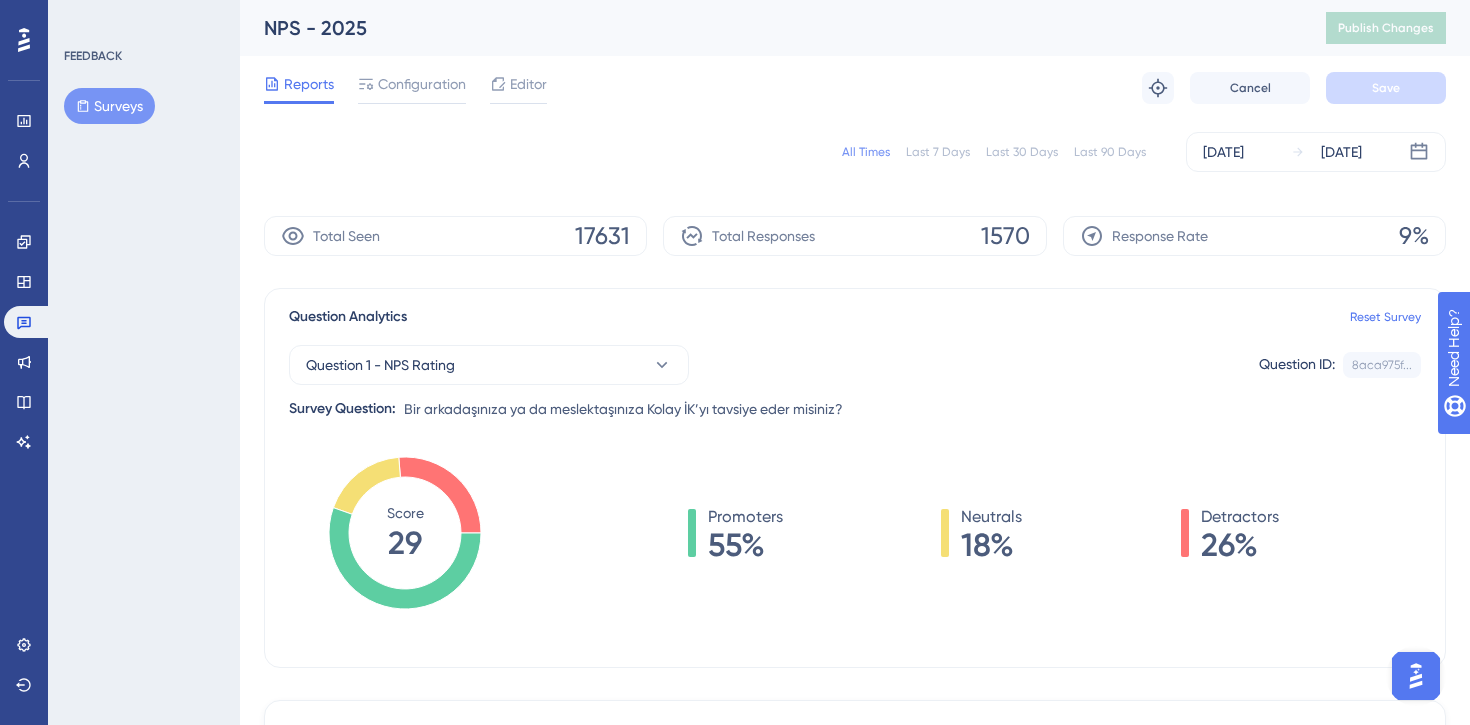 click on "Bir arkadaşınıza ya da meslektaşınıza Kolay İK’yı tavsiye eder misiniz?" at bounding box center [623, 409] 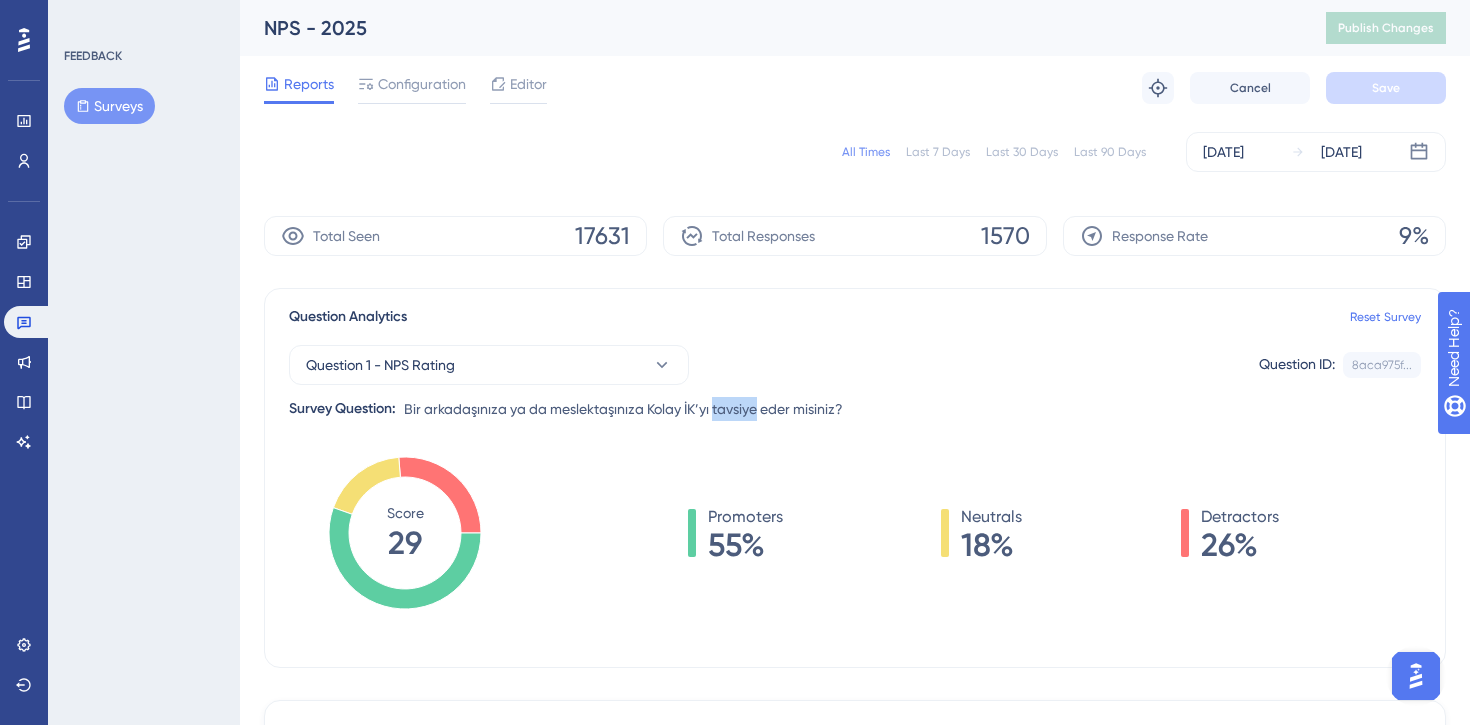 click on "Bir arkadaşınıza ya da meslektaşınıza Kolay İK’yı tavsiye eder misiniz?" at bounding box center (623, 409) 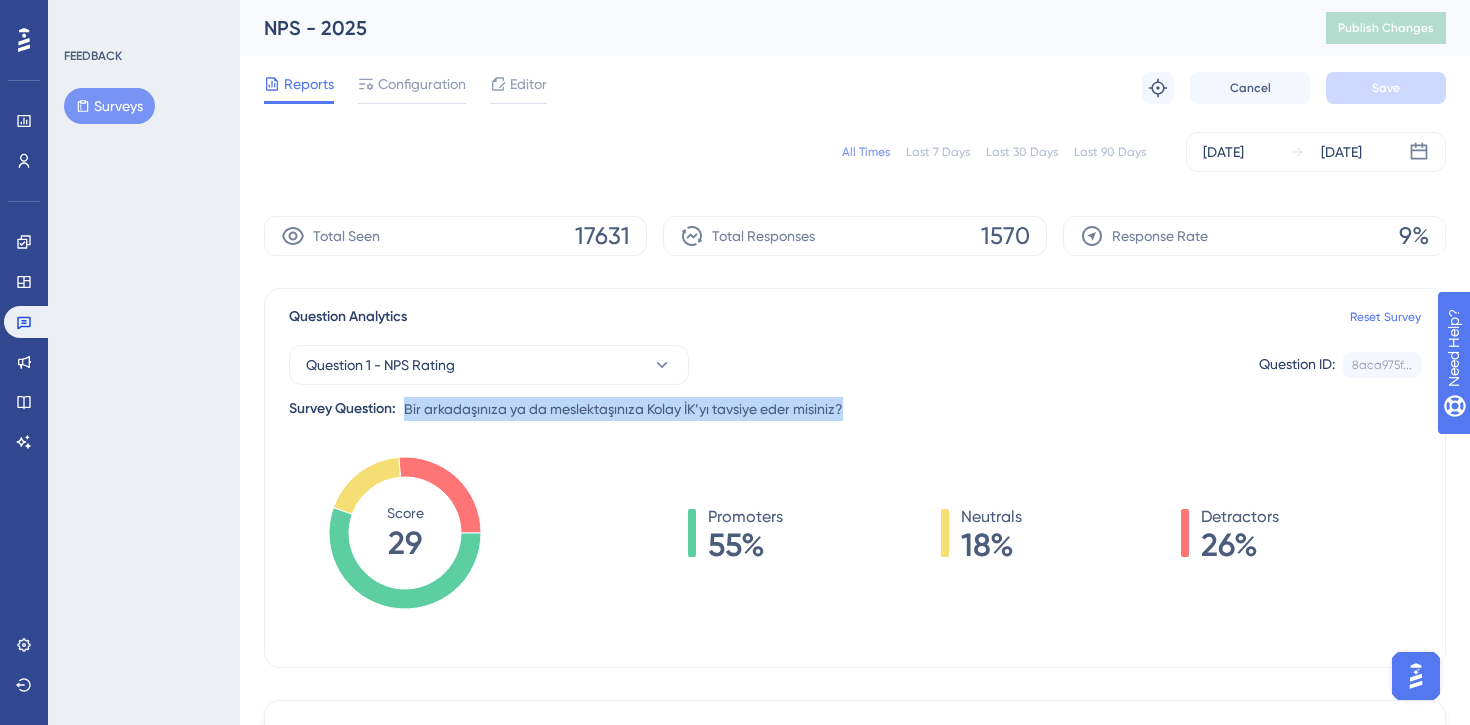 click on "Bir arkadaşınıza ya da meslektaşınıza Kolay İK’yı tavsiye eder misiniz?" at bounding box center (623, 409) 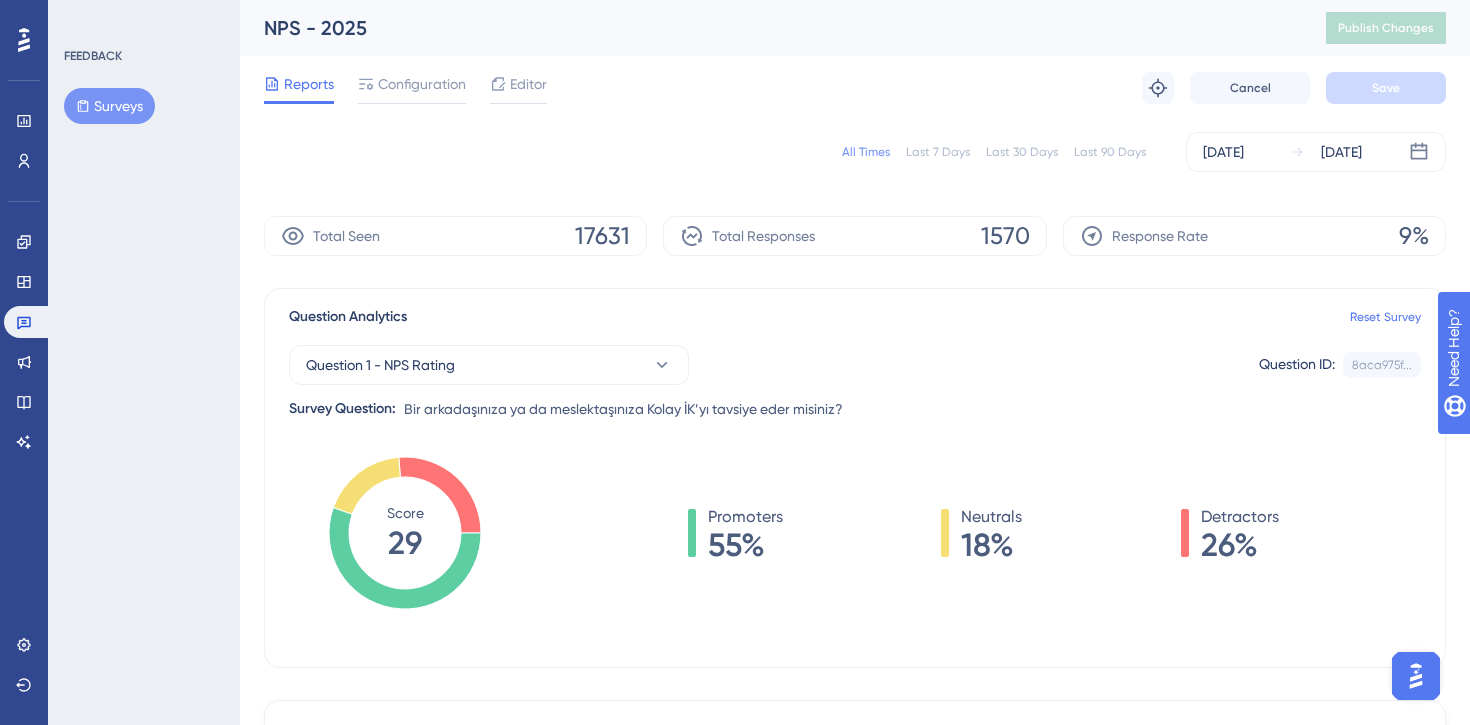 click on "Bir arkadaşınıza ya da meslektaşınıza Kolay İK’yı tavsiye eder misiniz?" at bounding box center [623, 409] 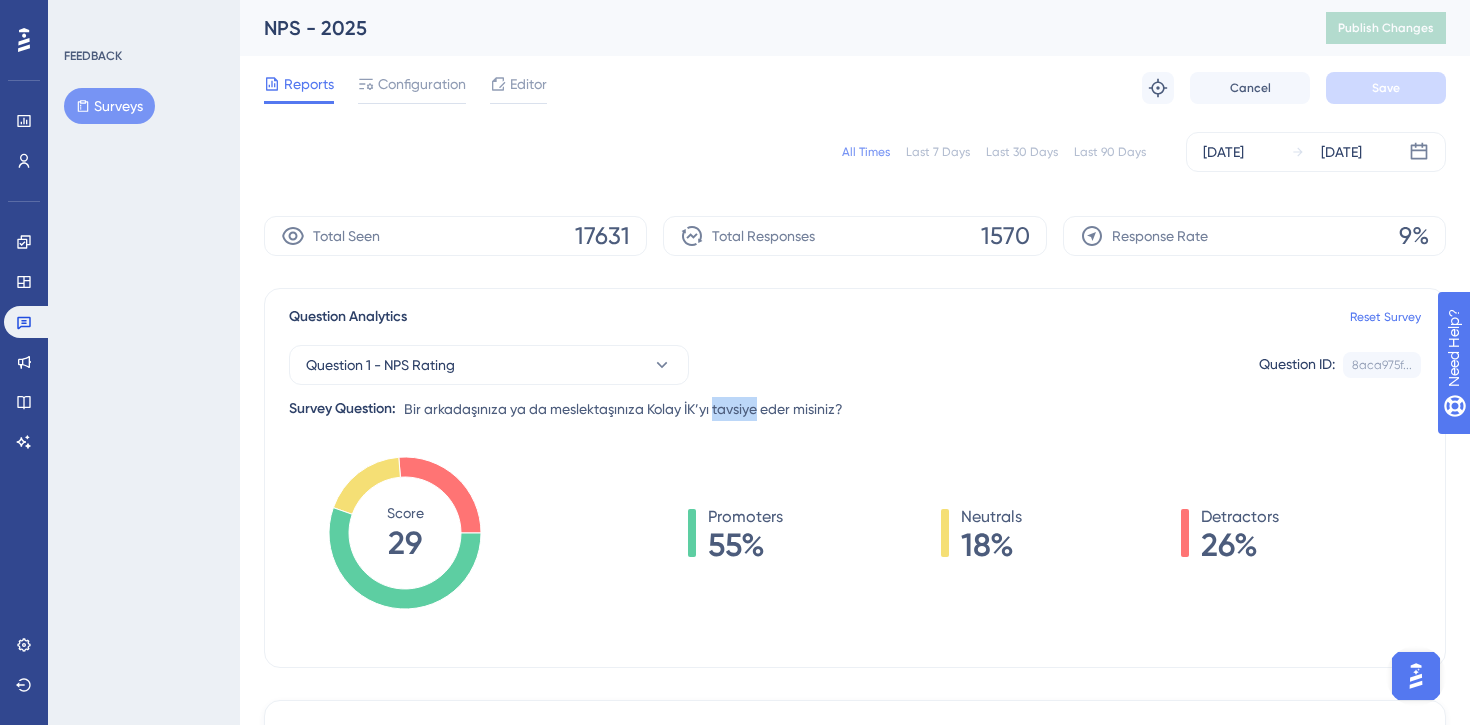 click on "Bir arkadaşınıza ya da meslektaşınıza Kolay İK’yı tavsiye eder misiniz?" at bounding box center [623, 409] 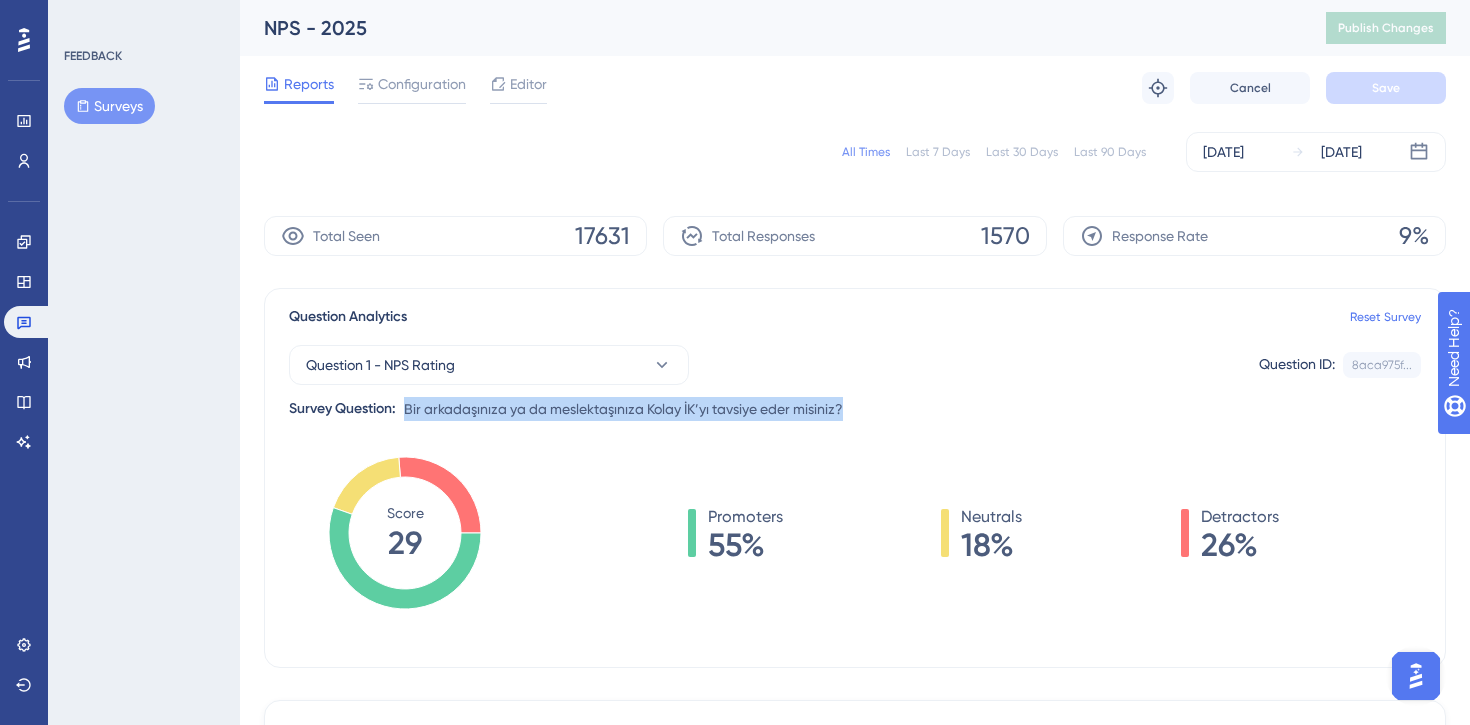 click on "Bir arkadaşınıza ya da meslektaşınıza Kolay İK’yı tavsiye eder misiniz?" at bounding box center [623, 409] 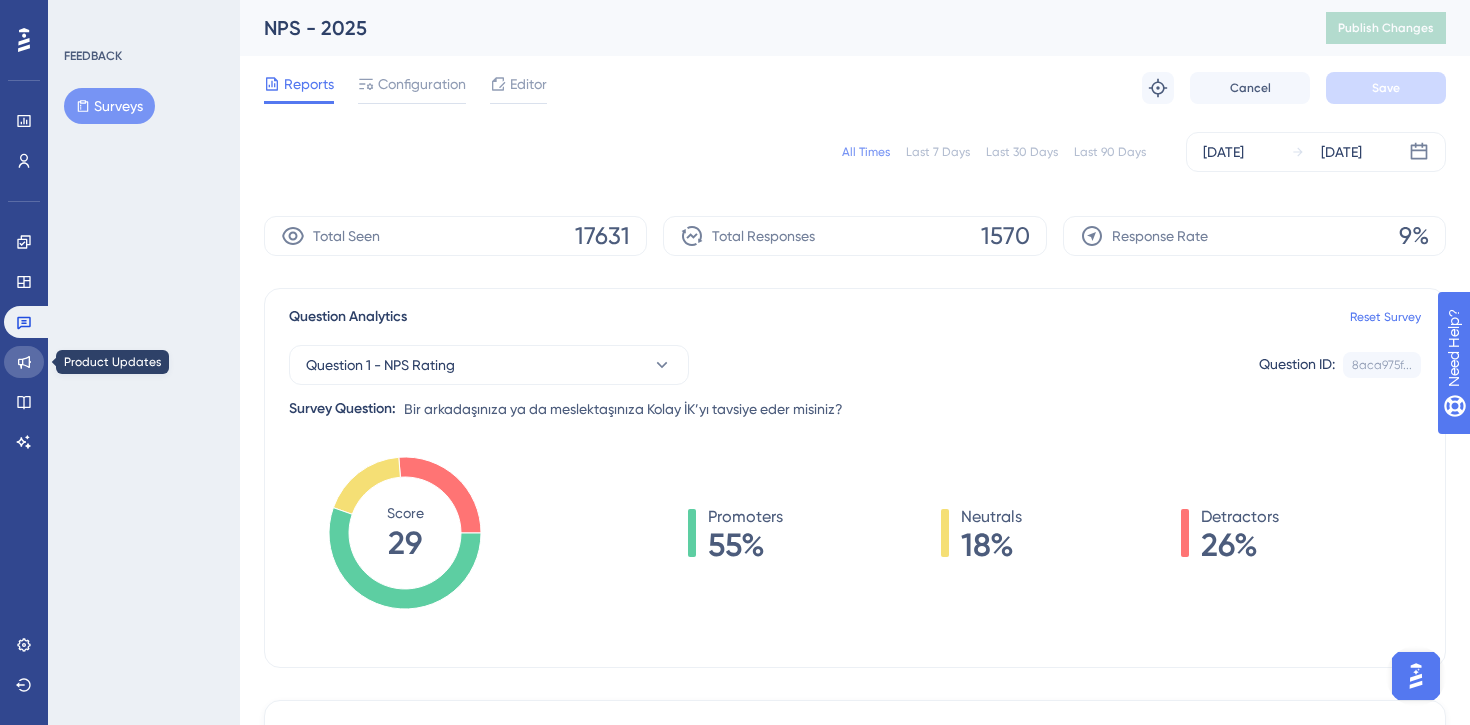 click at bounding box center [24, 362] 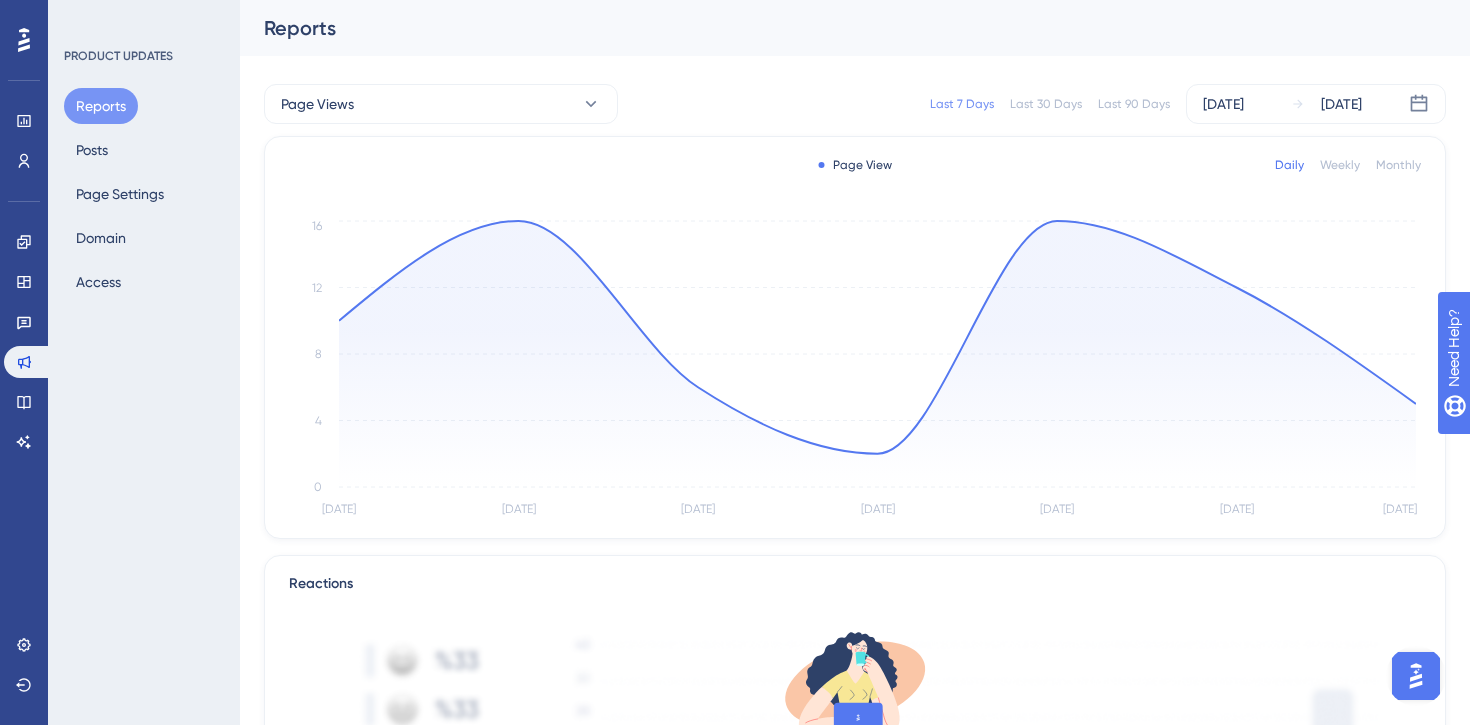 click on "Reports Posts Page Settings Domain Access" at bounding box center [145, 194] 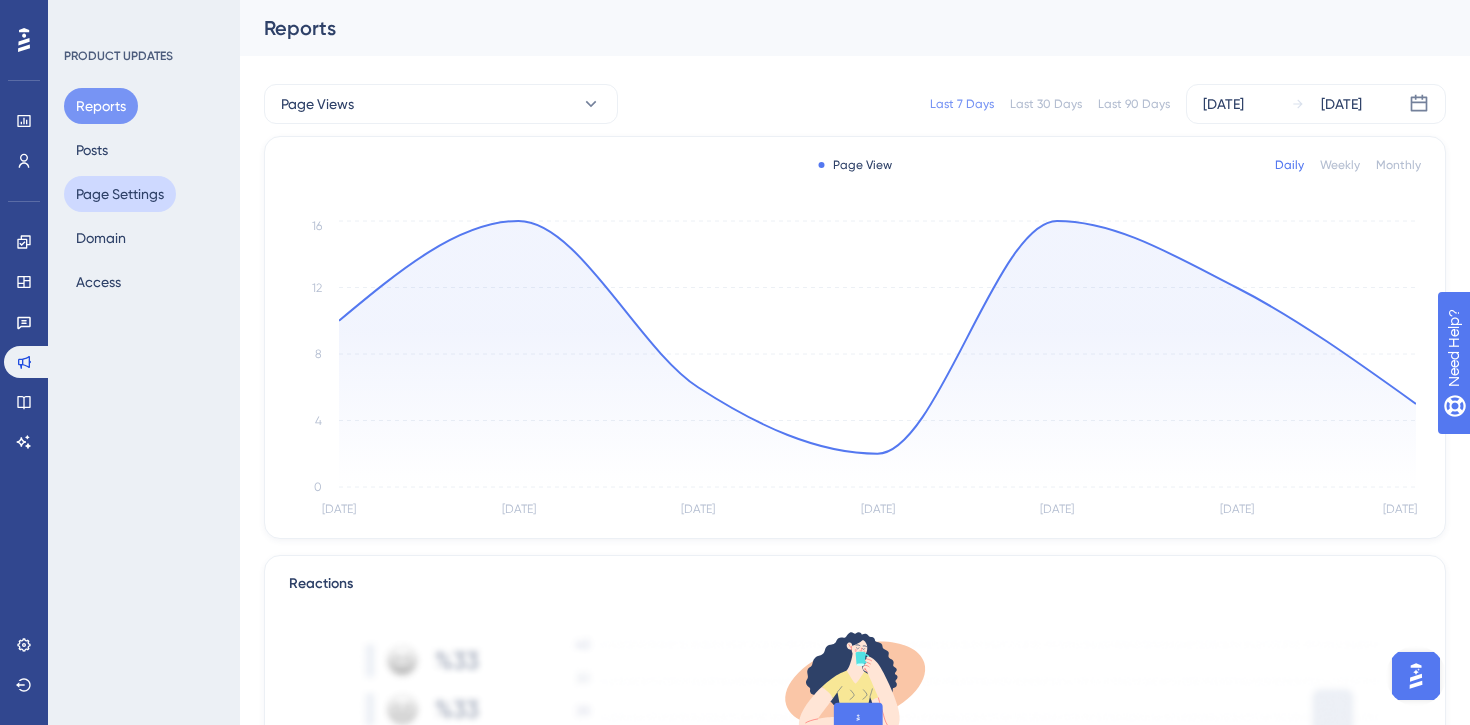 click on "Page Settings" at bounding box center [120, 194] 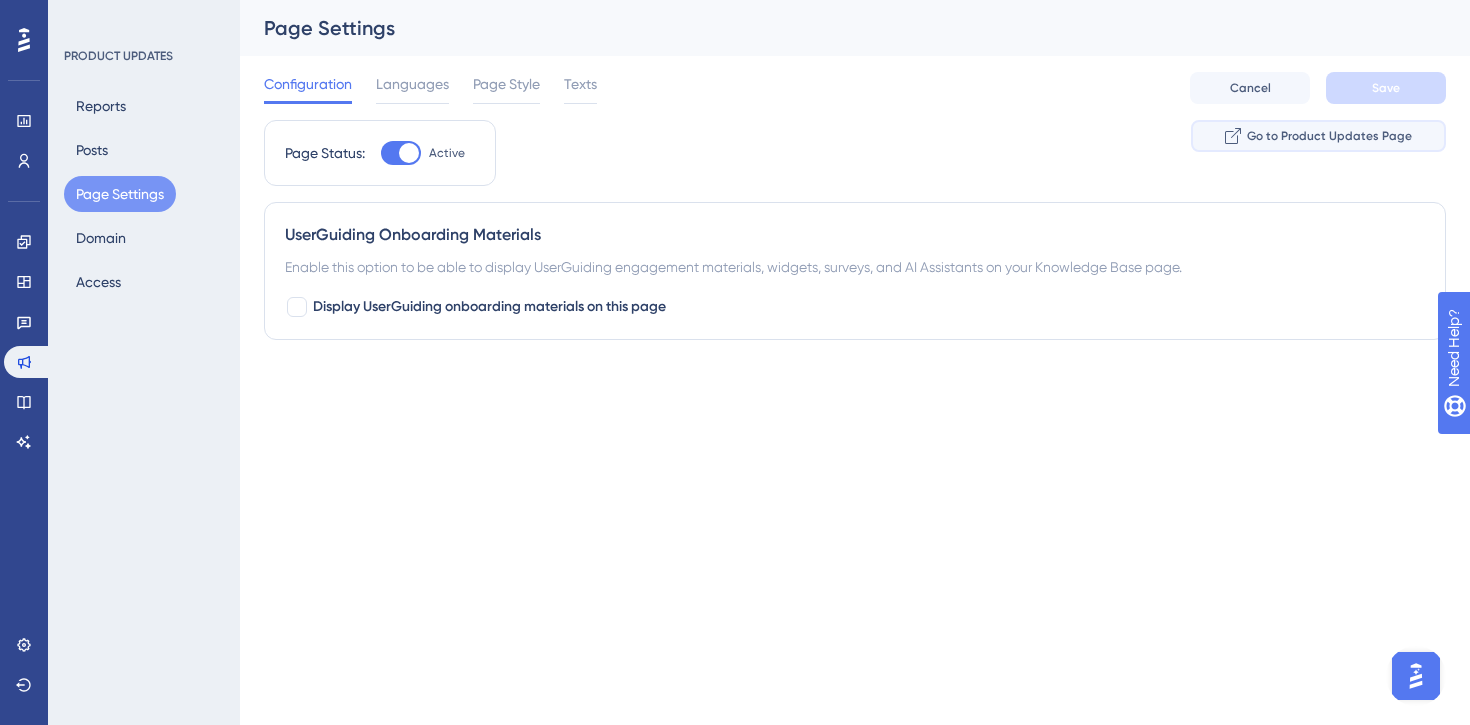 click on "Go to Product Updates Page" at bounding box center [1329, 136] 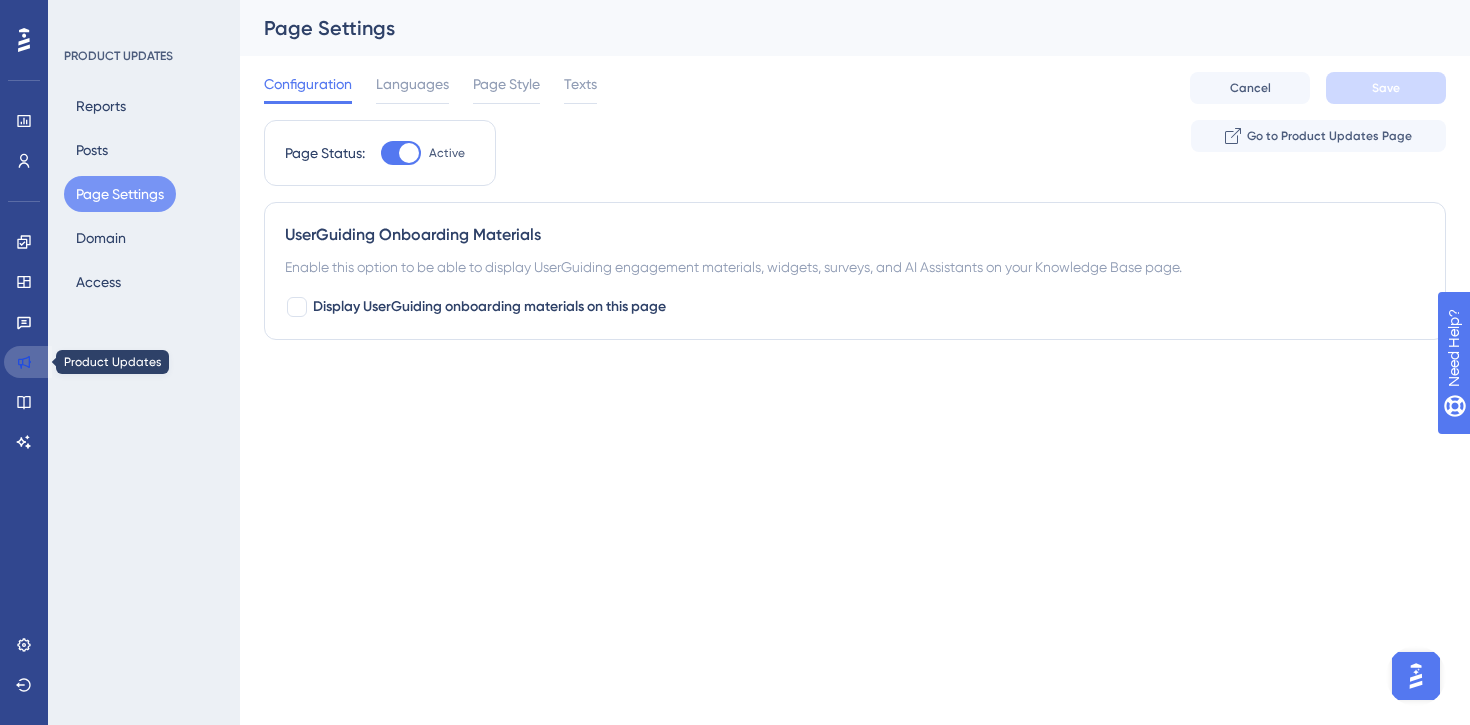 click 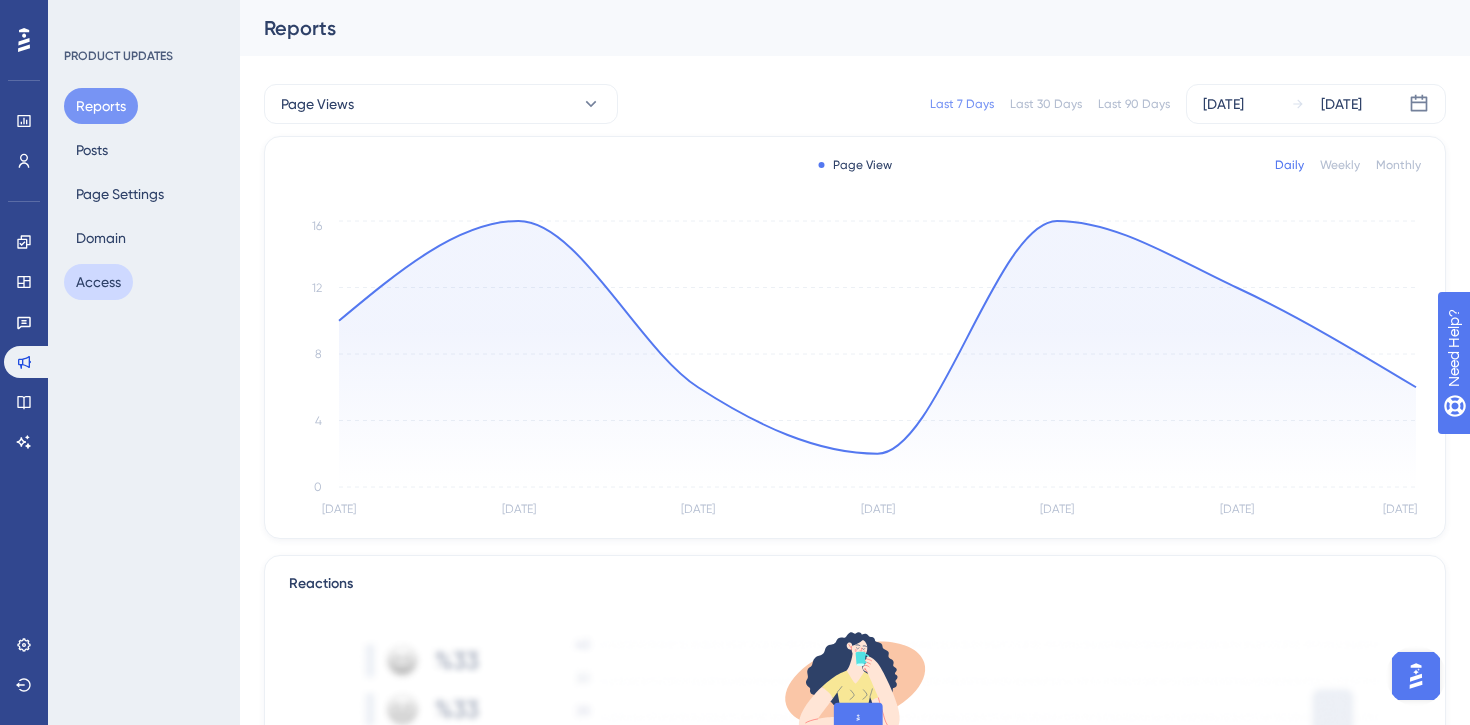 click on "Access" at bounding box center [98, 282] 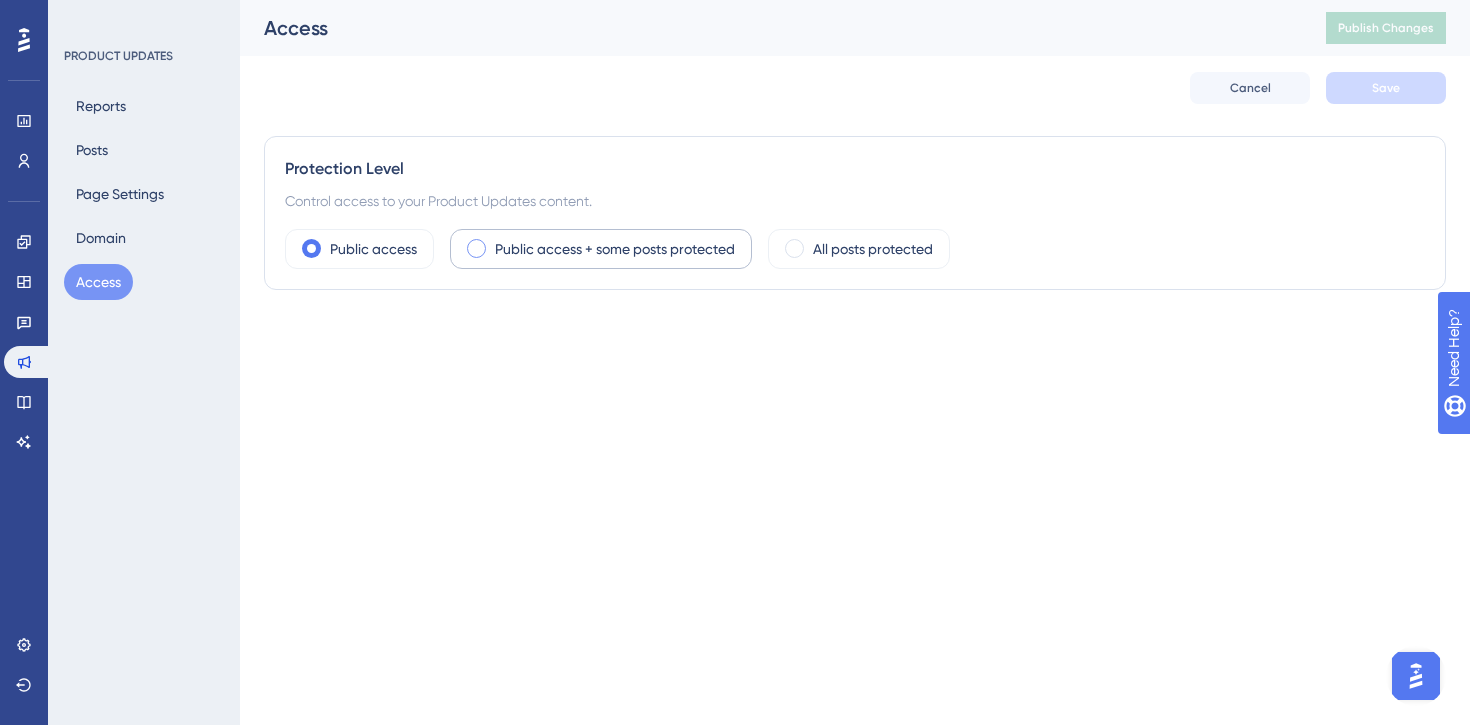 click on "Public access + some posts protected" at bounding box center [615, 249] 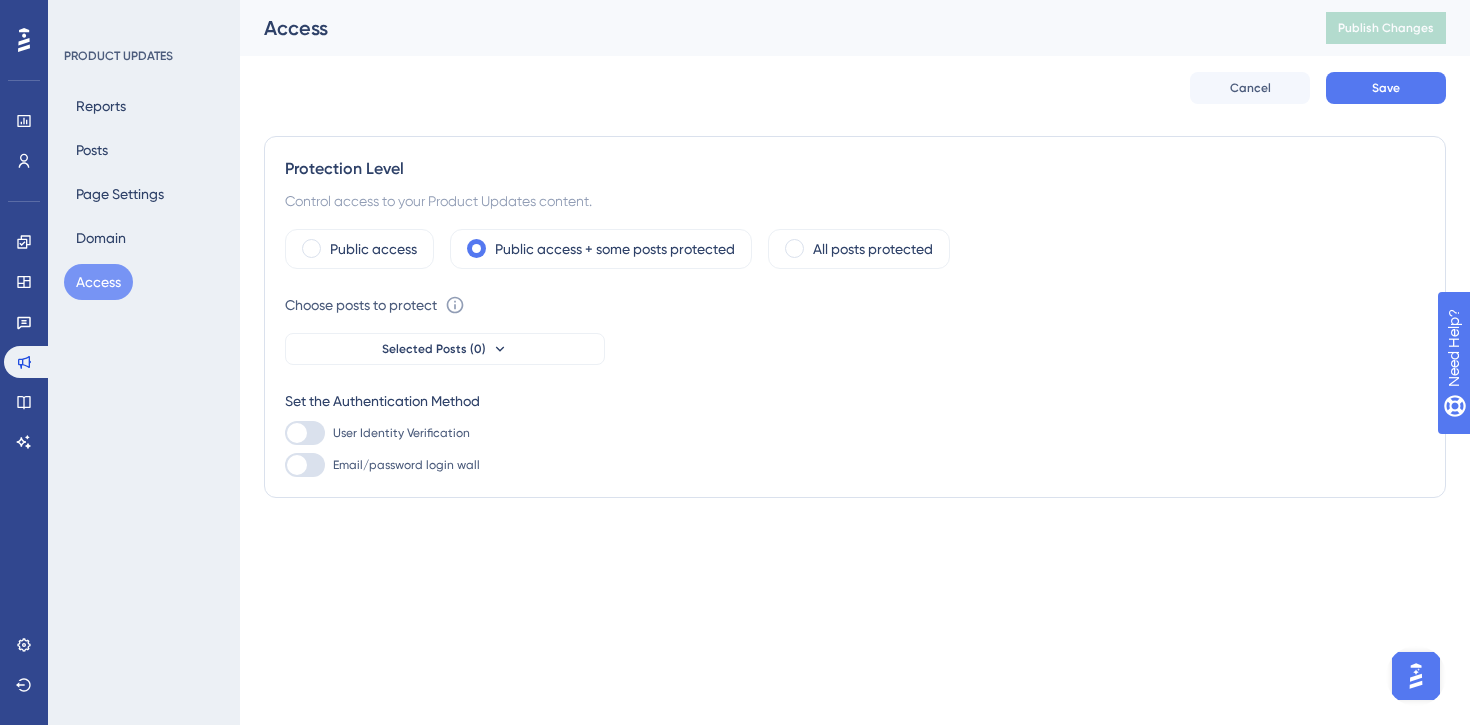 click at bounding box center (305, 433) 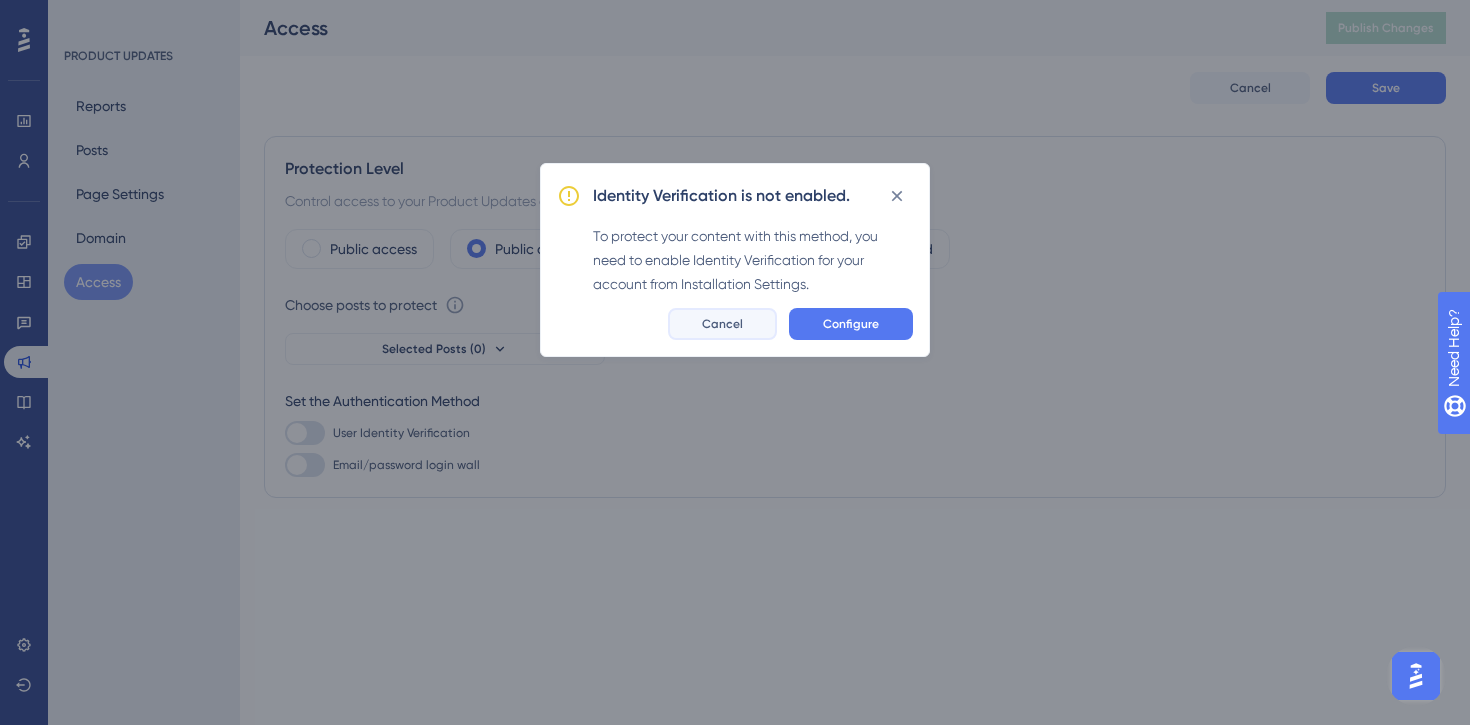 click on "Cancel" at bounding box center [722, 324] 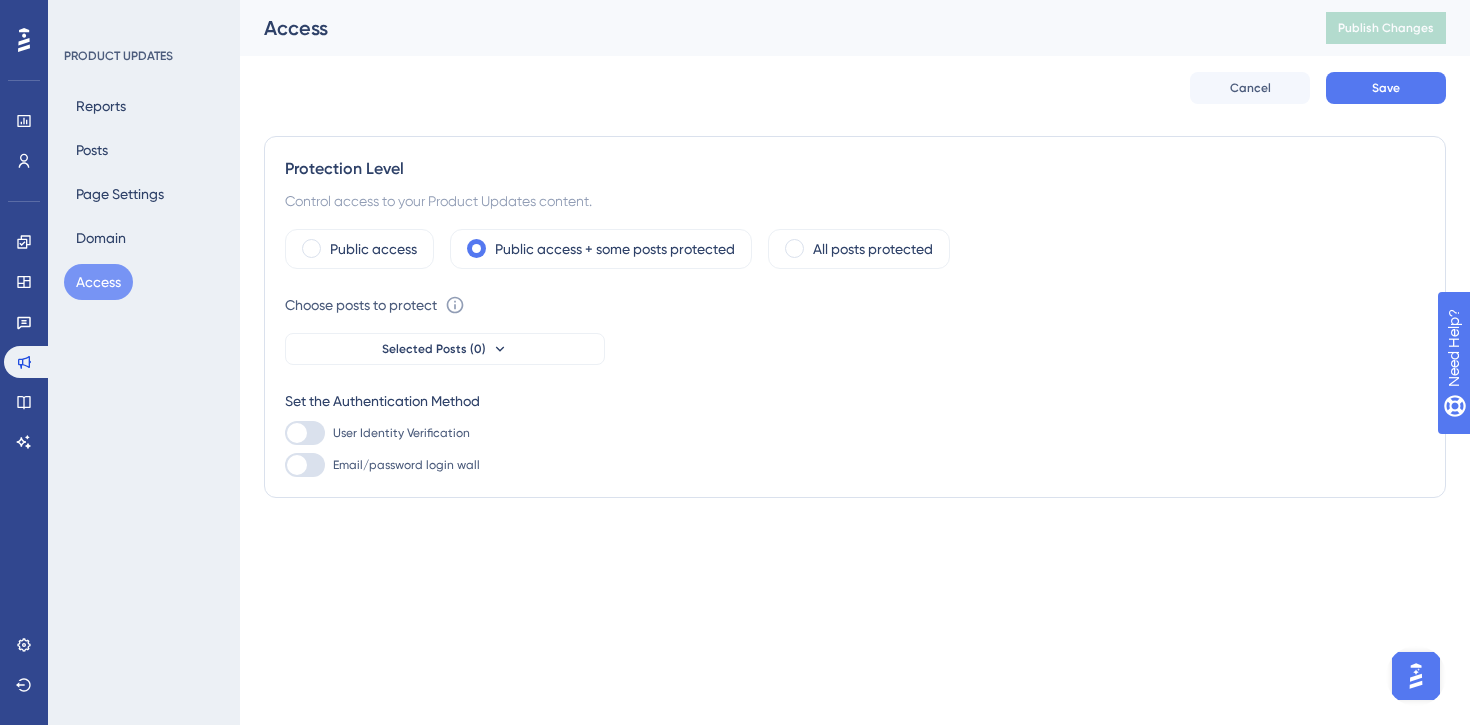 click at bounding box center [297, 465] 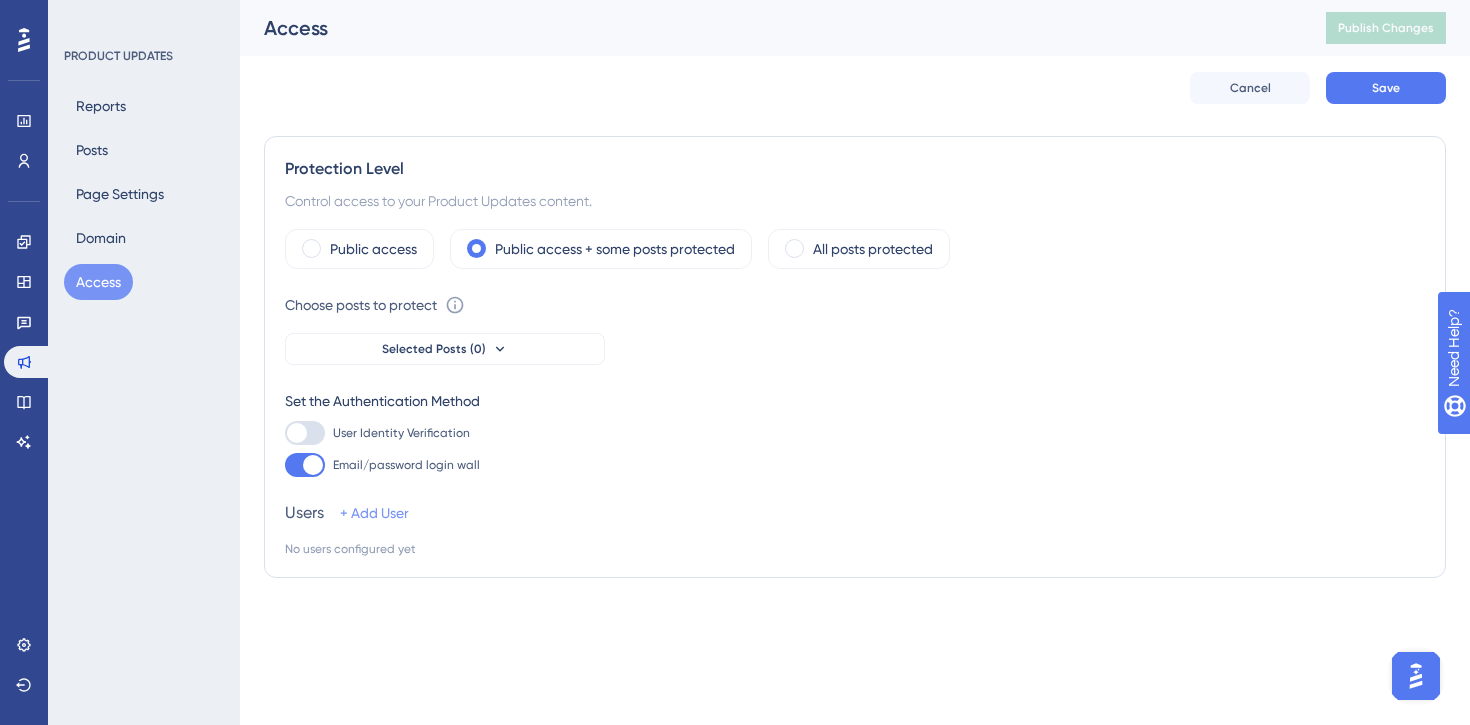 click on "+ Add User" at bounding box center [374, 513] 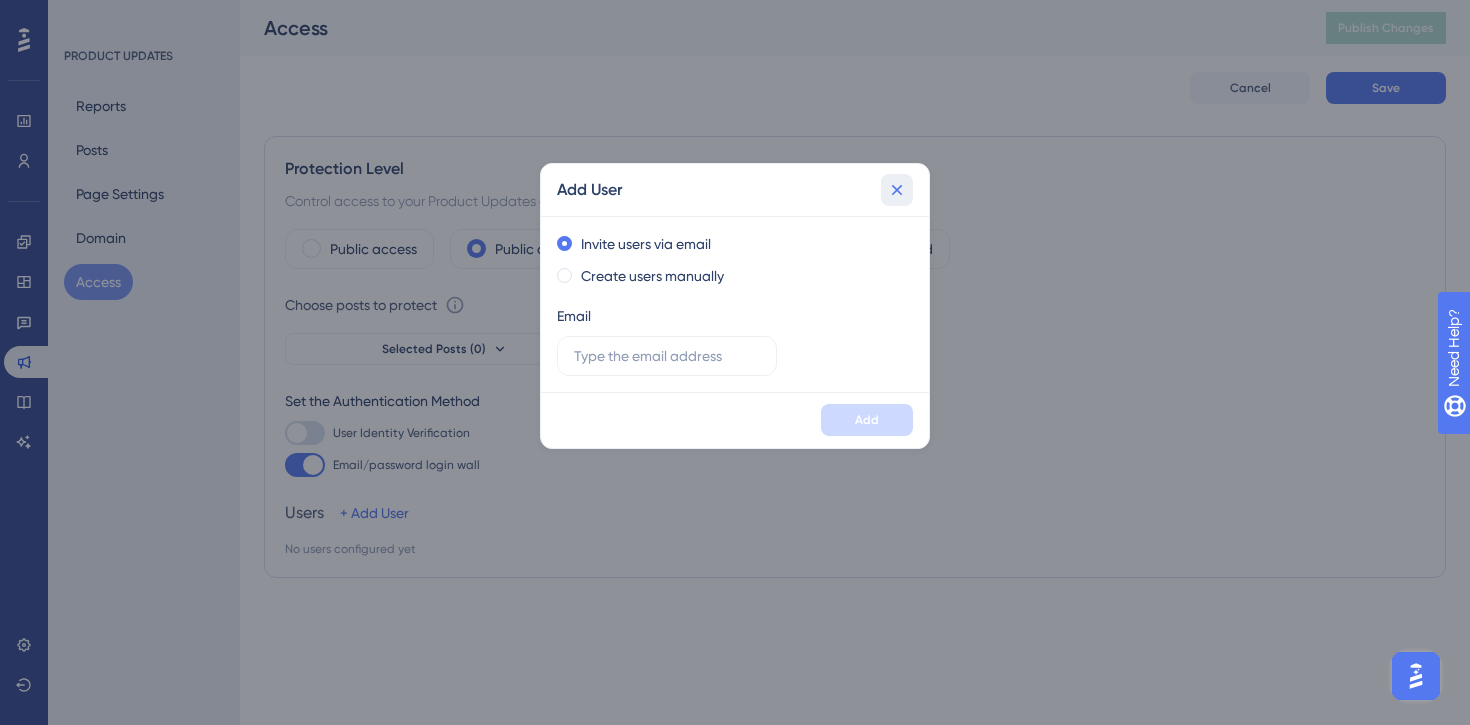 click 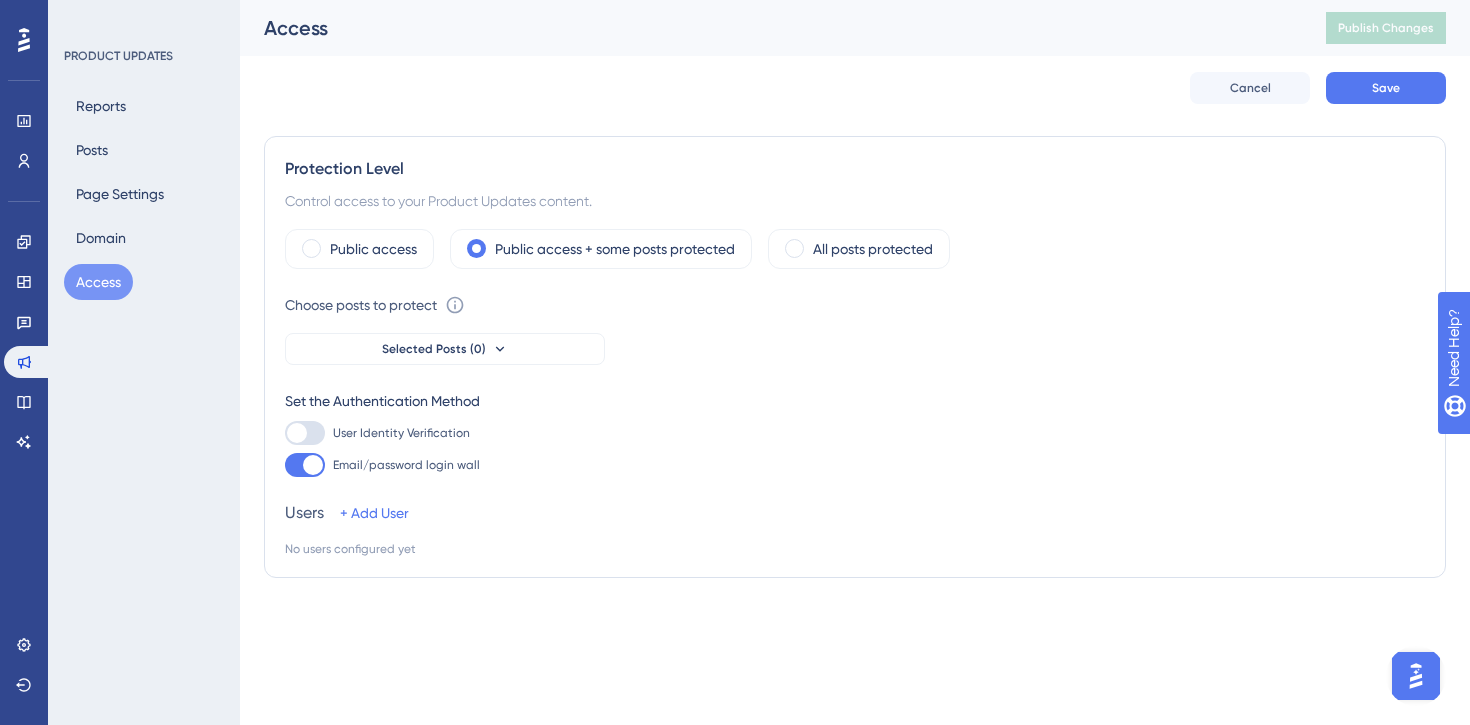 click at bounding box center (305, 465) 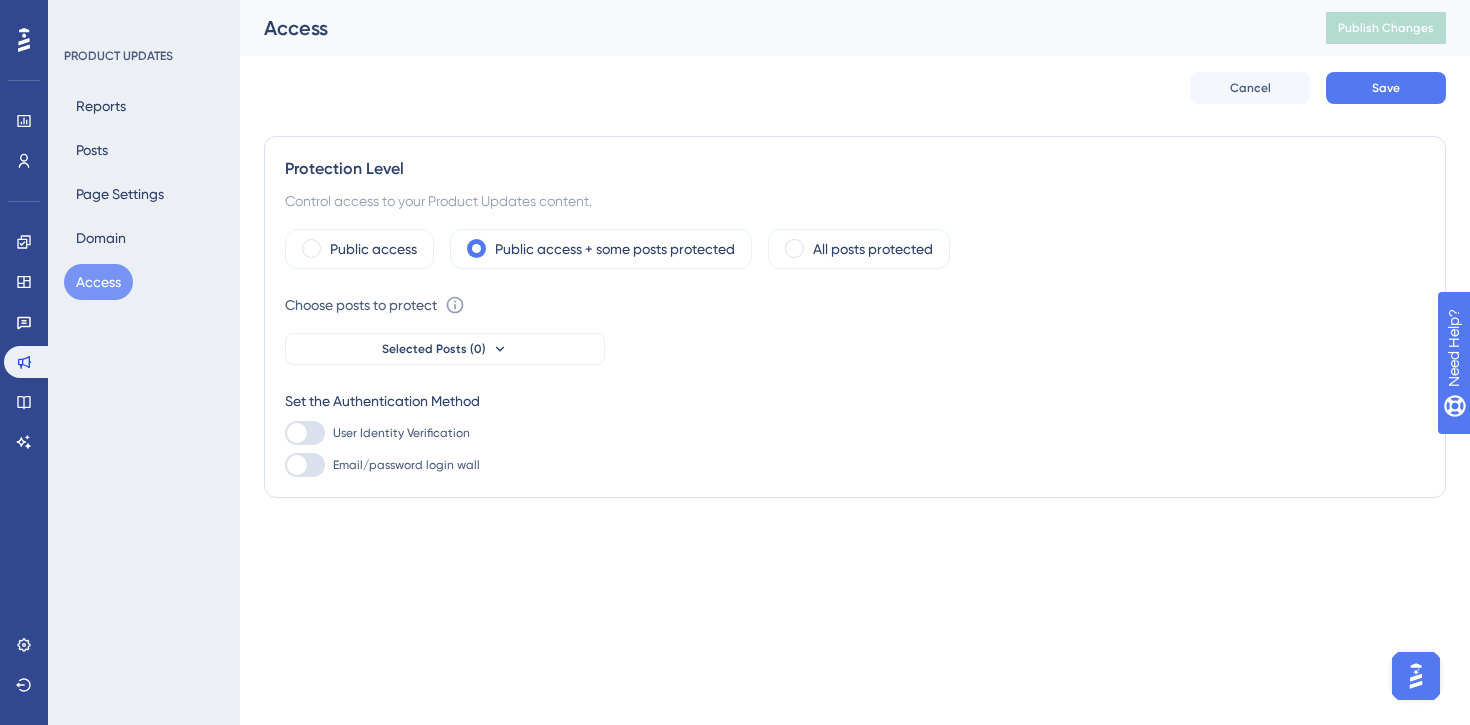 click at bounding box center [305, 465] 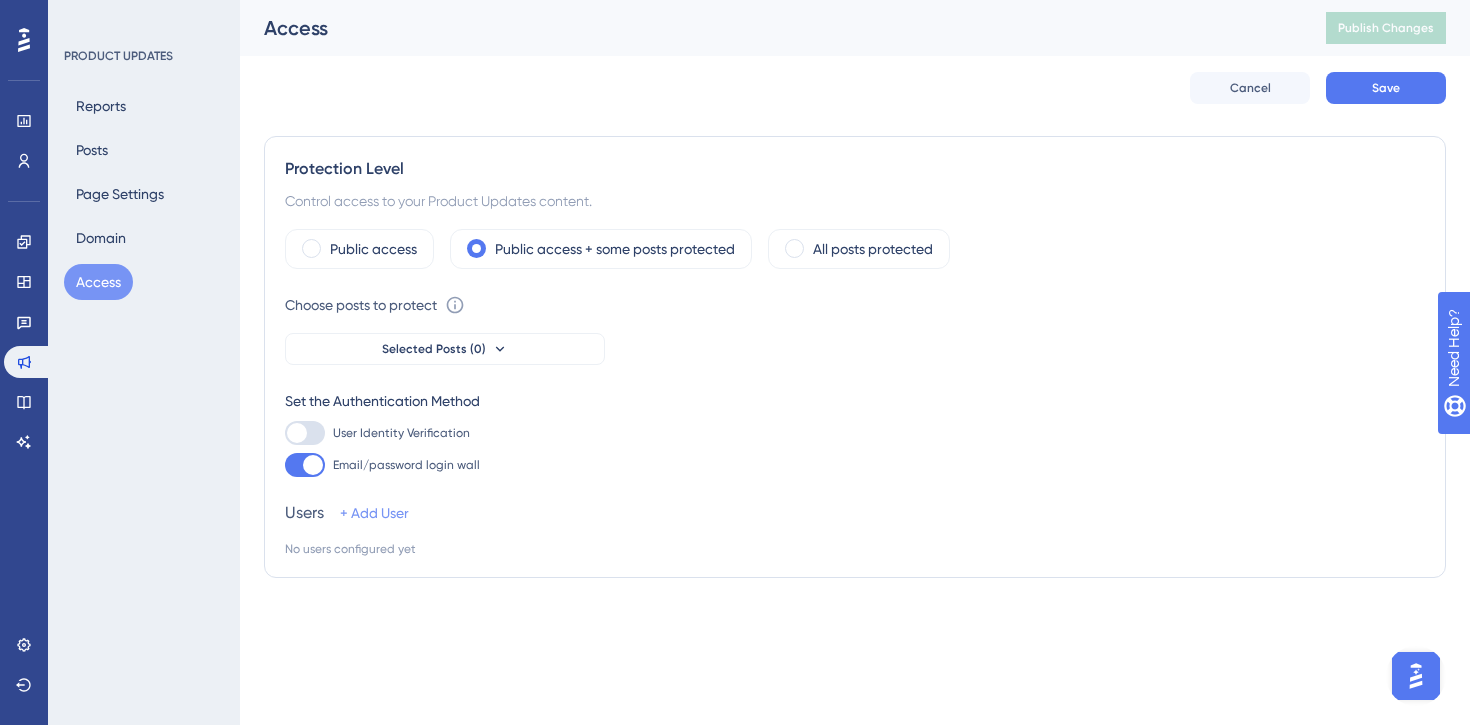 click on "+ Add User" at bounding box center (374, 513) 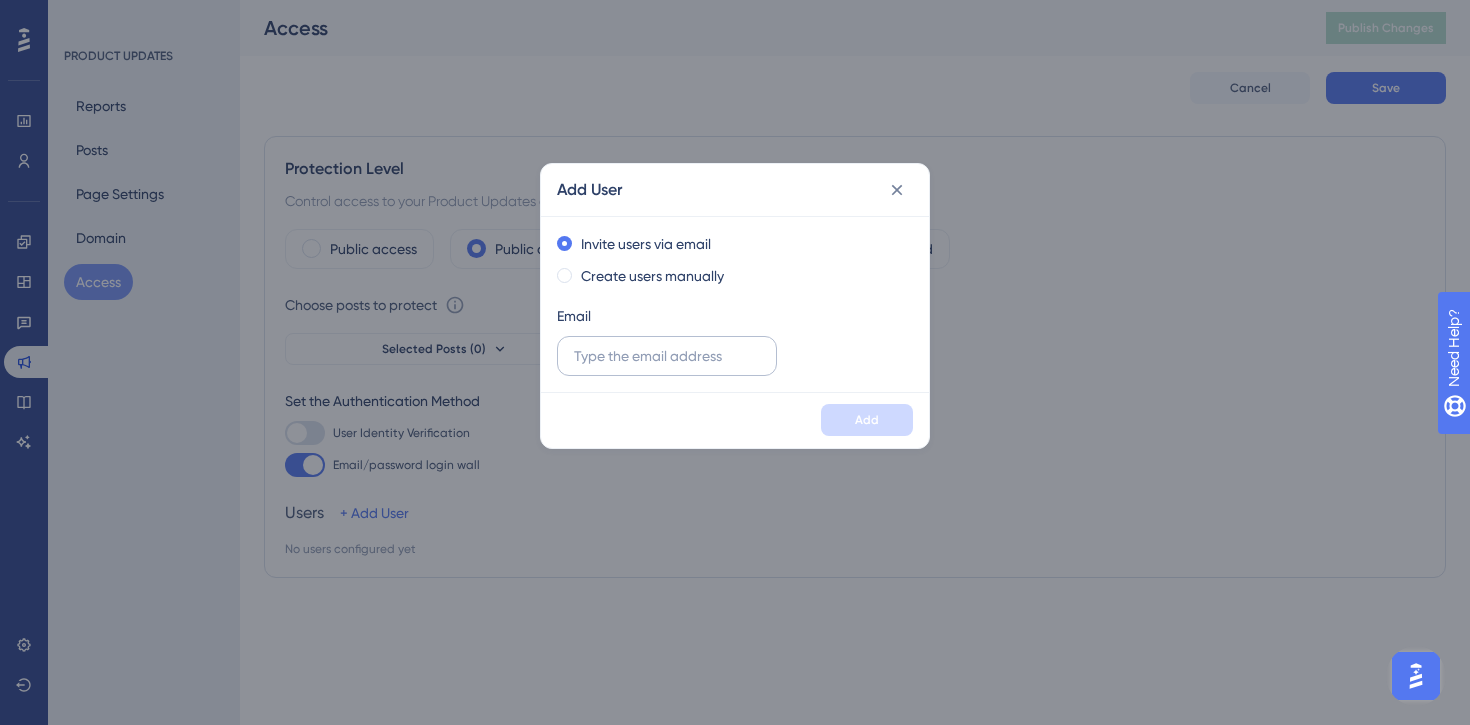 click at bounding box center (667, 356) 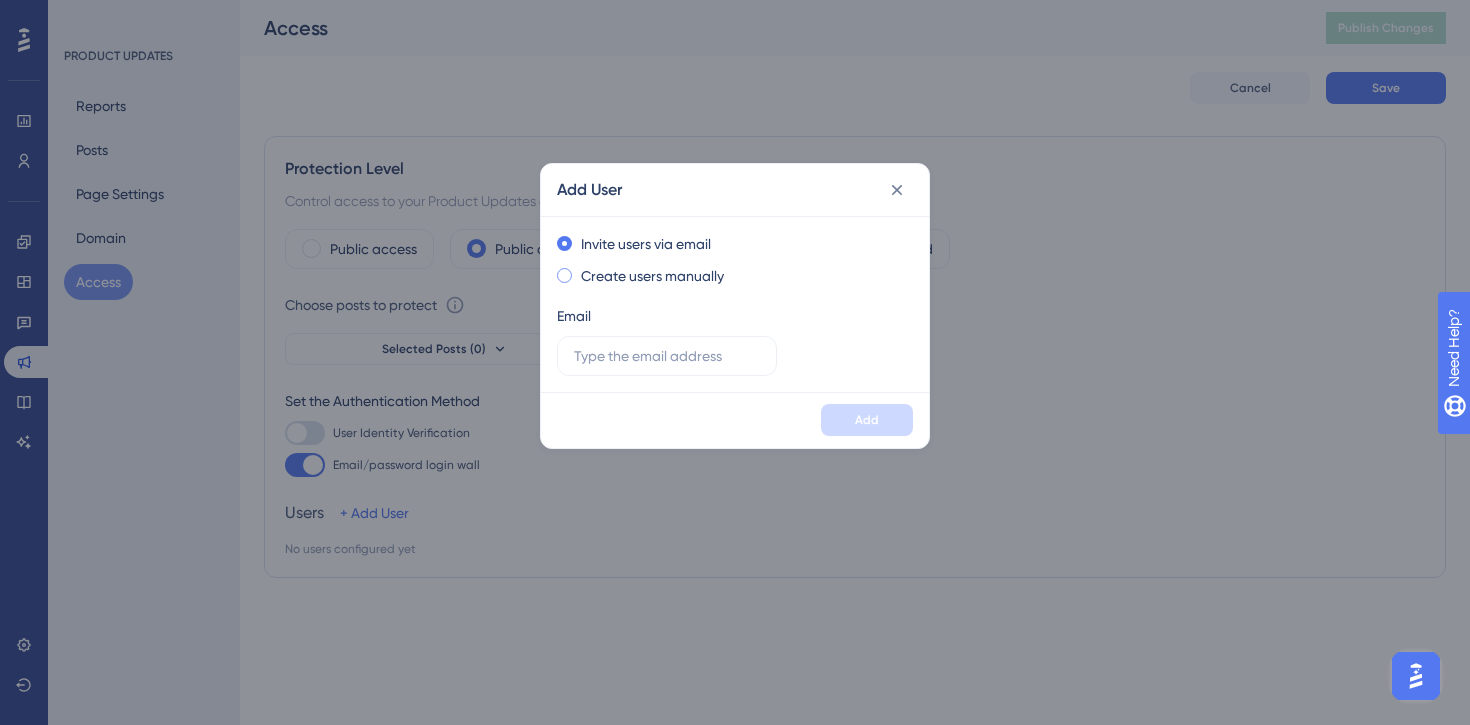 click on "Create users manually" at bounding box center [652, 276] 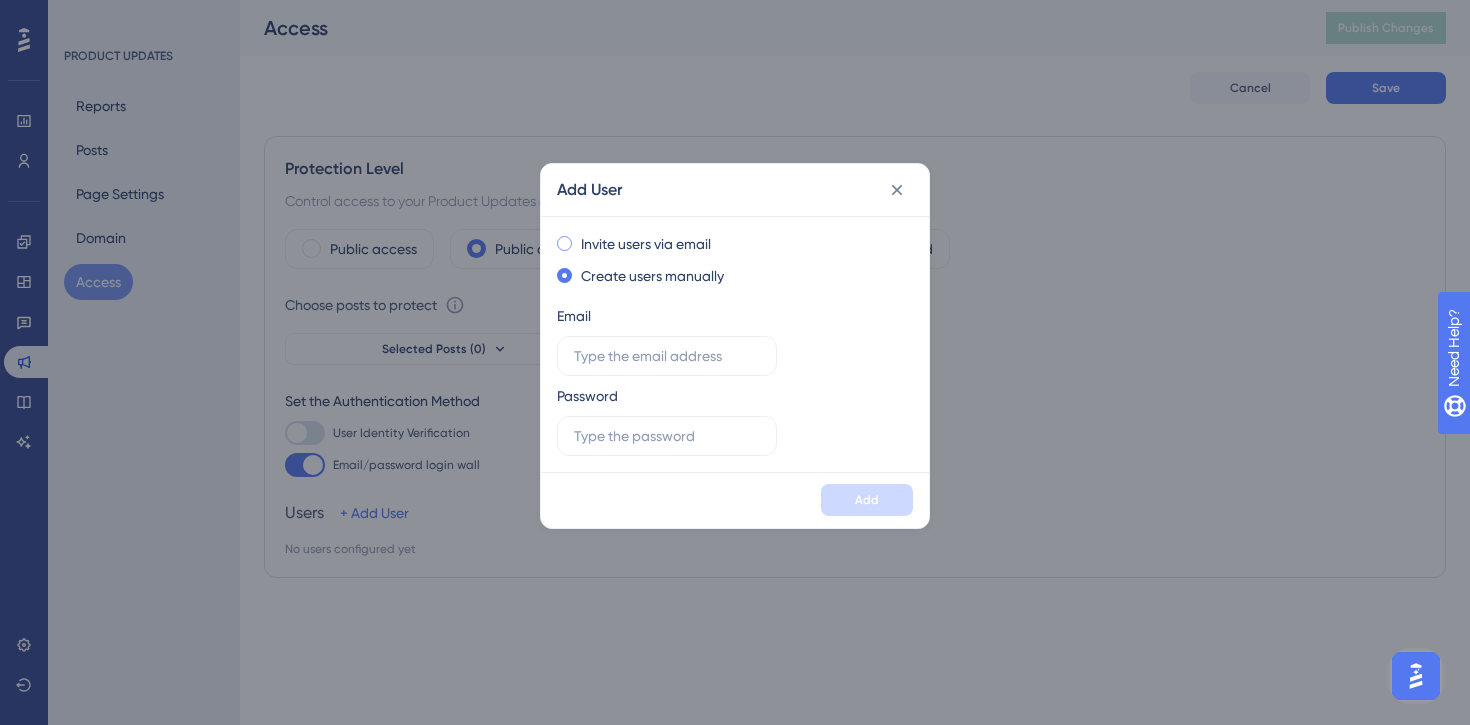 click on "Invite users via email" at bounding box center (646, 244) 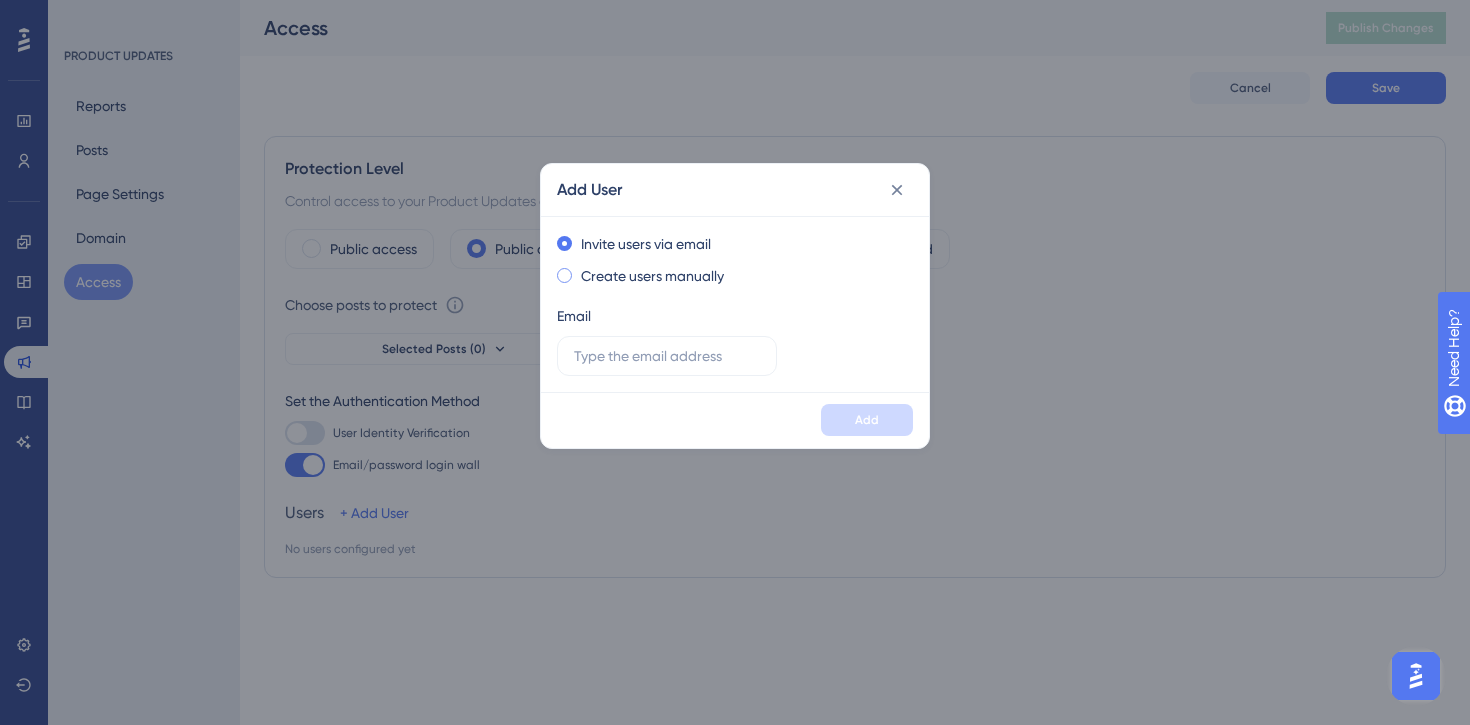 click on "Create users manually" at bounding box center [652, 276] 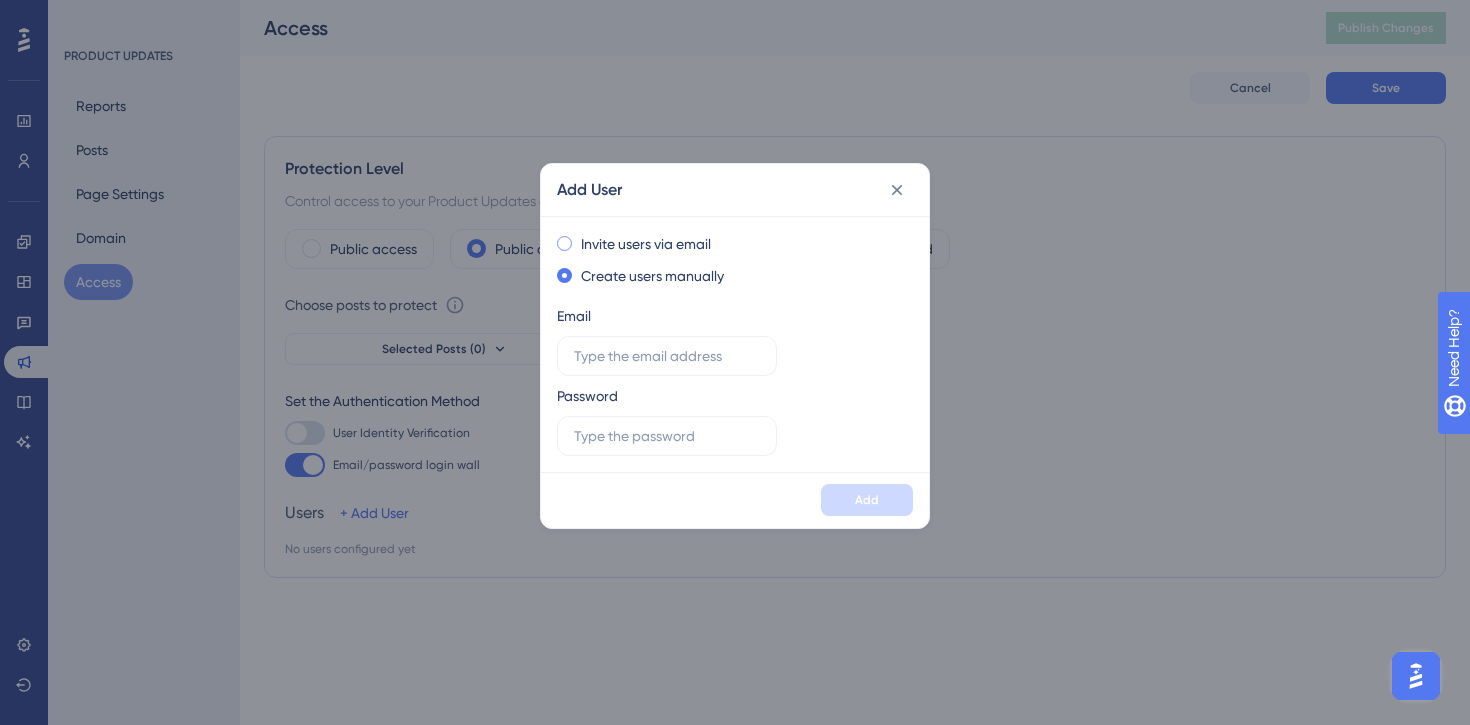click on "Invite users via email" at bounding box center [646, 244] 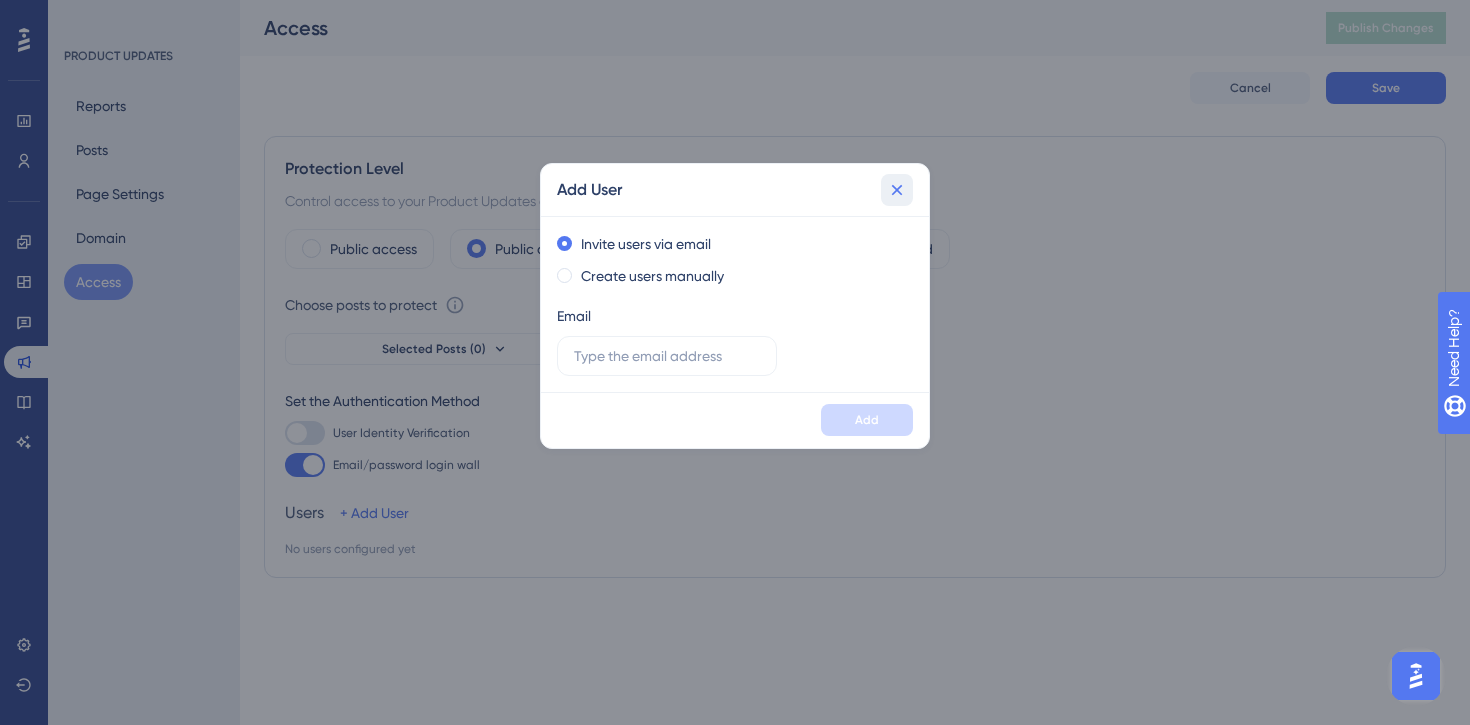 click 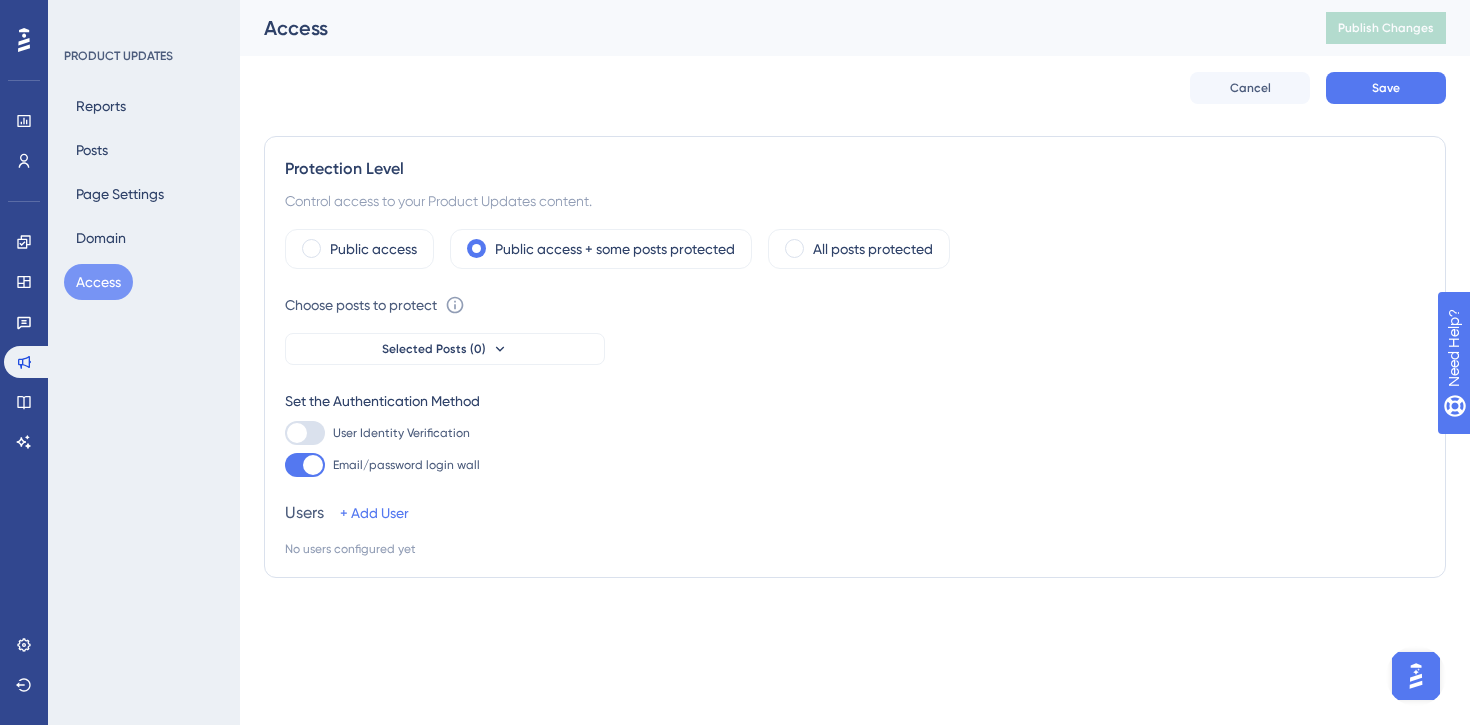 click at bounding box center (305, 465) 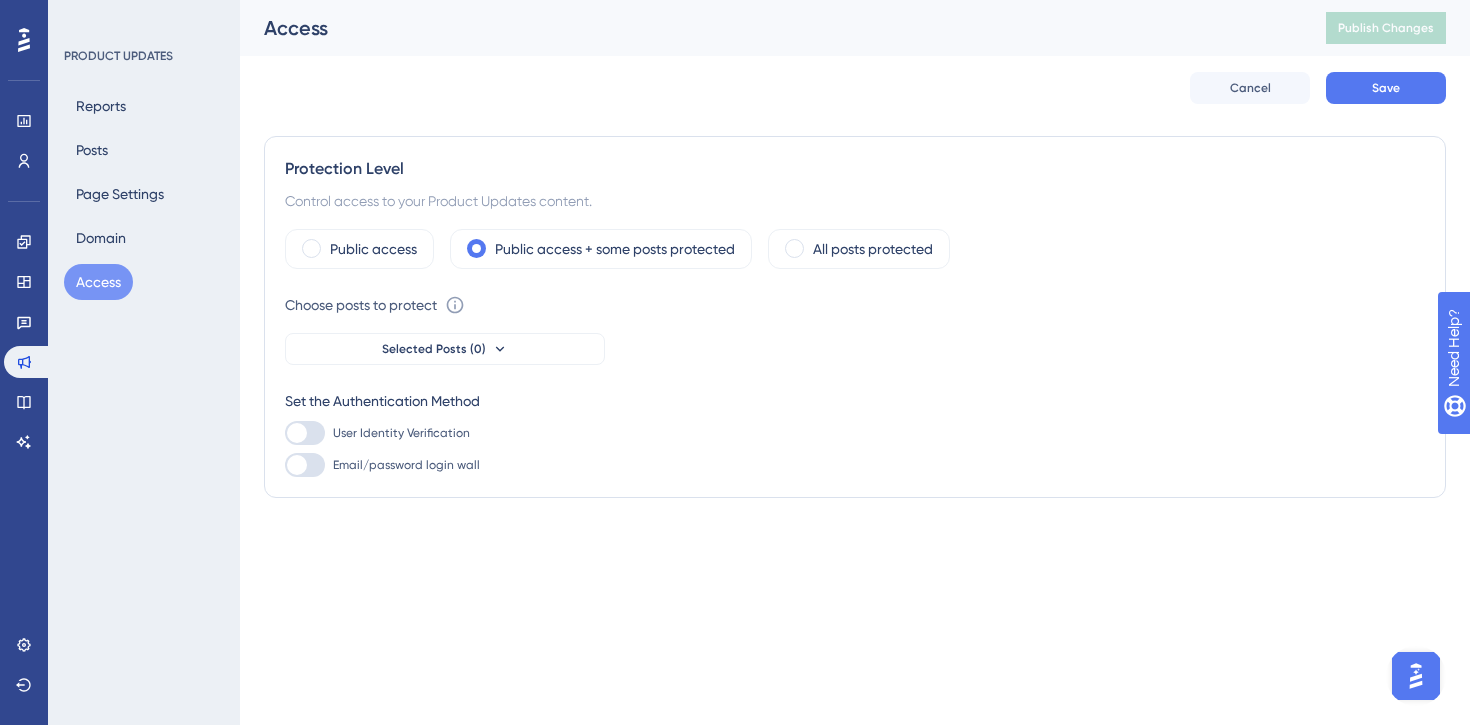 click at bounding box center [305, 433] 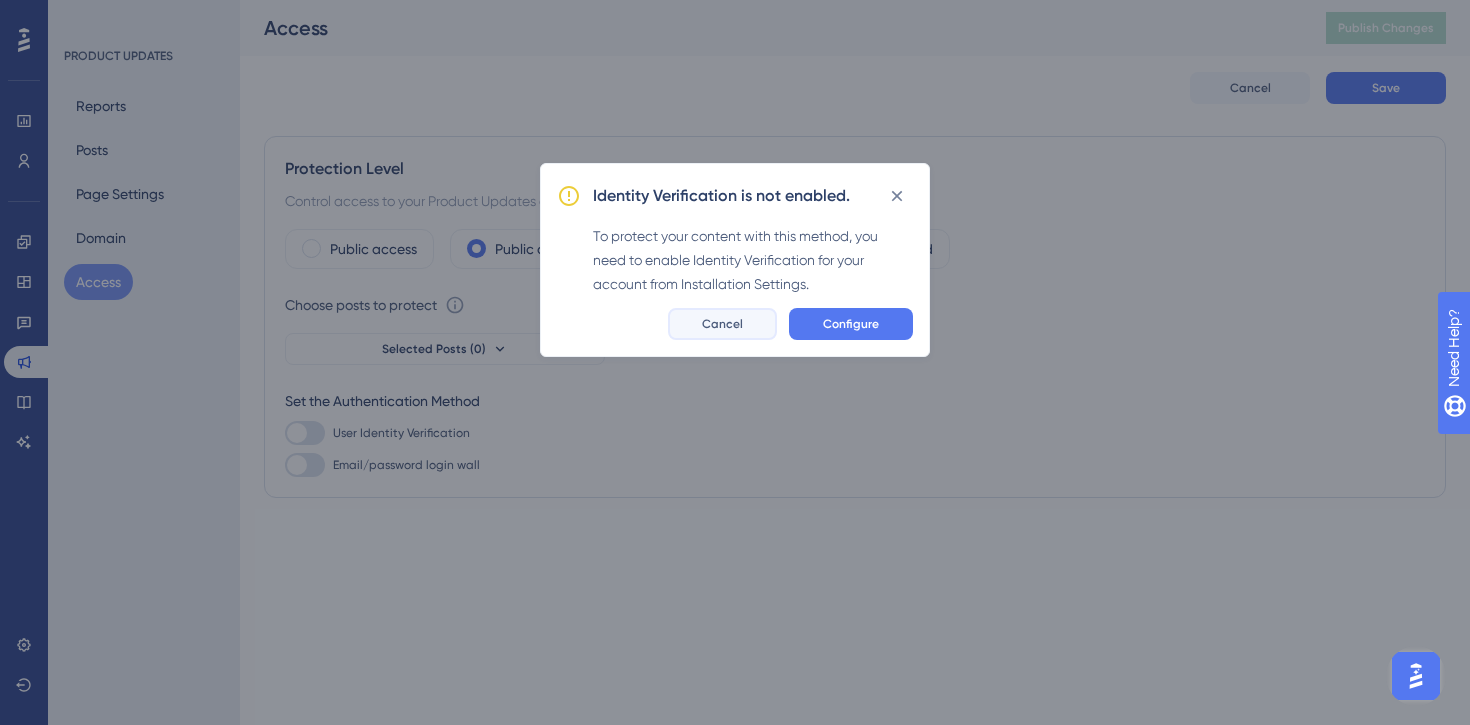 click on "Cancel" at bounding box center (722, 324) 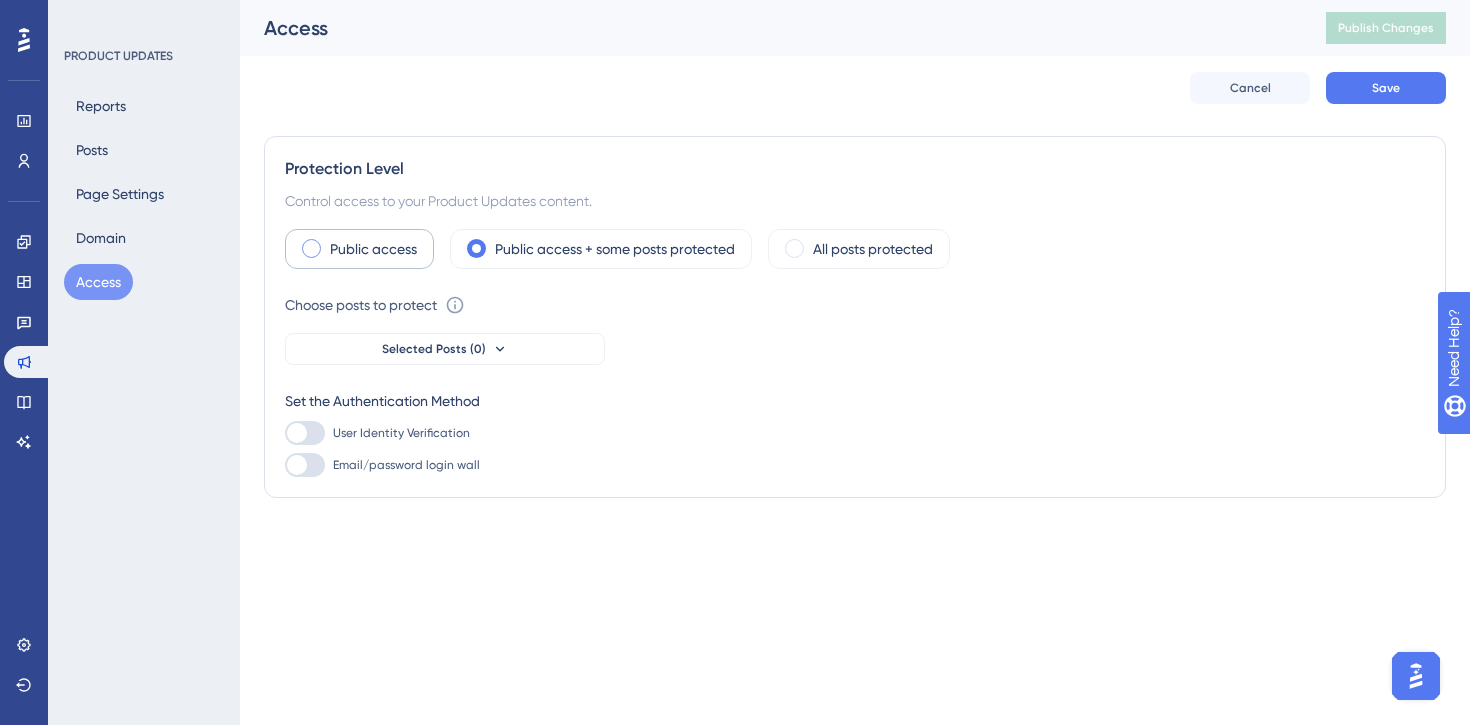 click on "Public access" at bounding box center [373, 249] 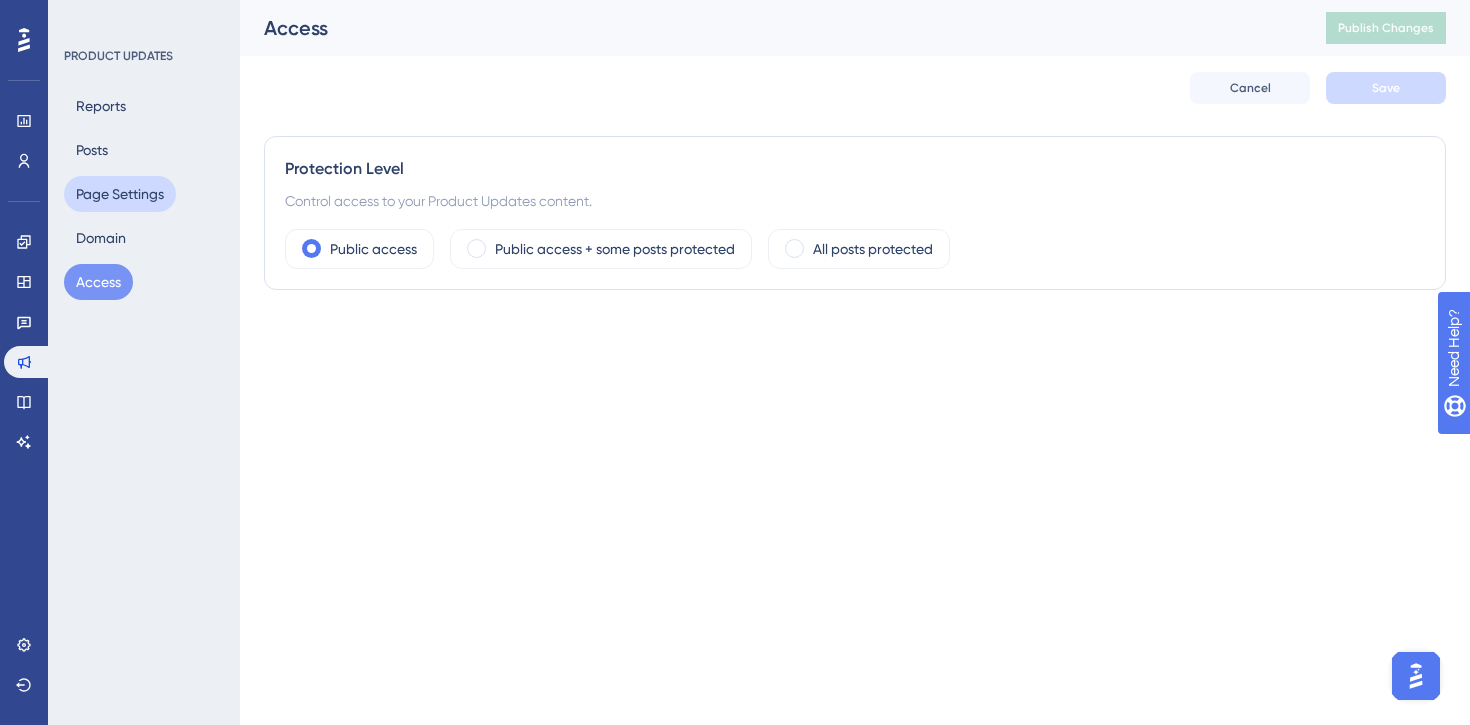 click on "Page Settings" at bounding box center [120, 194] 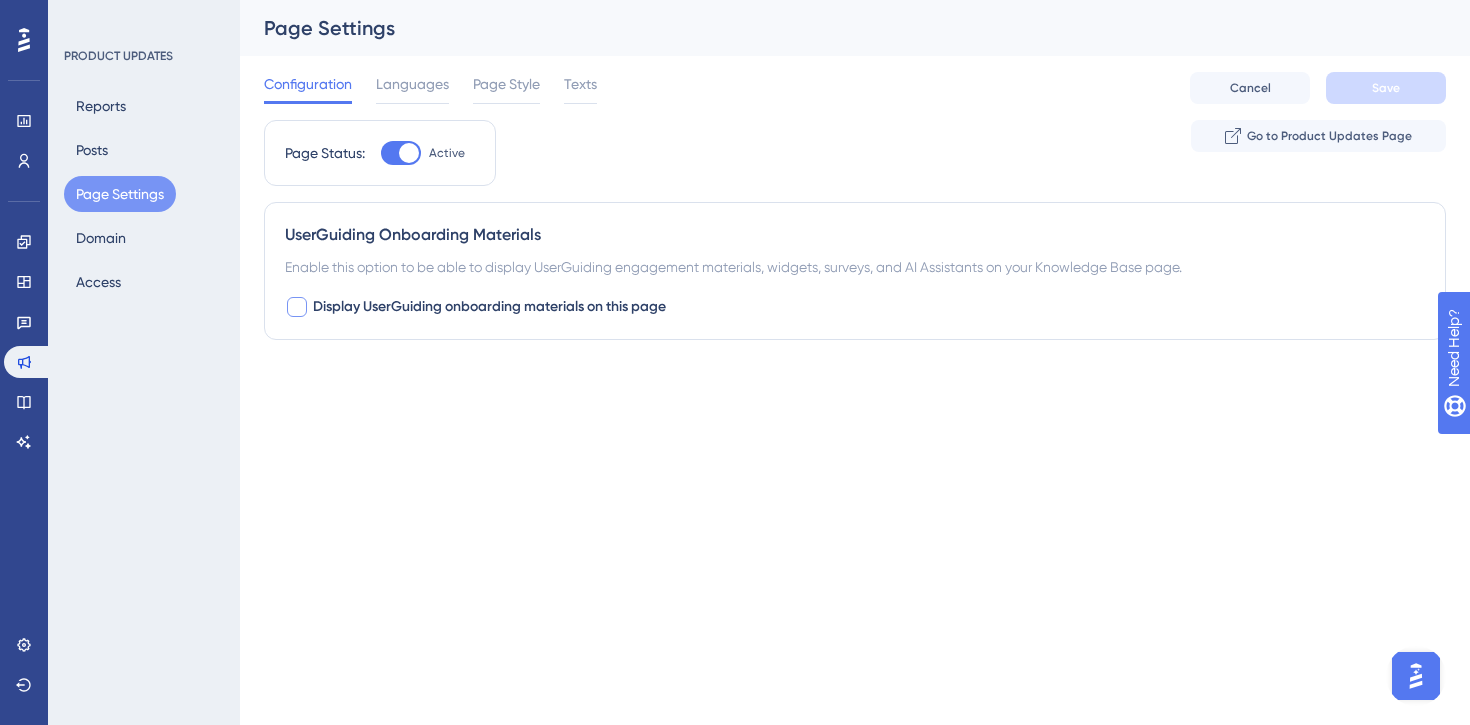 click on "Display UserGuiding onboarding materials on this page" at bounding box center (489, 307) 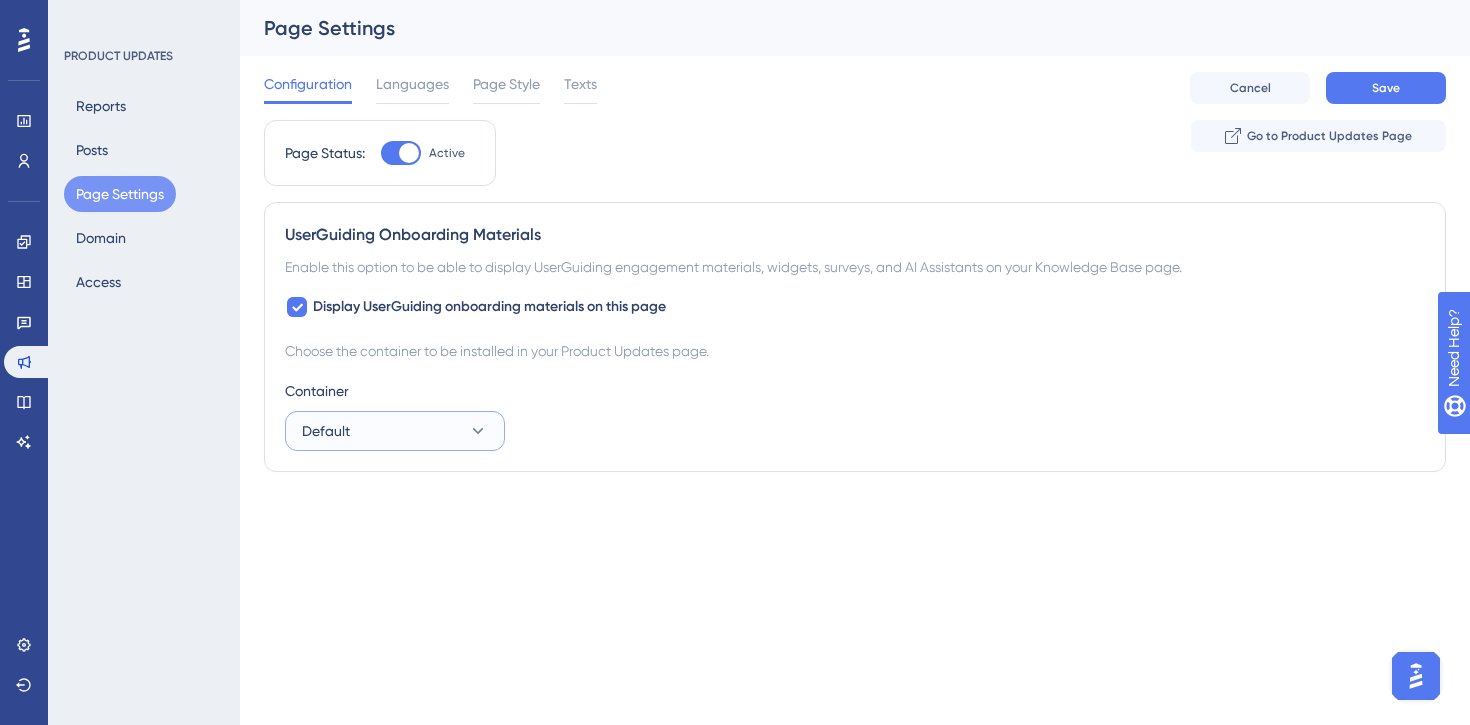 click on "Default" at bounding box center (395, 431) 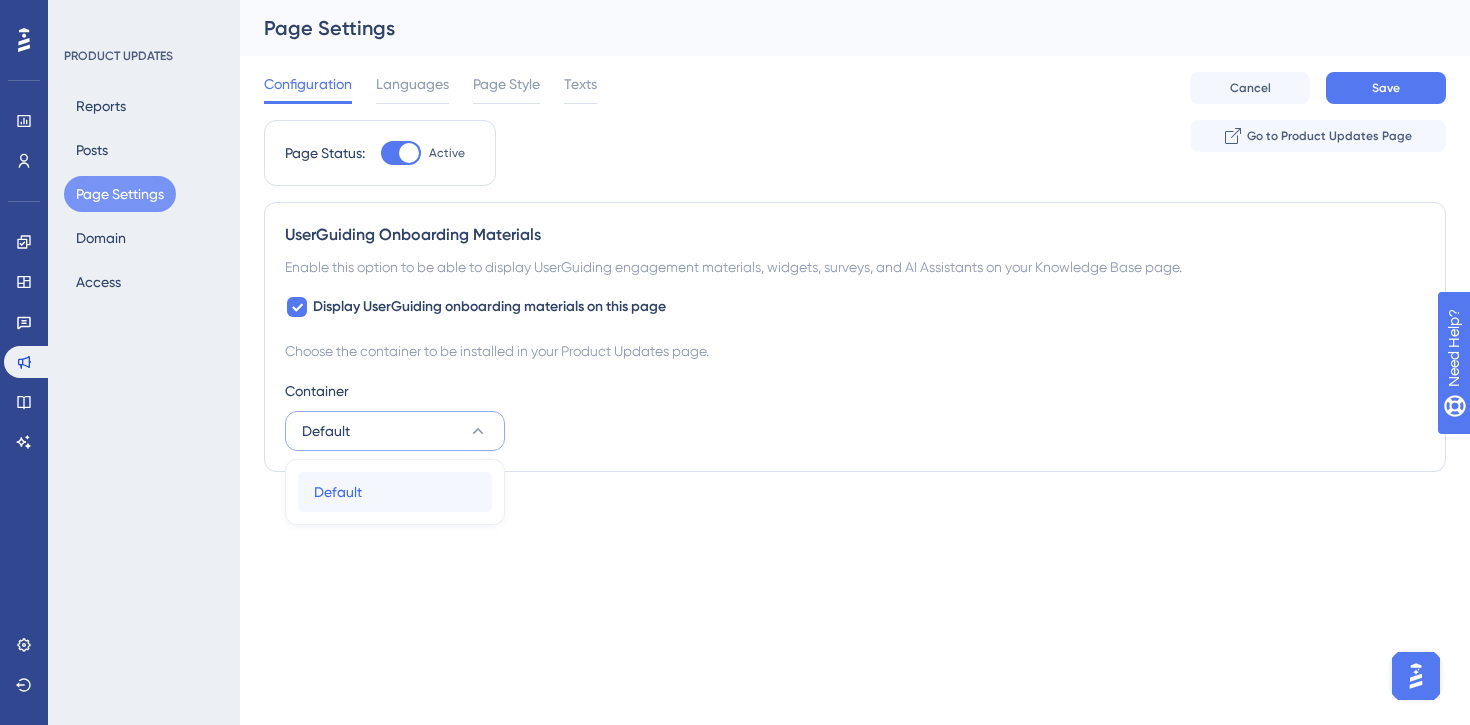 click on "Default Default" at bounding box center (395, 492) 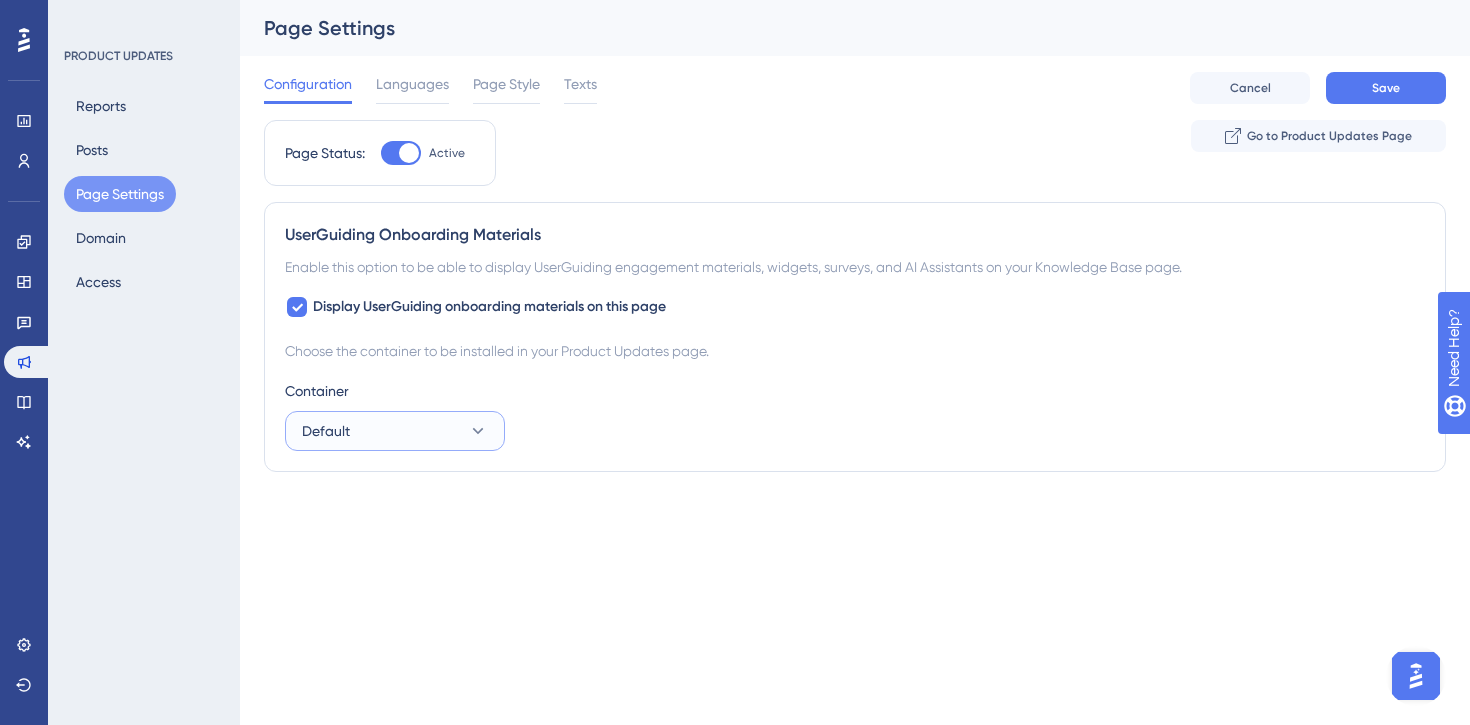 click on "Default" at bounding box center [395, 431] 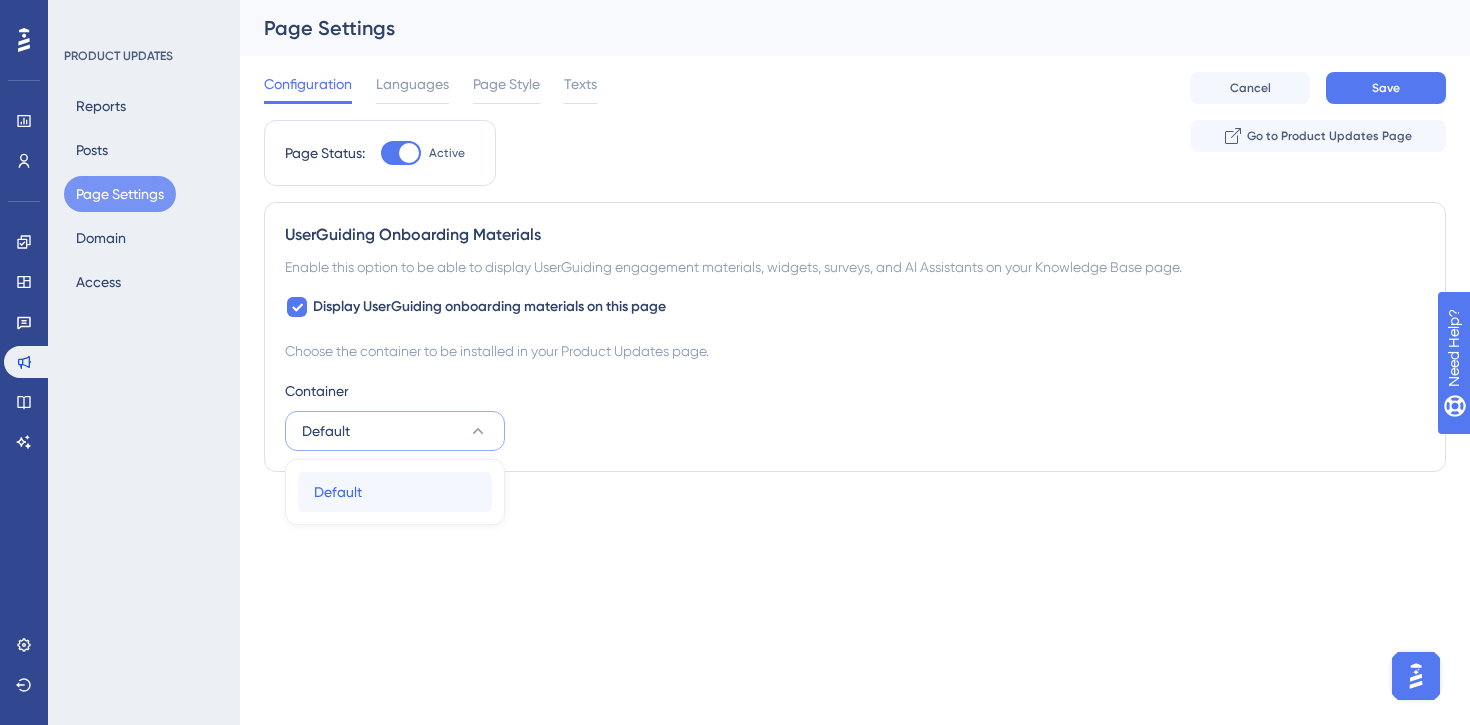 click on "Default Default" at bounding box center (395, 492) 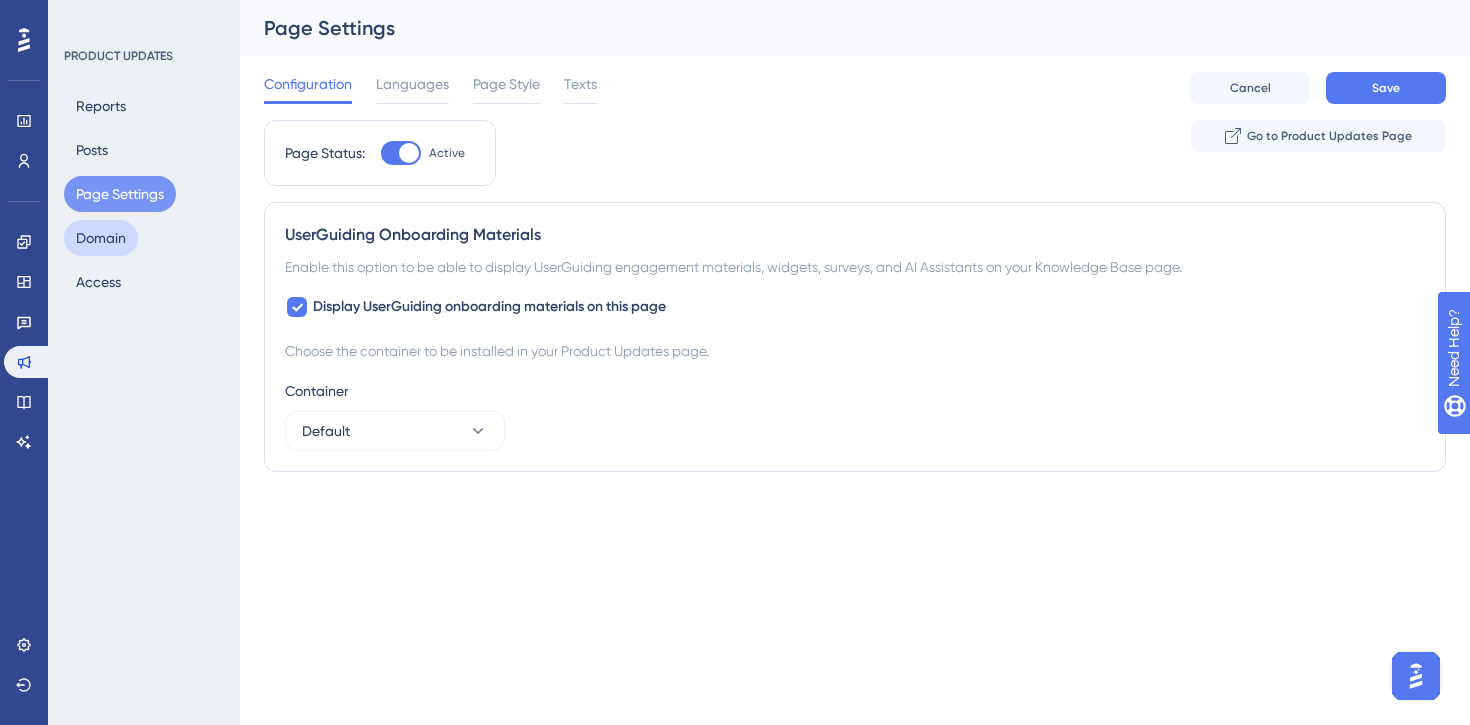 click on "Domain" at bounding box center (101, 238) 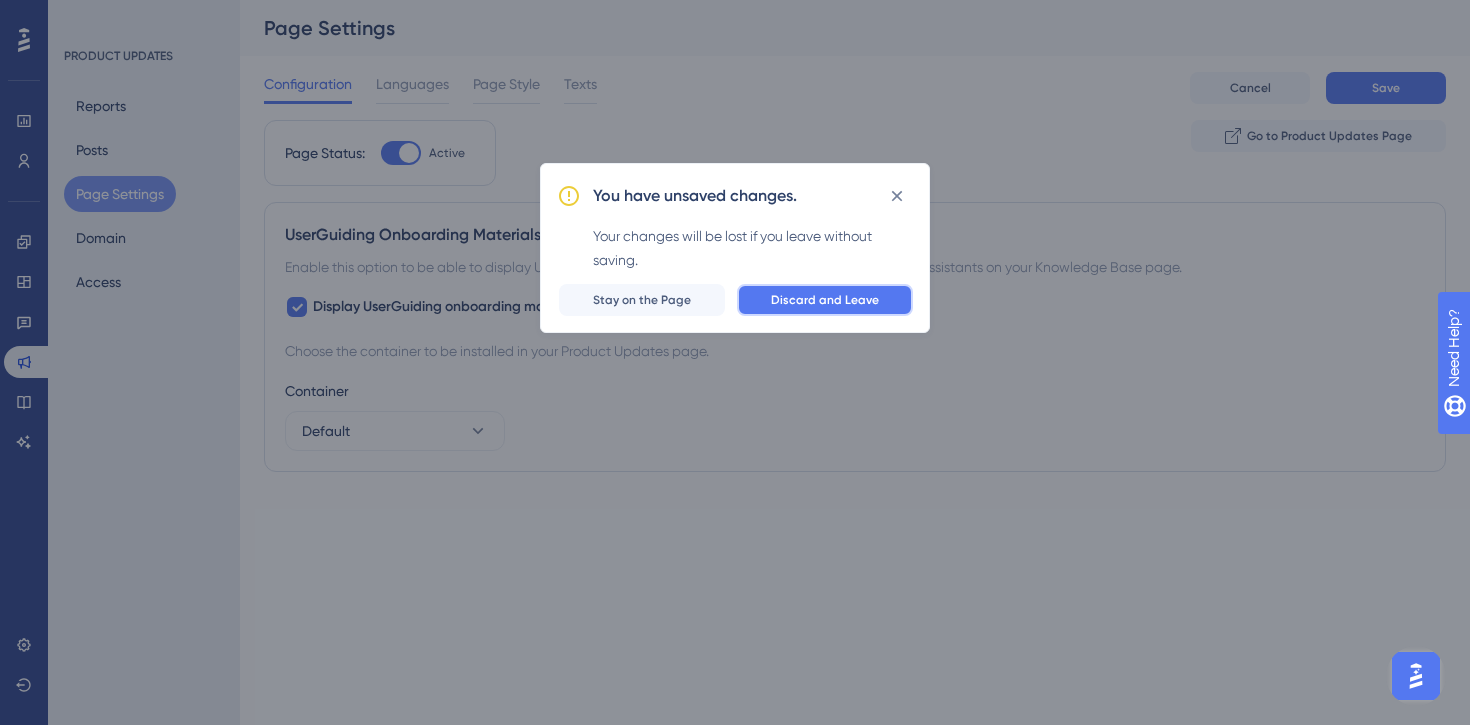 click on "Discard and Leave" at bounding box center (825, 300) 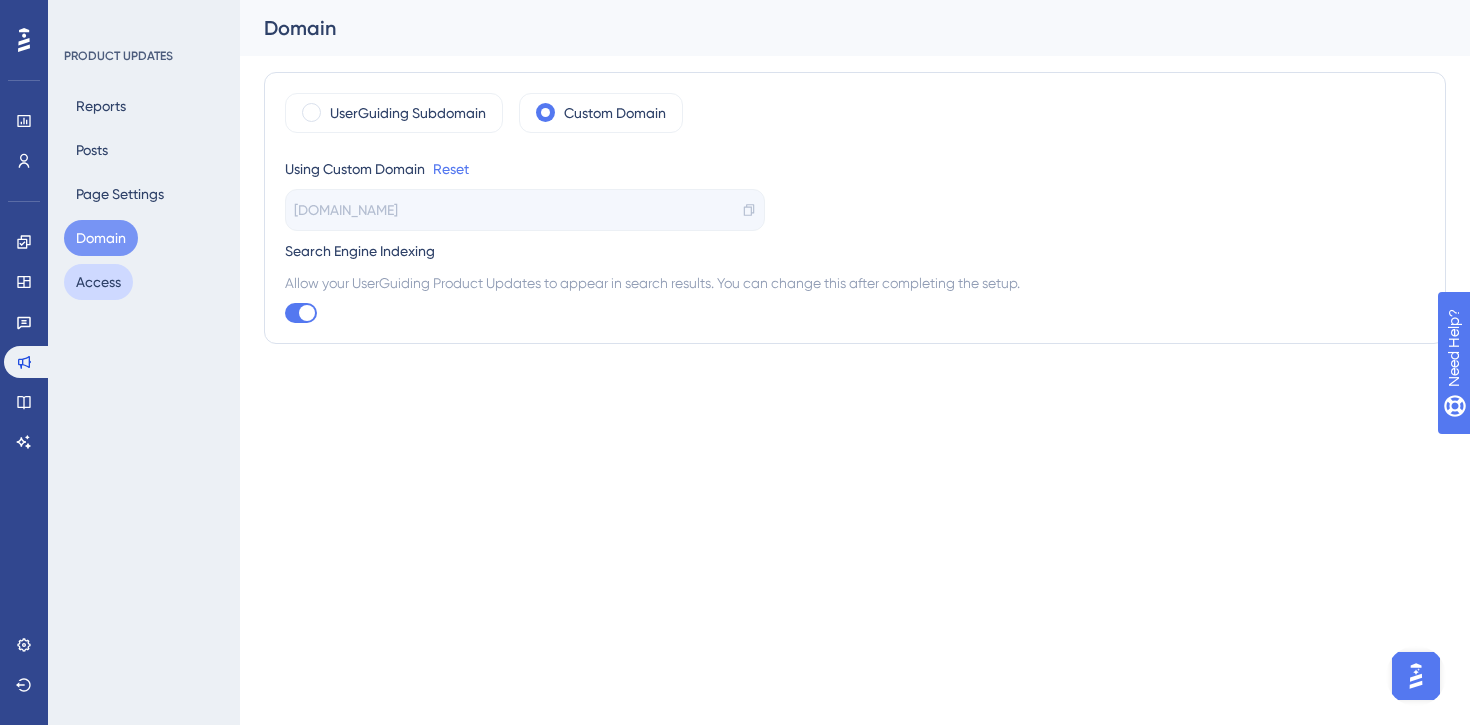 click on "Access" at bounding box center (98, 282) 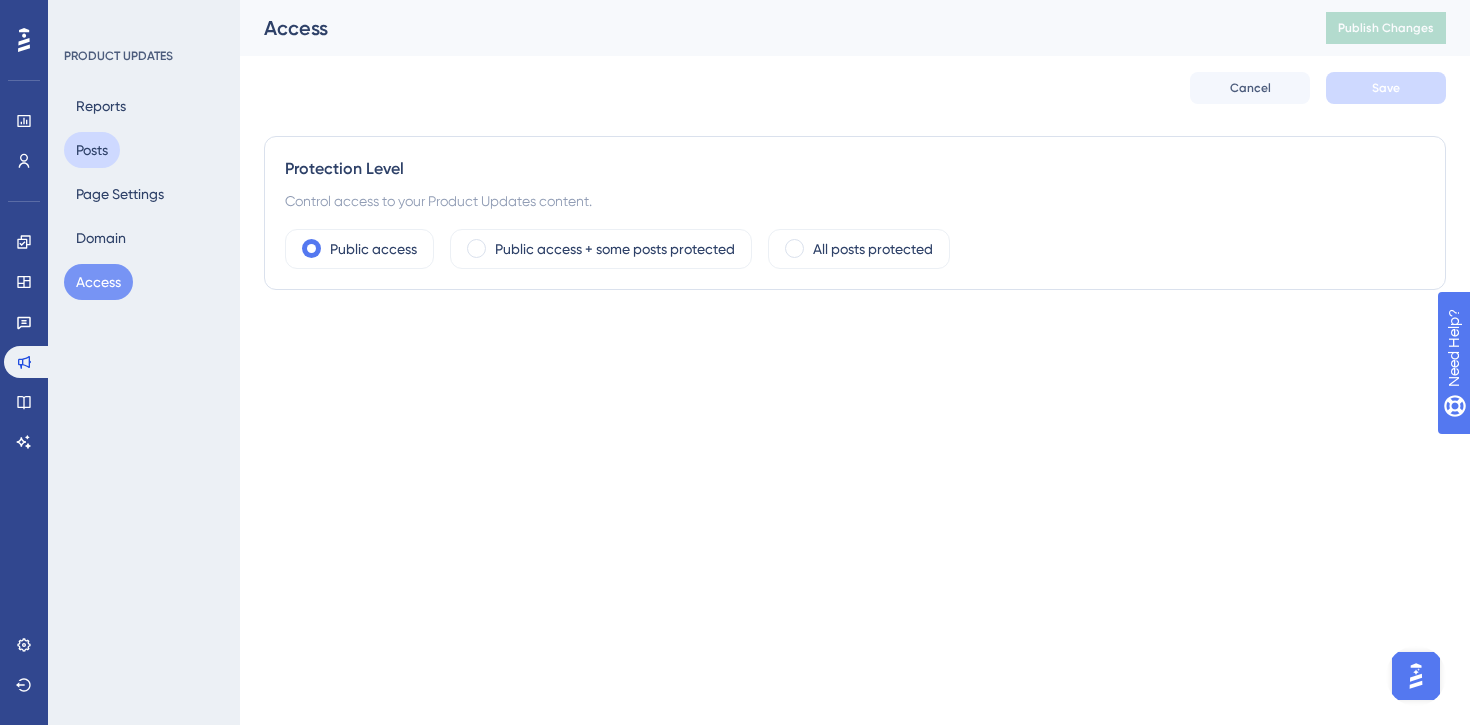 click on "Posts" at bounding box center [92, 150] 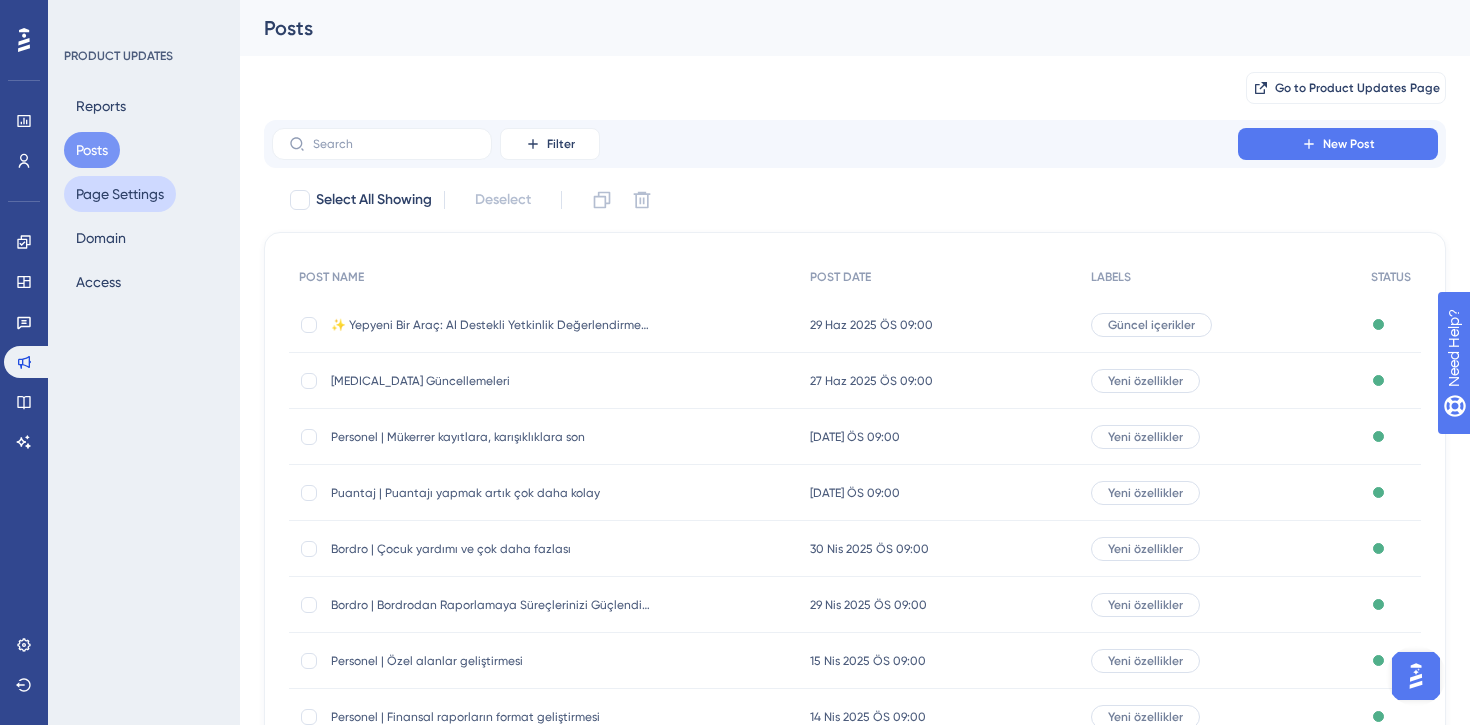 click on "Page Settings" at bounding box center (120, 194) 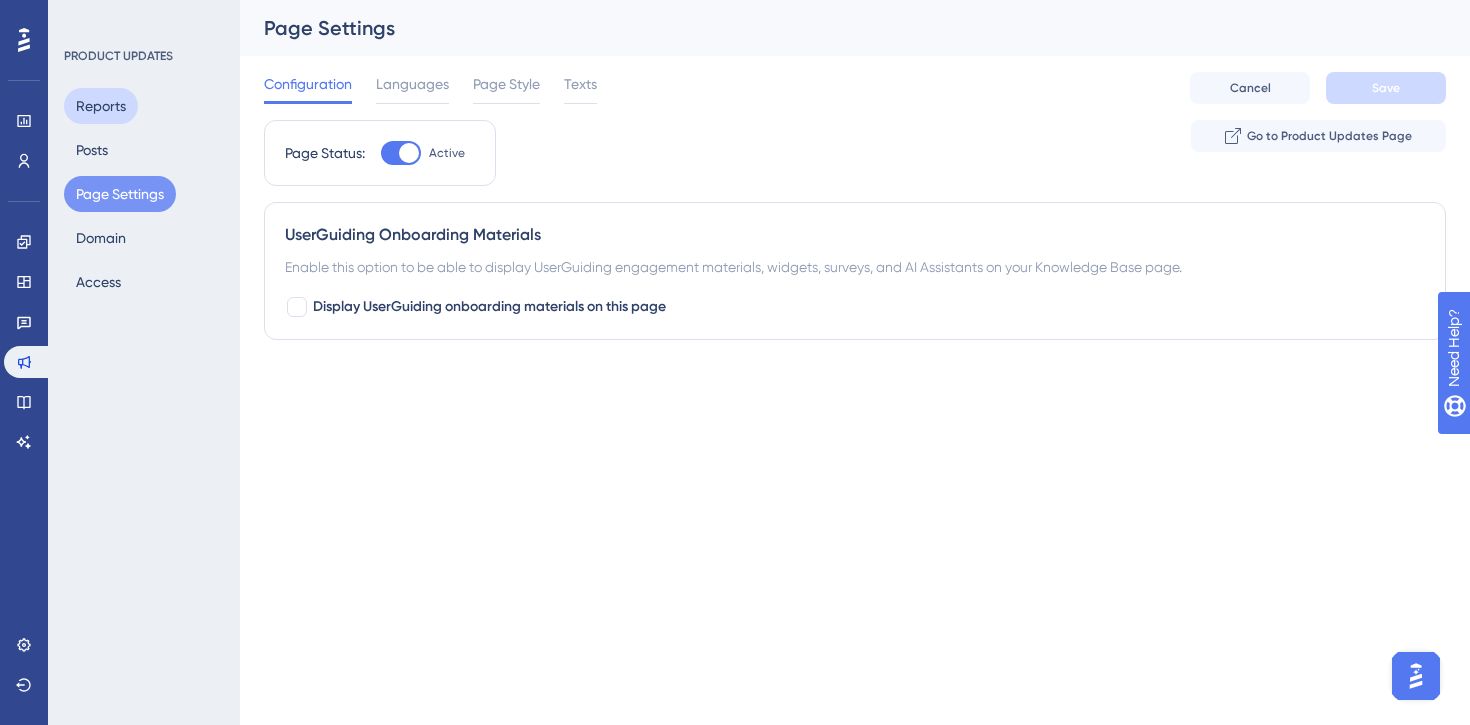 click on "Reports" at bounding box center (101, 106) 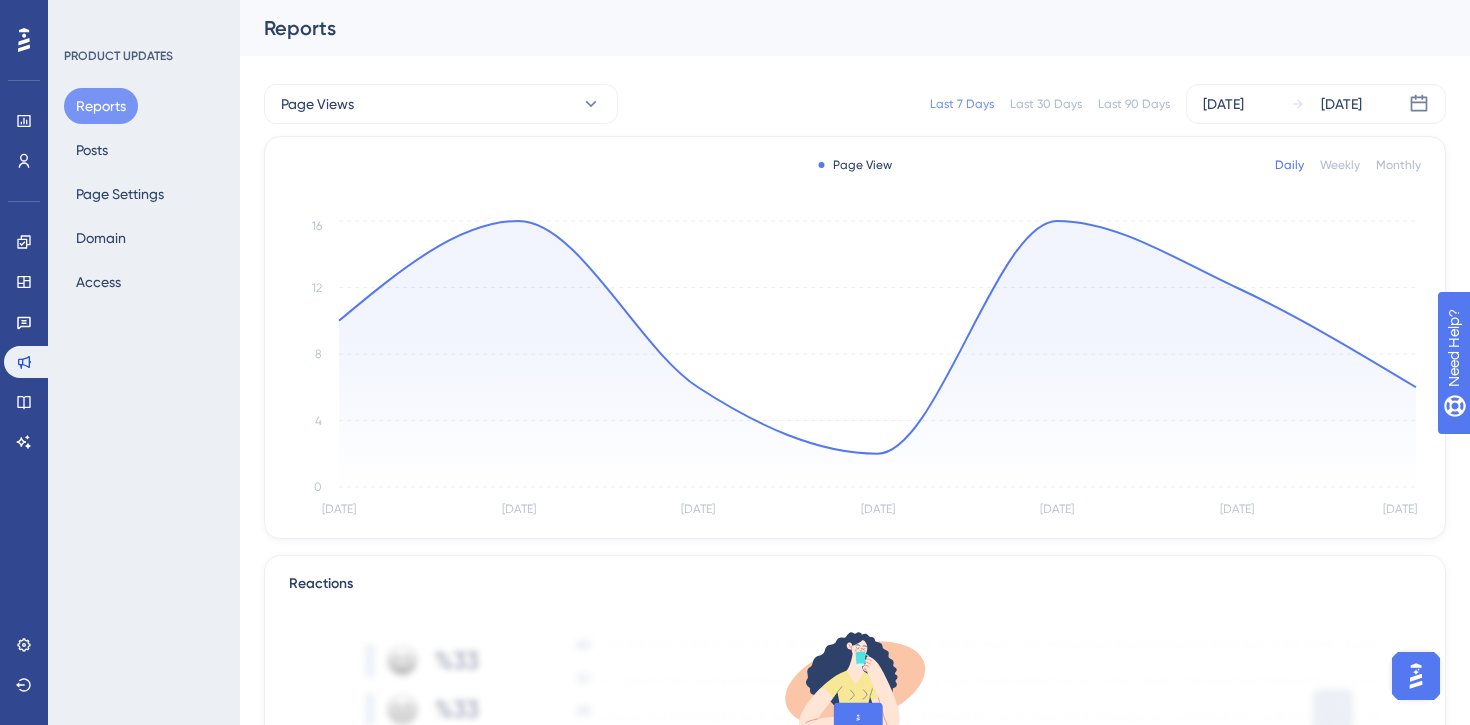click 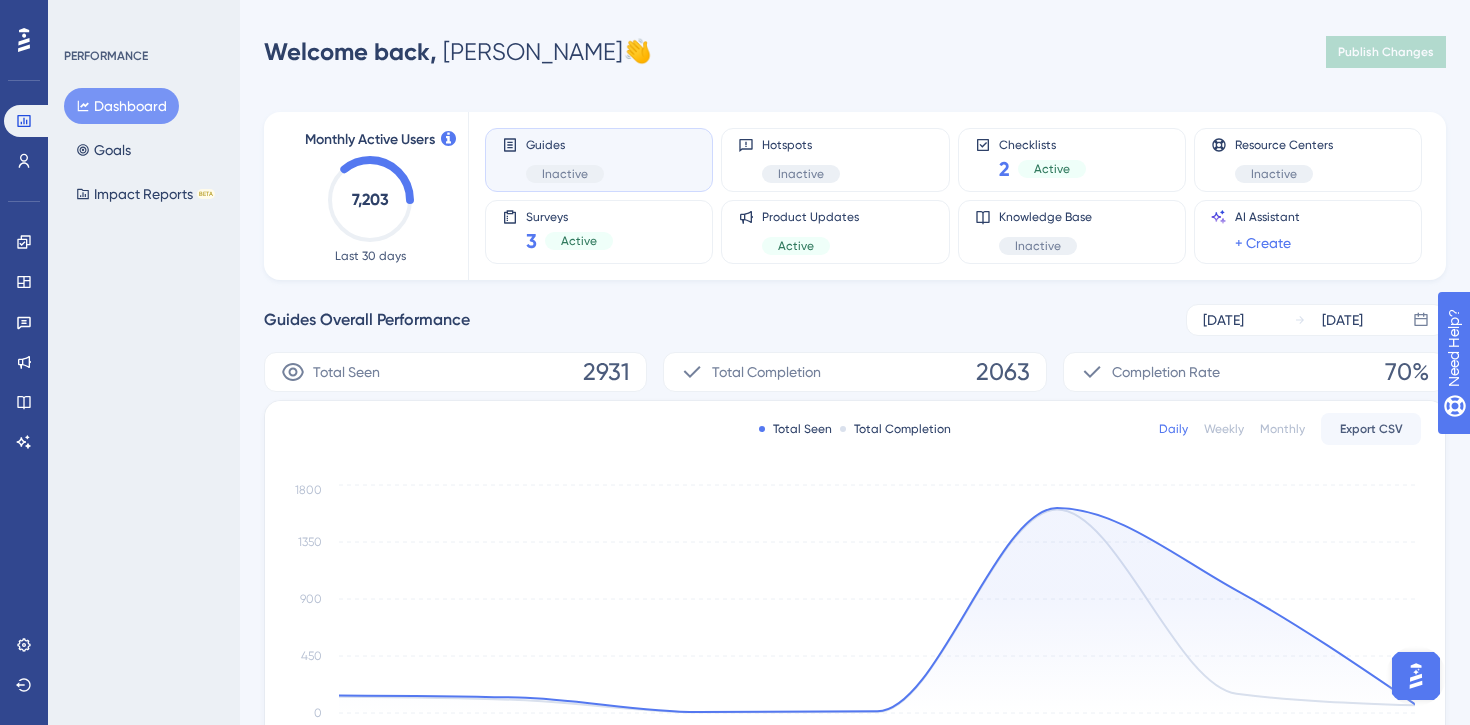 scroll, scrollTop: 125, scrollLeft: 0, axis: vertical 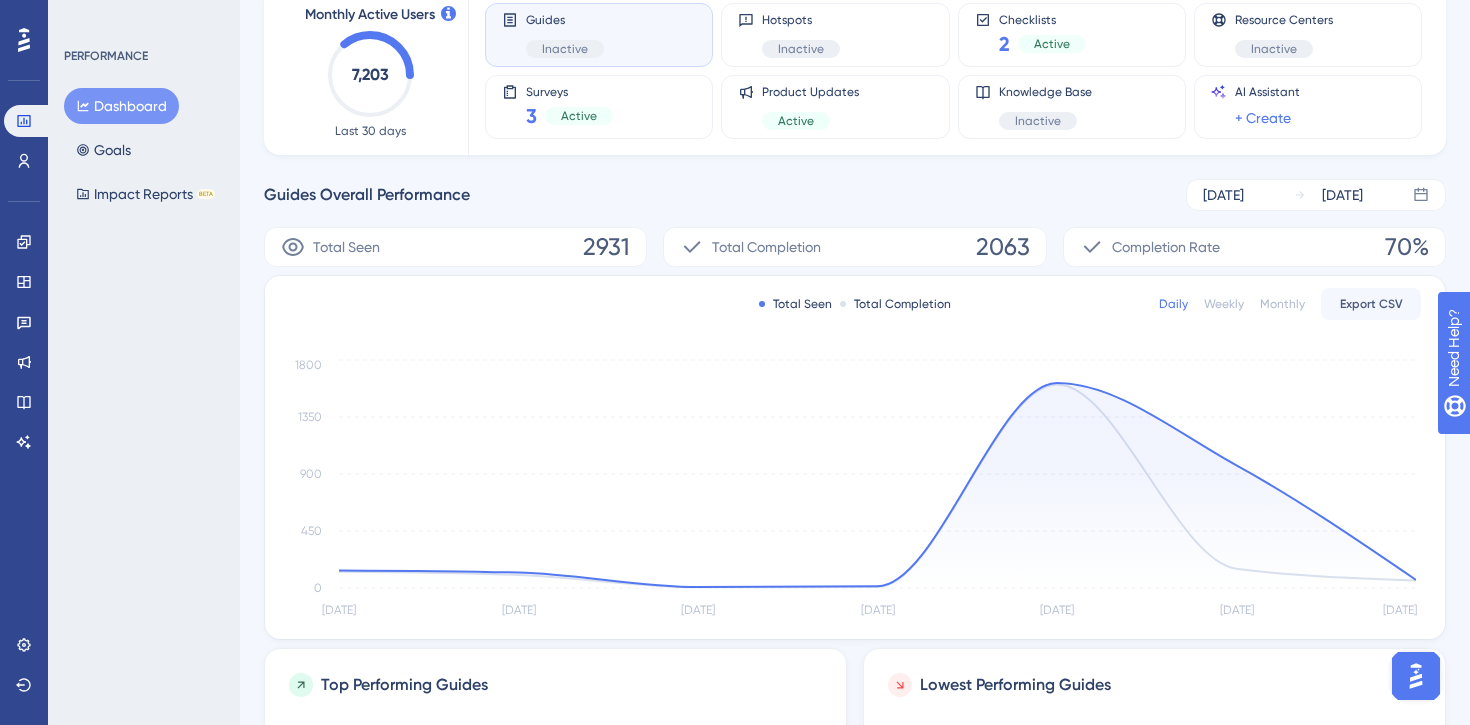 click at bounding box center [1416, 676] 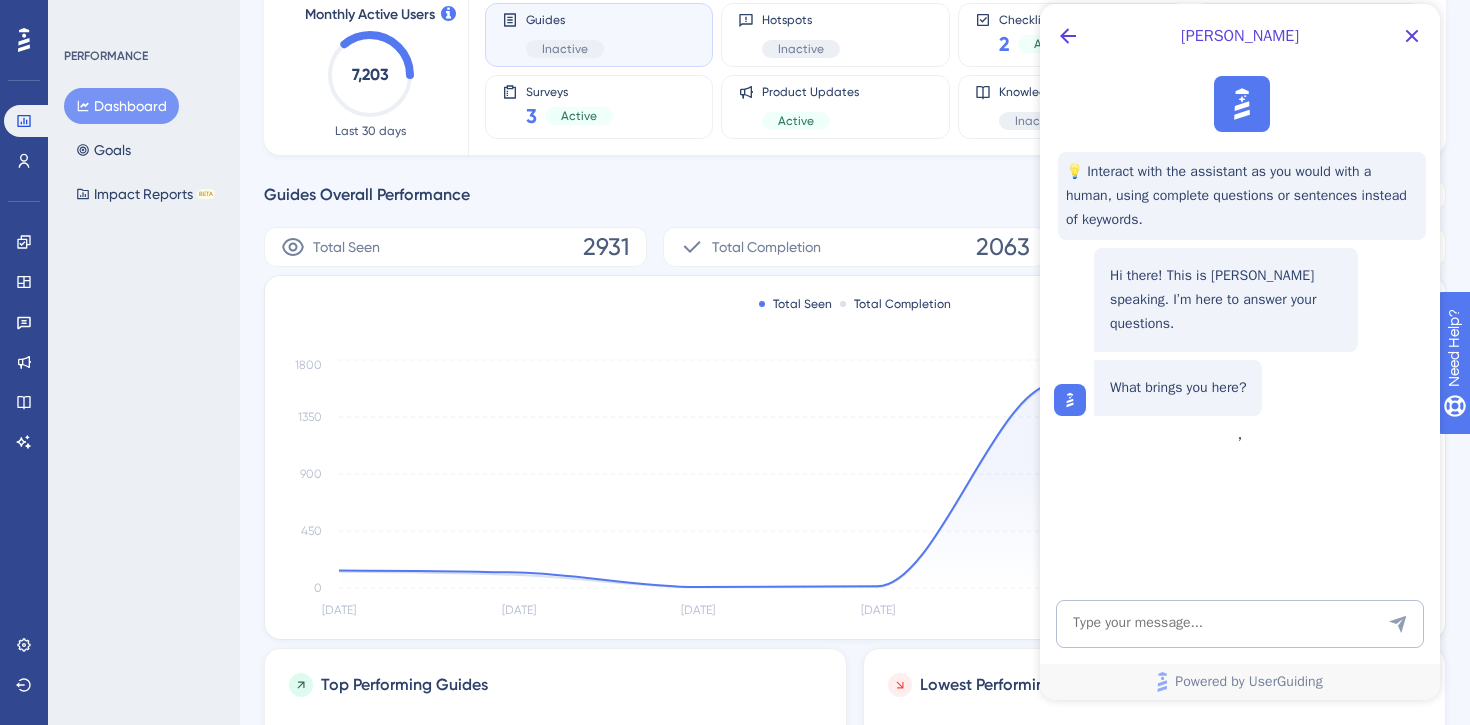 scroll, scrollTop: 0, scrollLeft: 0, axis: both 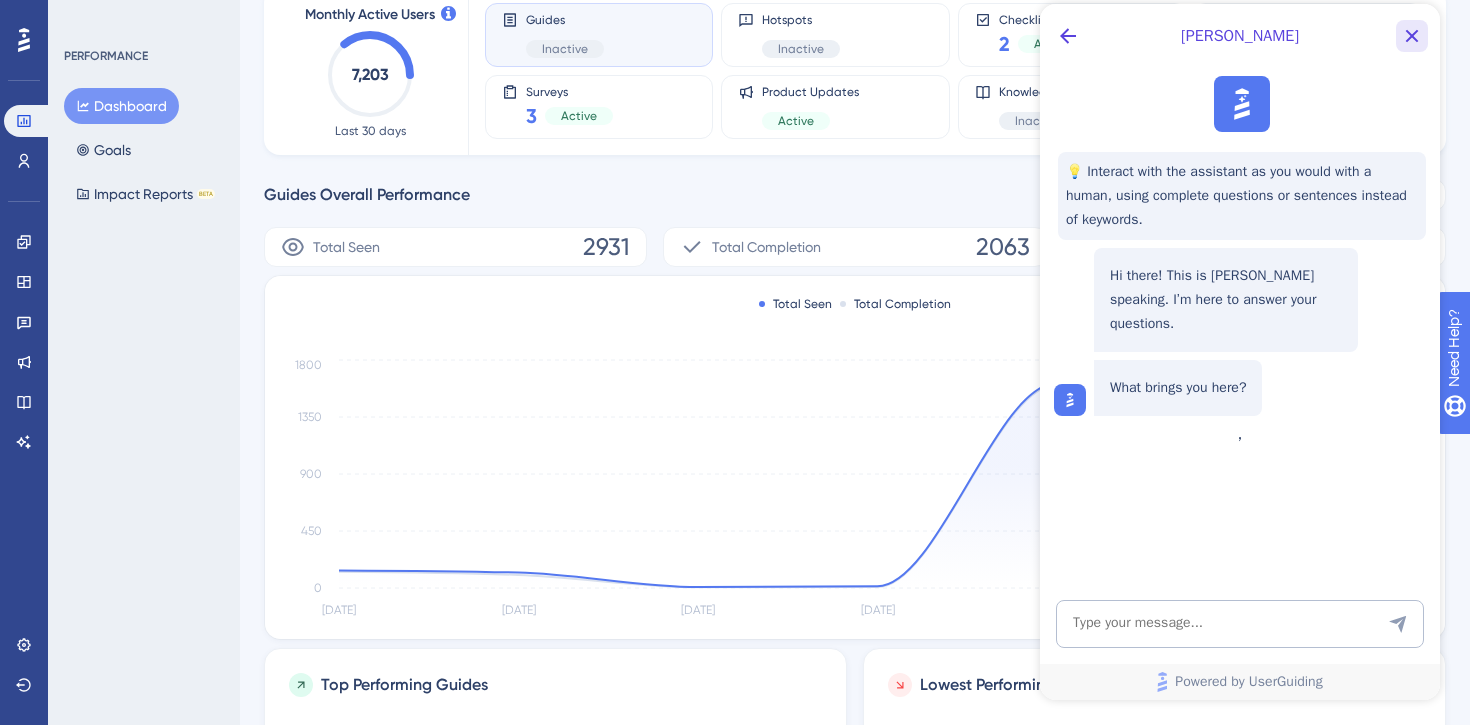click 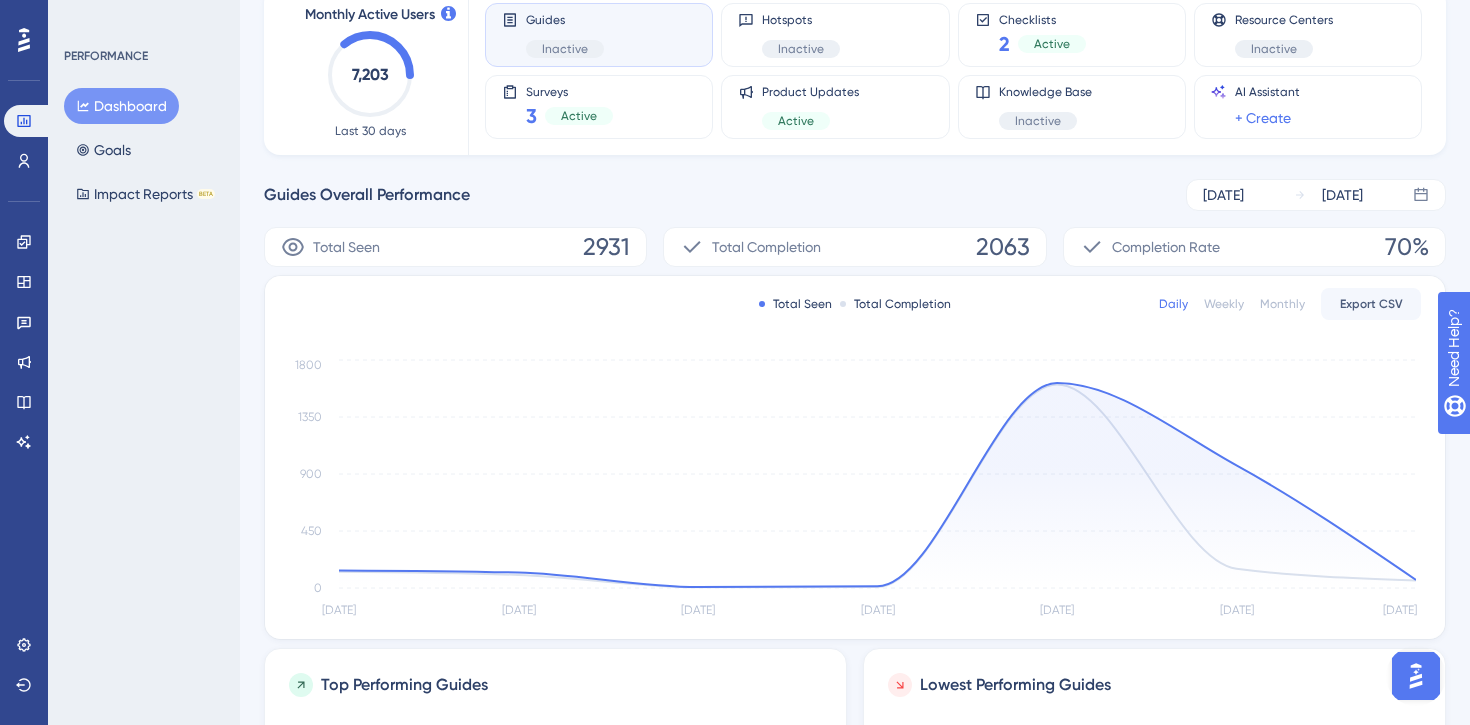 scroll, scrollTop: 0, scrollLeft: 0, axis: both 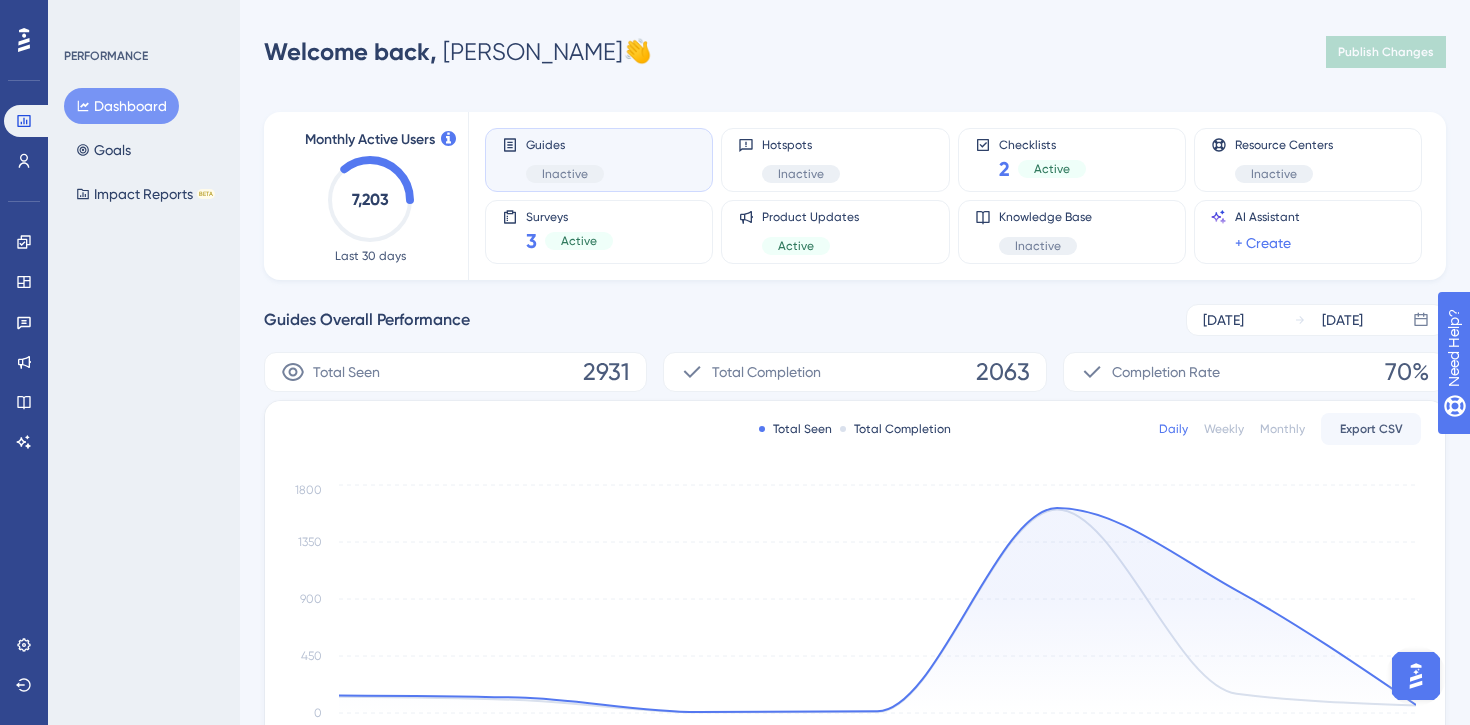 click at bounding box center [1416, 676] 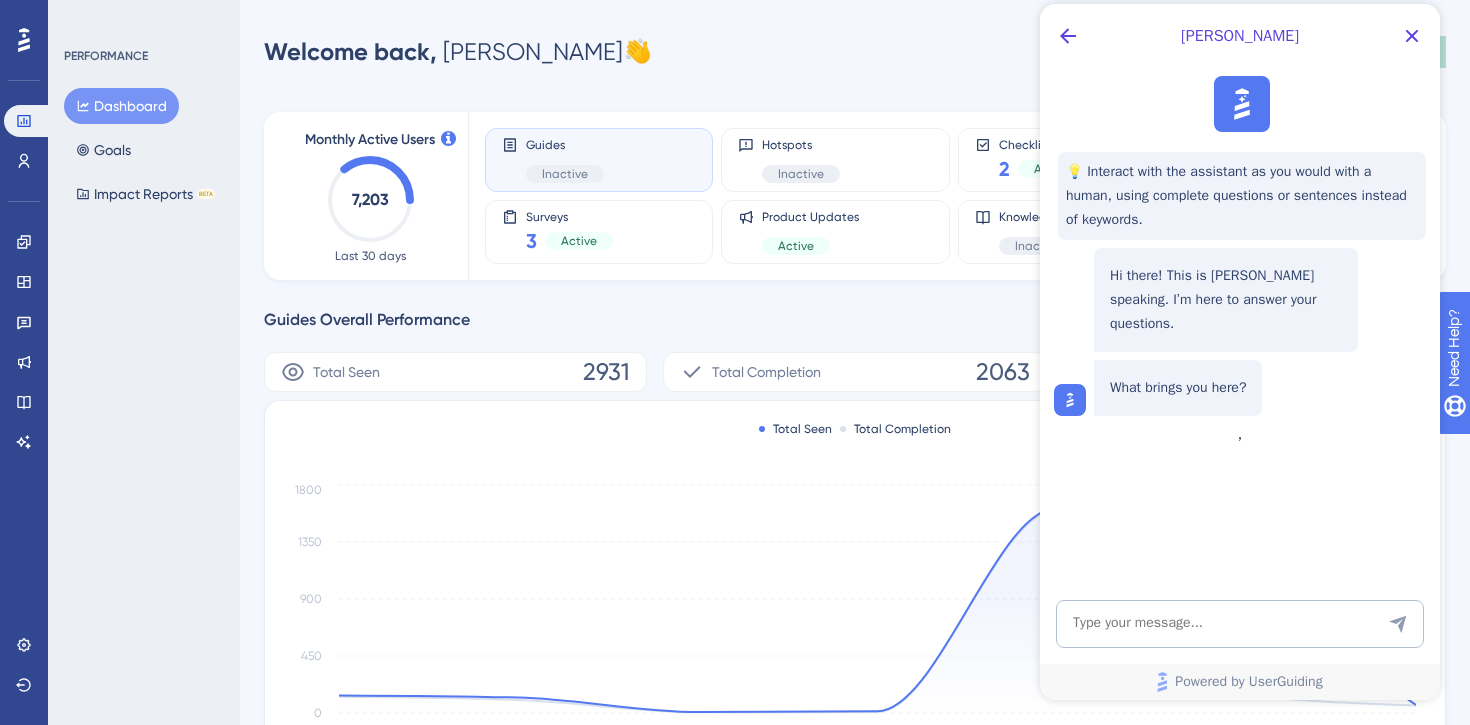 scroll, scrollTop: 0, scrollLeft: 0, axis: both 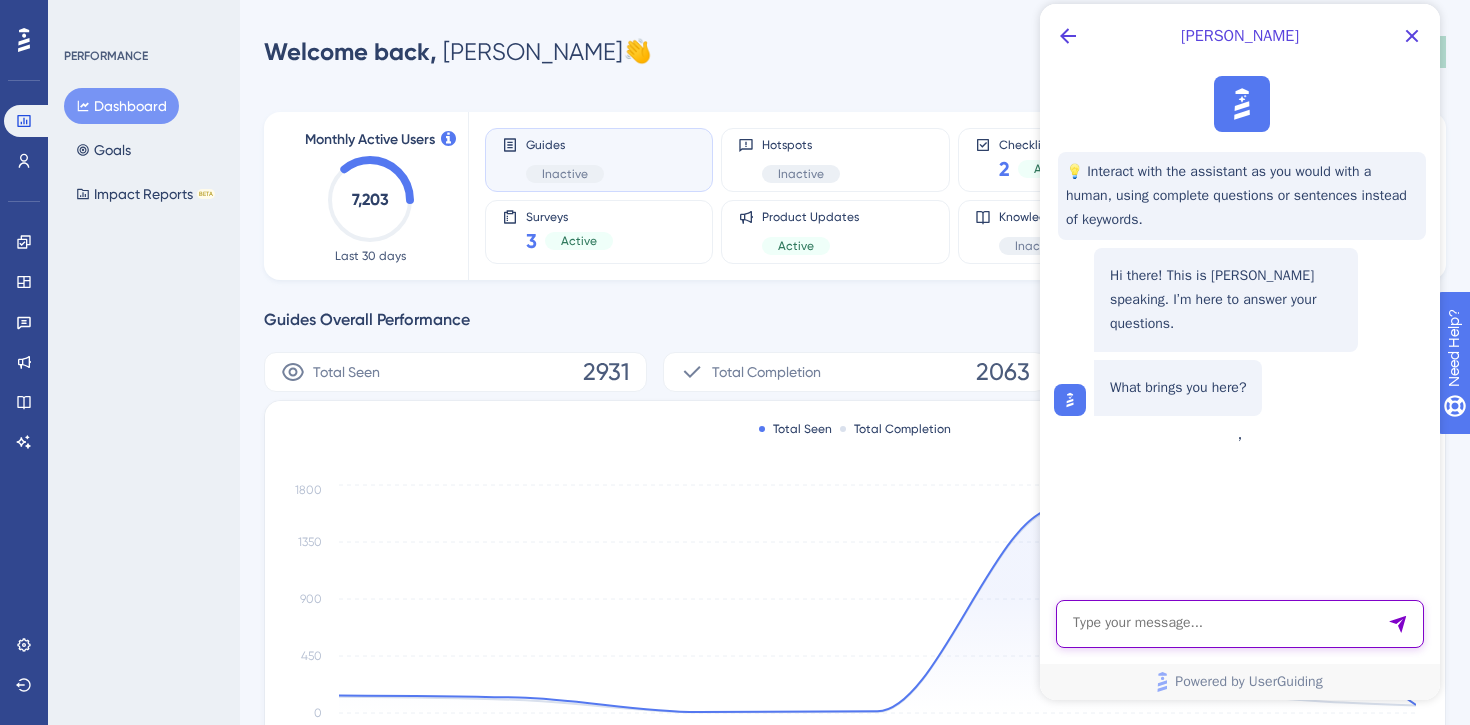 click at bounding box center [1240, 624] 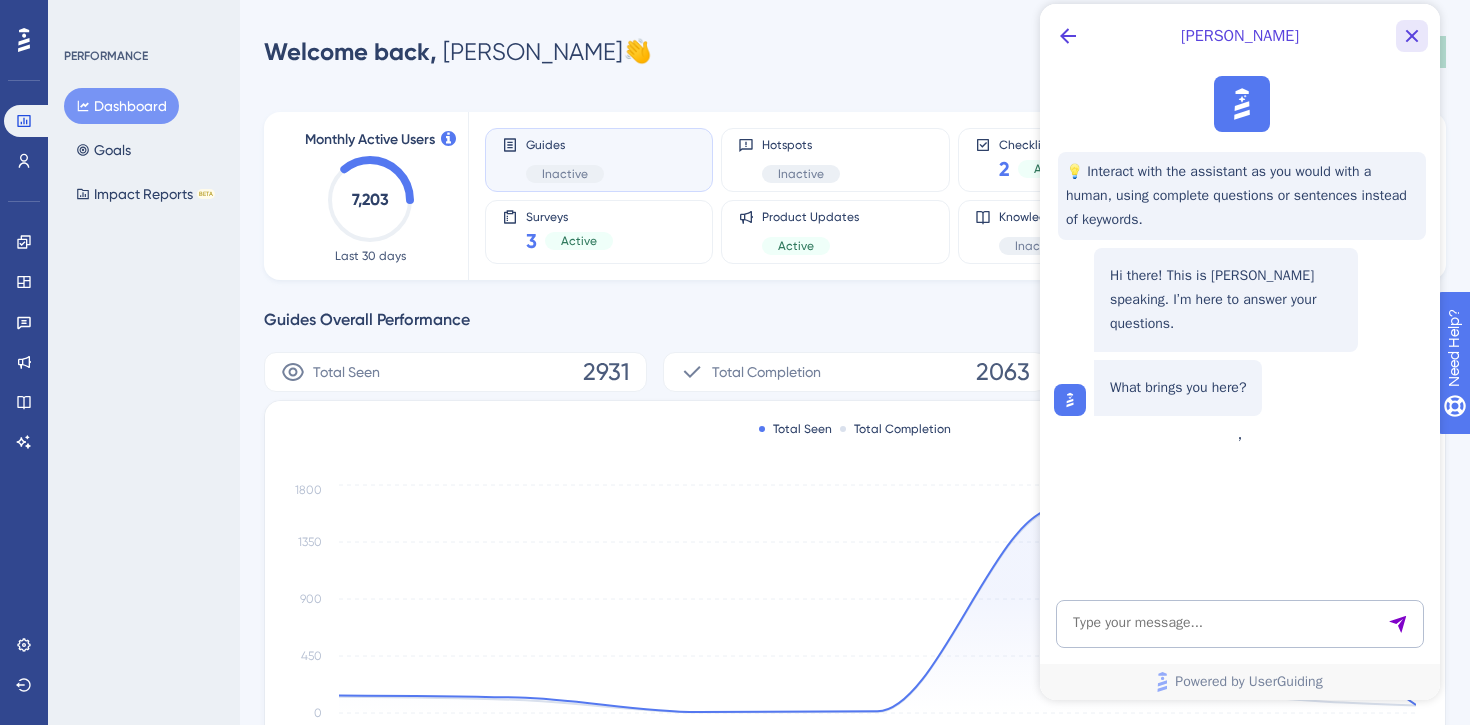 click 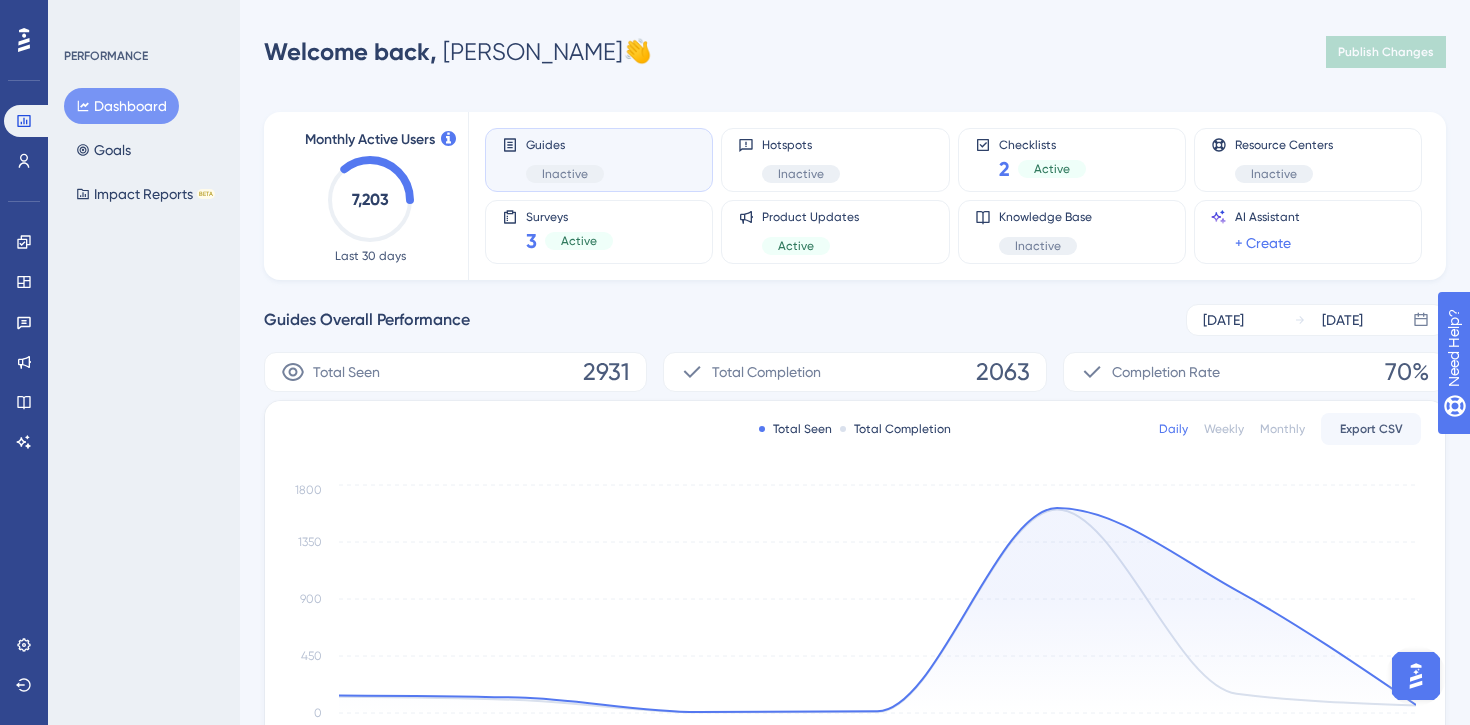 scroll, scrollTop: 0, scrollLeft: 0, axis: both 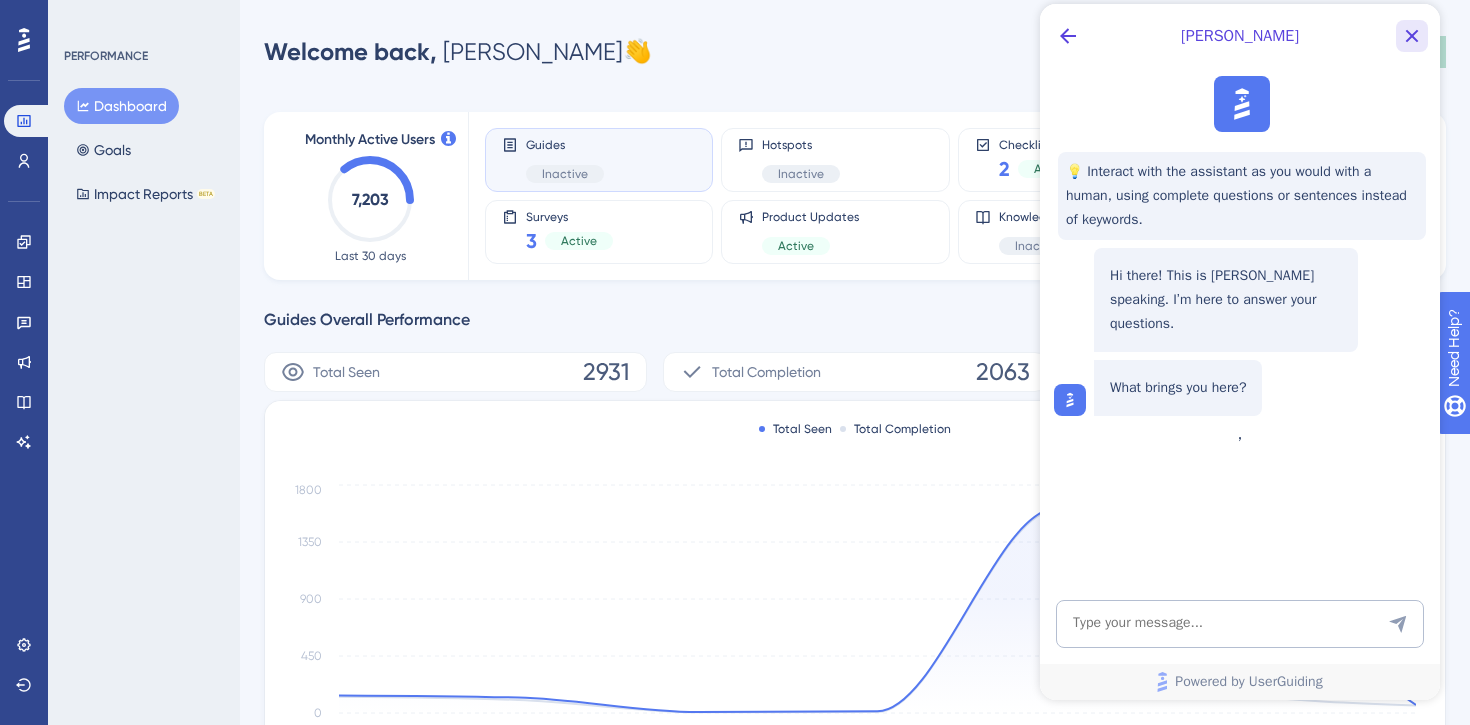 click 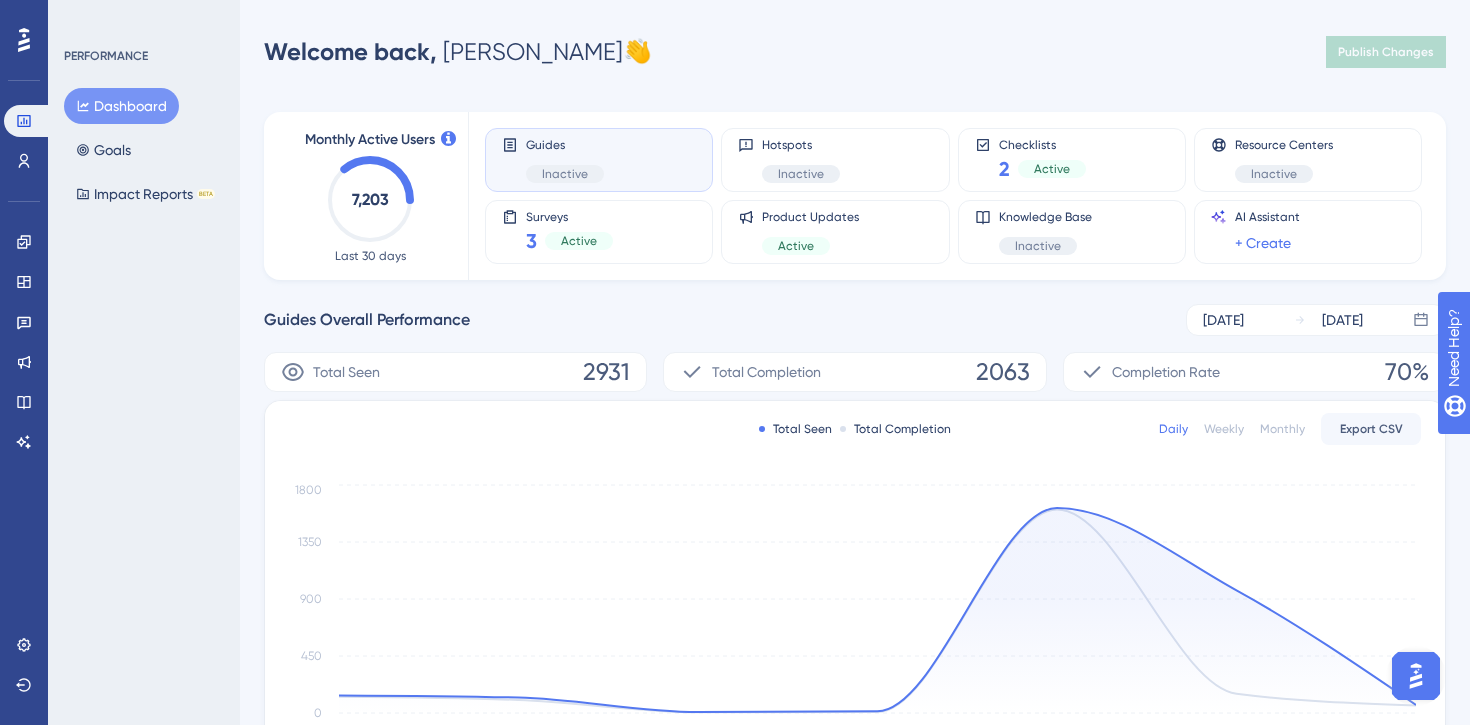 scroll, scrollTop: 0, scrollLeft: 0, axis: both 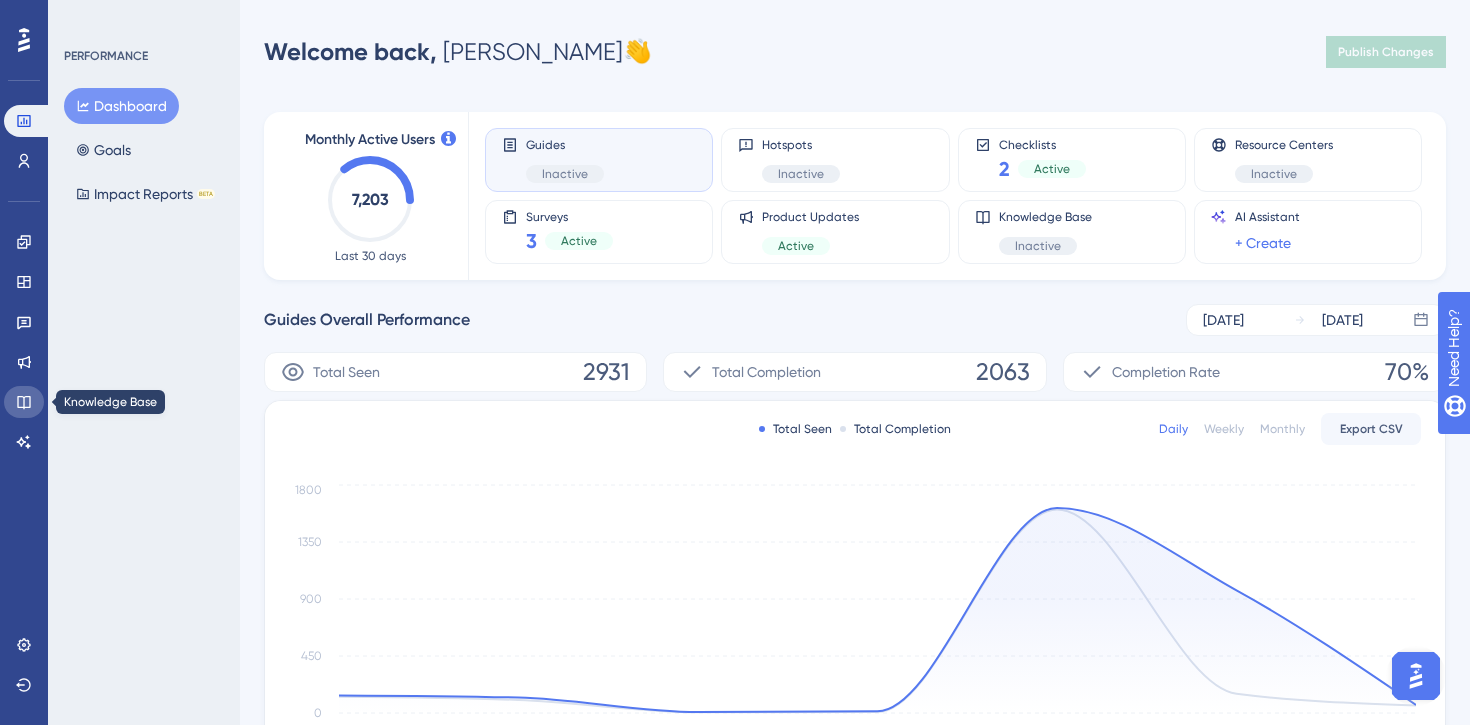click 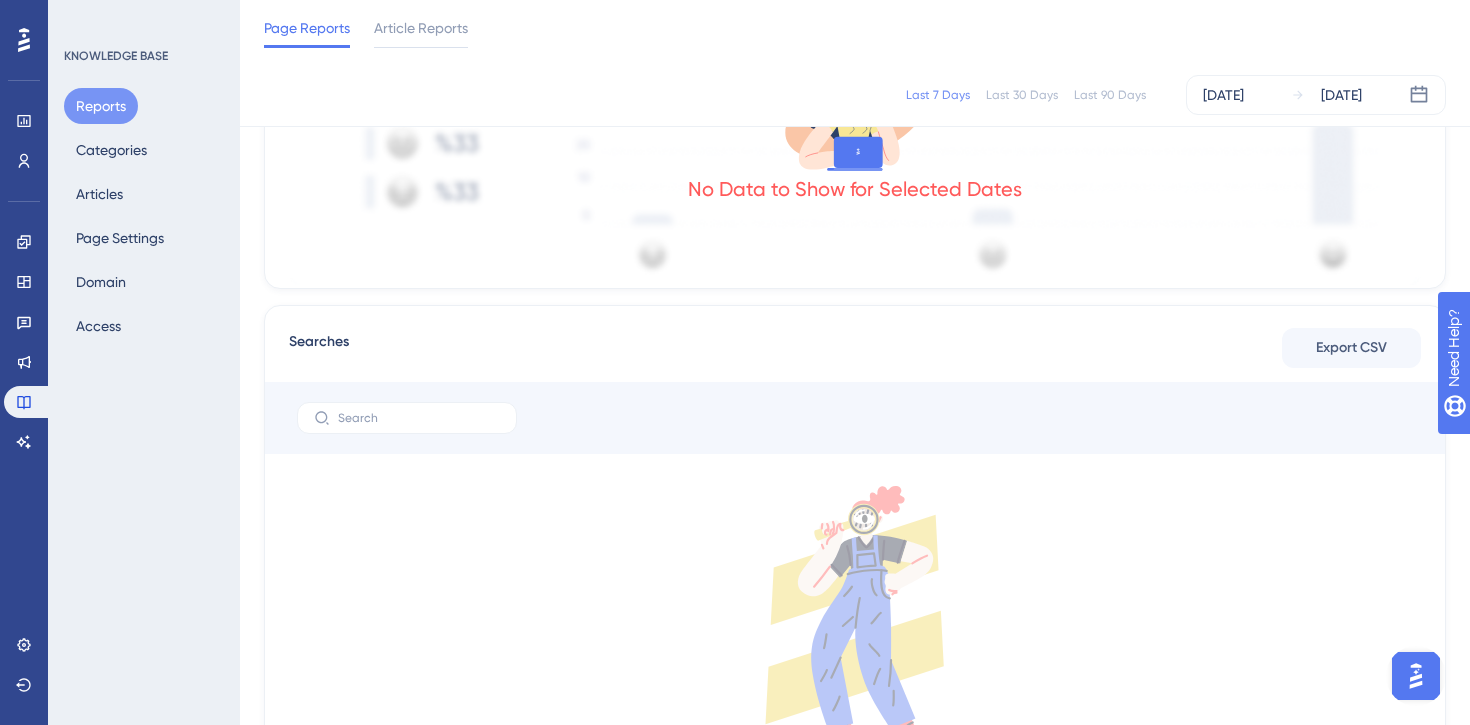 scroll, scrollTop: 0, scrollLeft: 0, axis: both 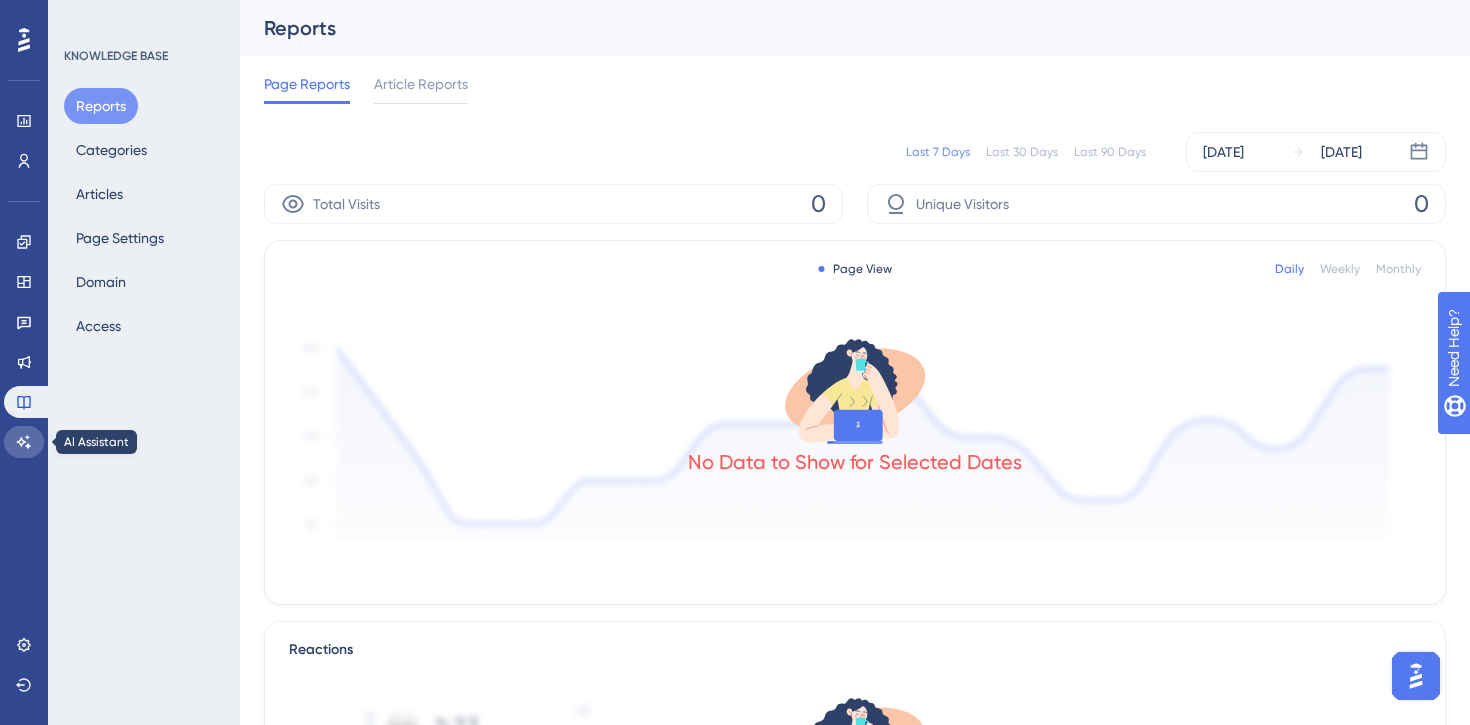 click 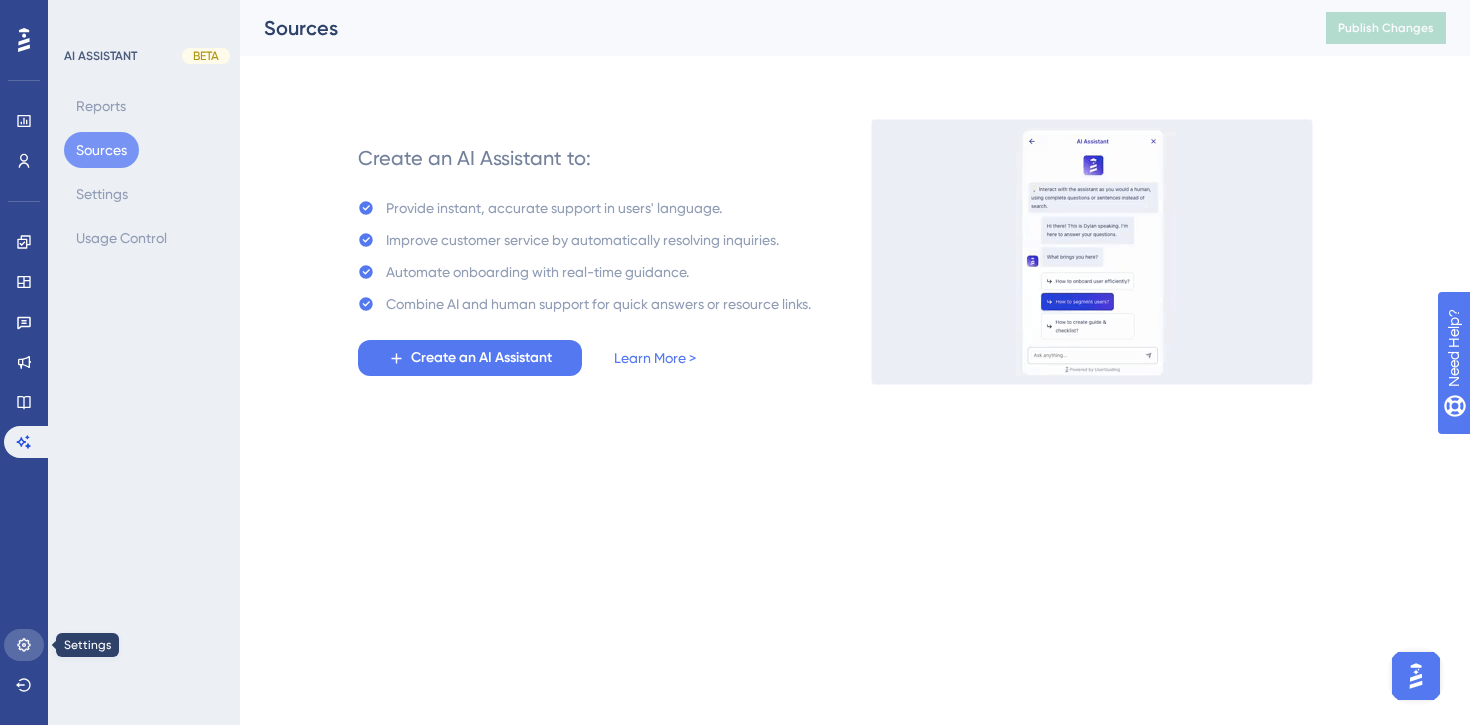 click 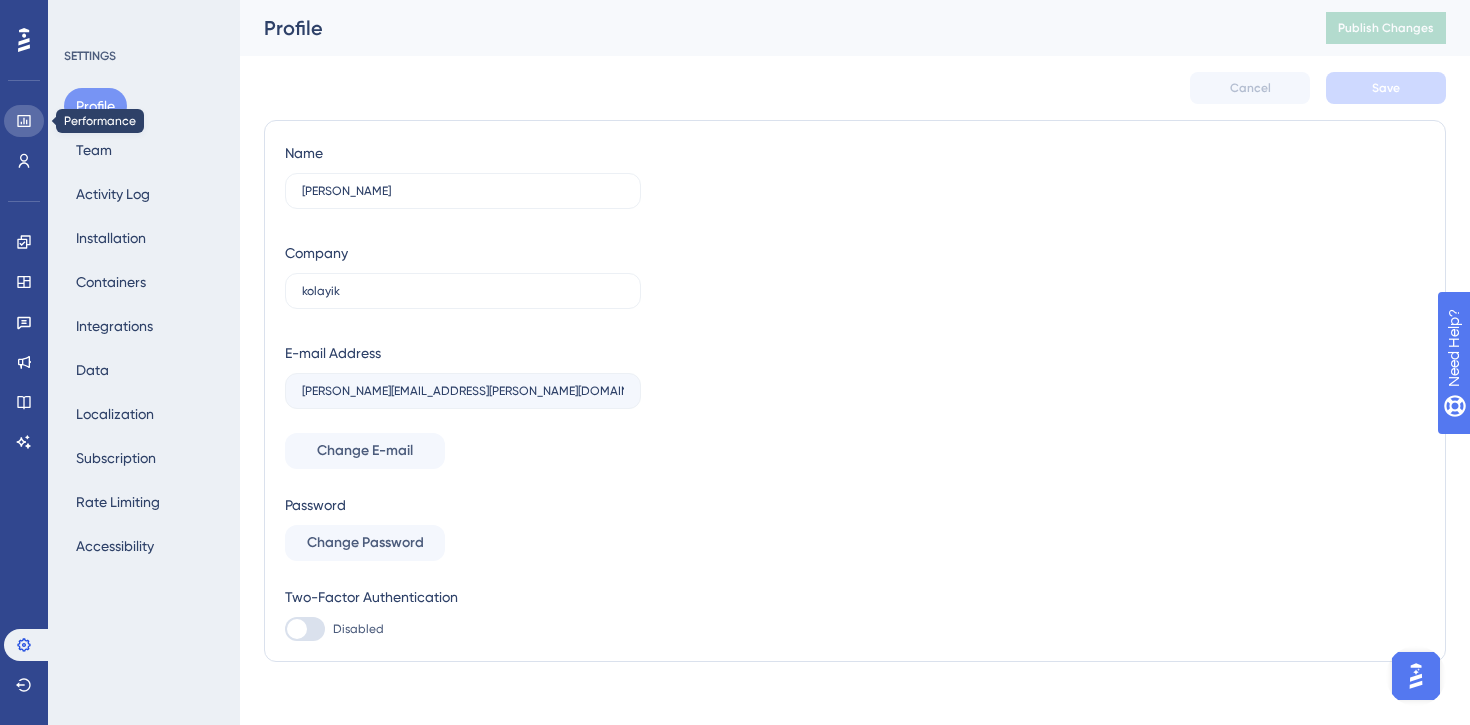 click at bounding box center [24, 121] 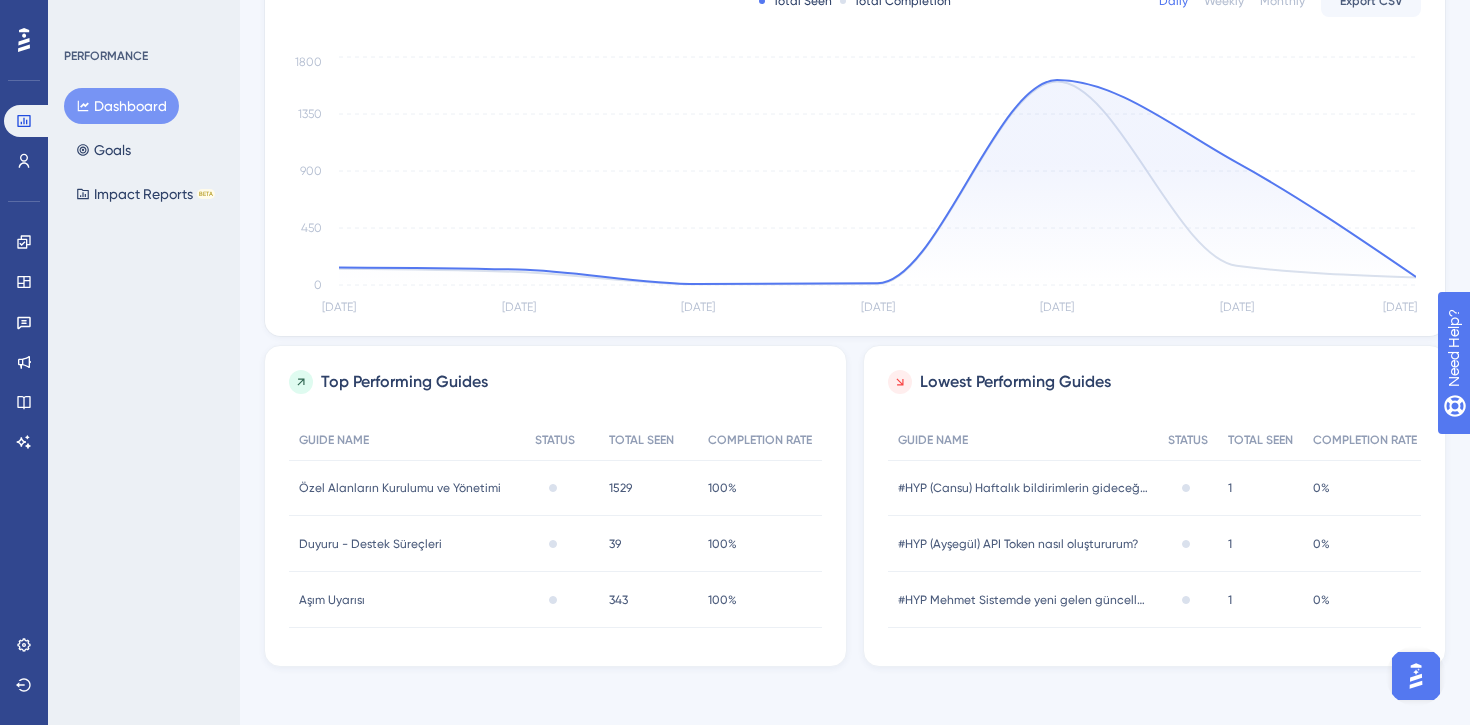scroll, scrollTop: 434, scrollLeft: 0, axis: vertical 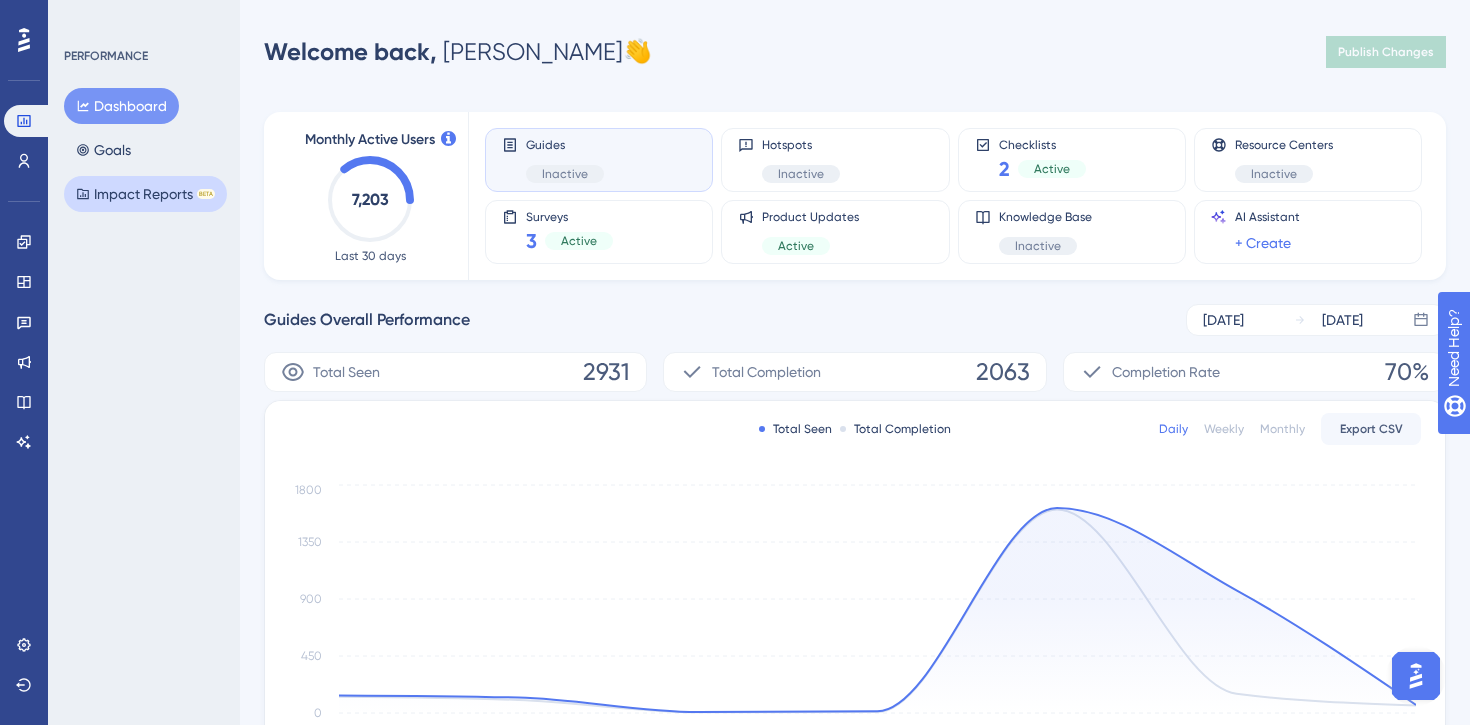 click on "Impact Reports BETA" at bounding box center [145, 194] 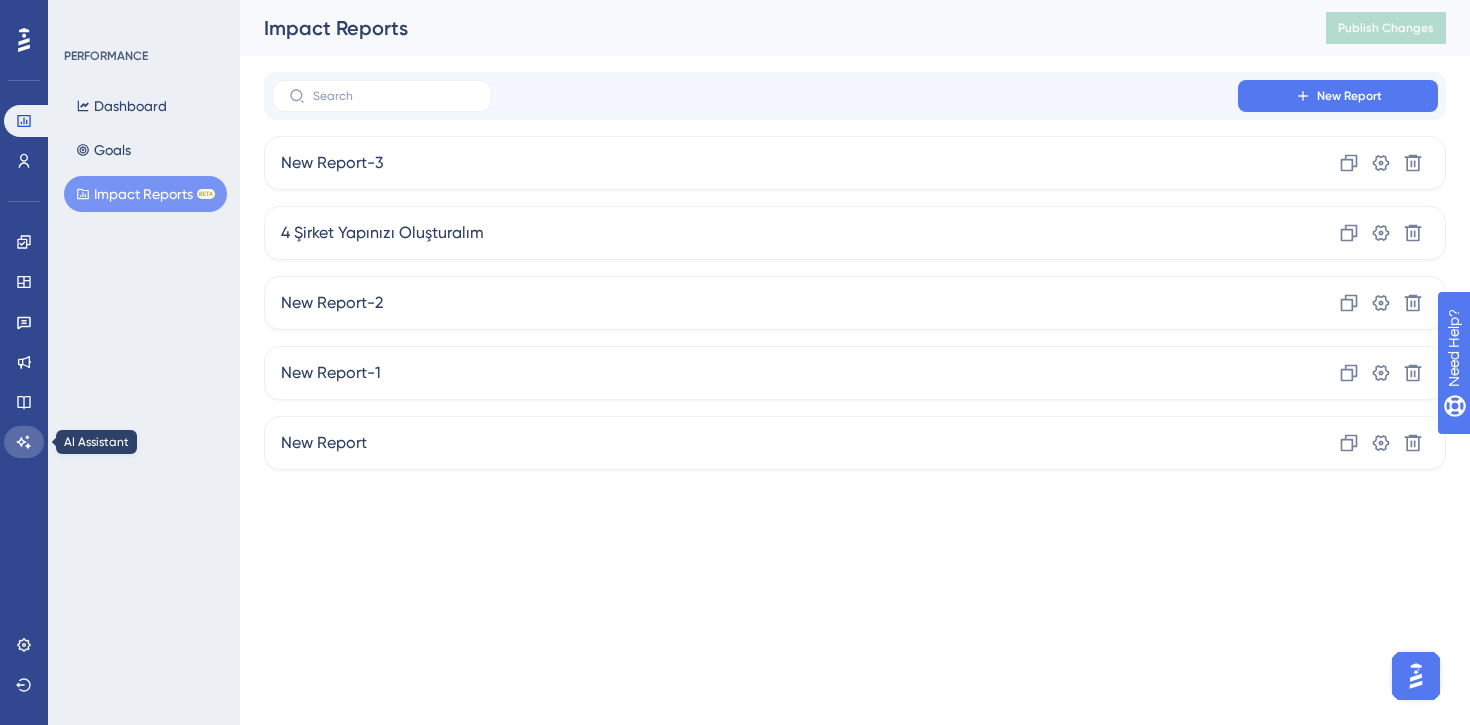 click at bounding box center (24, 442) 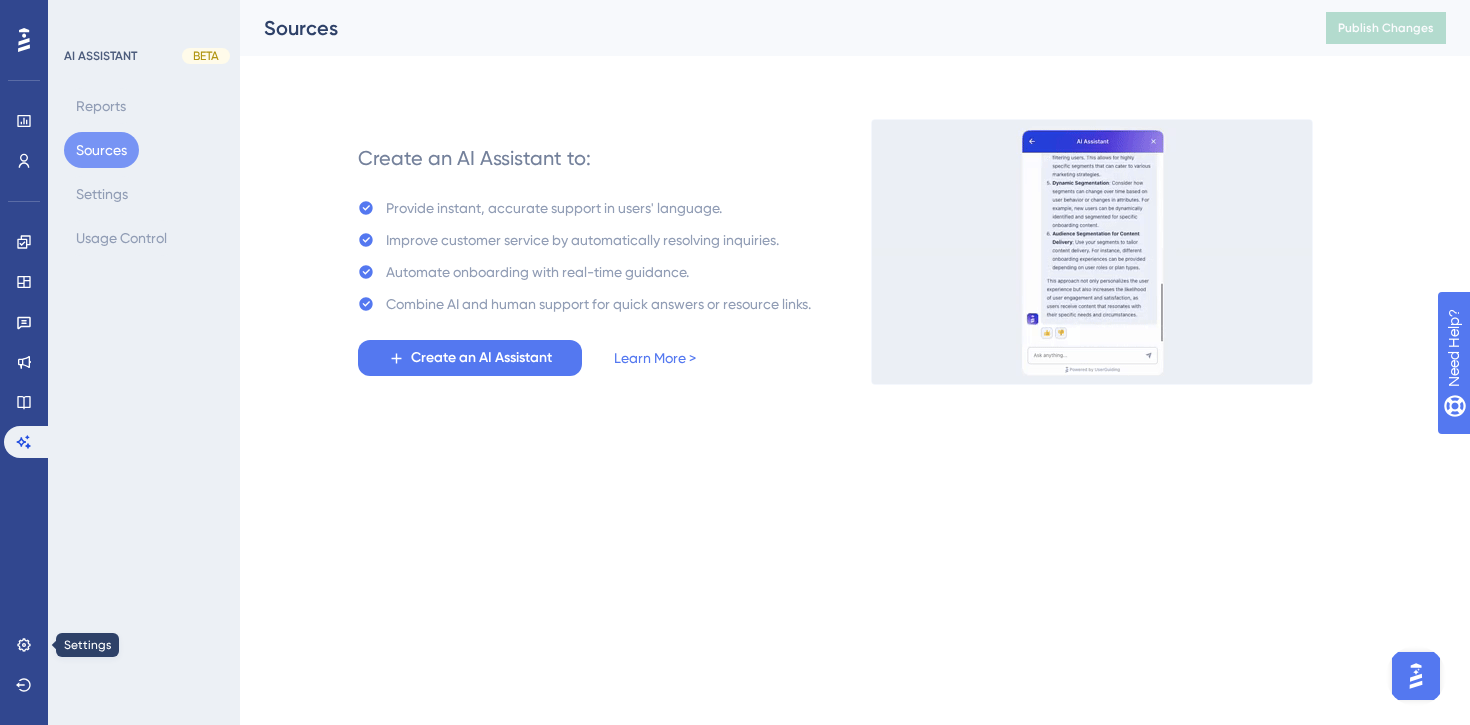 click on "Performance Users Engagement Widgets Feedback Product Updates Knowledge Base AI Assistant Settings Logout" at bounding box center (24, 362) 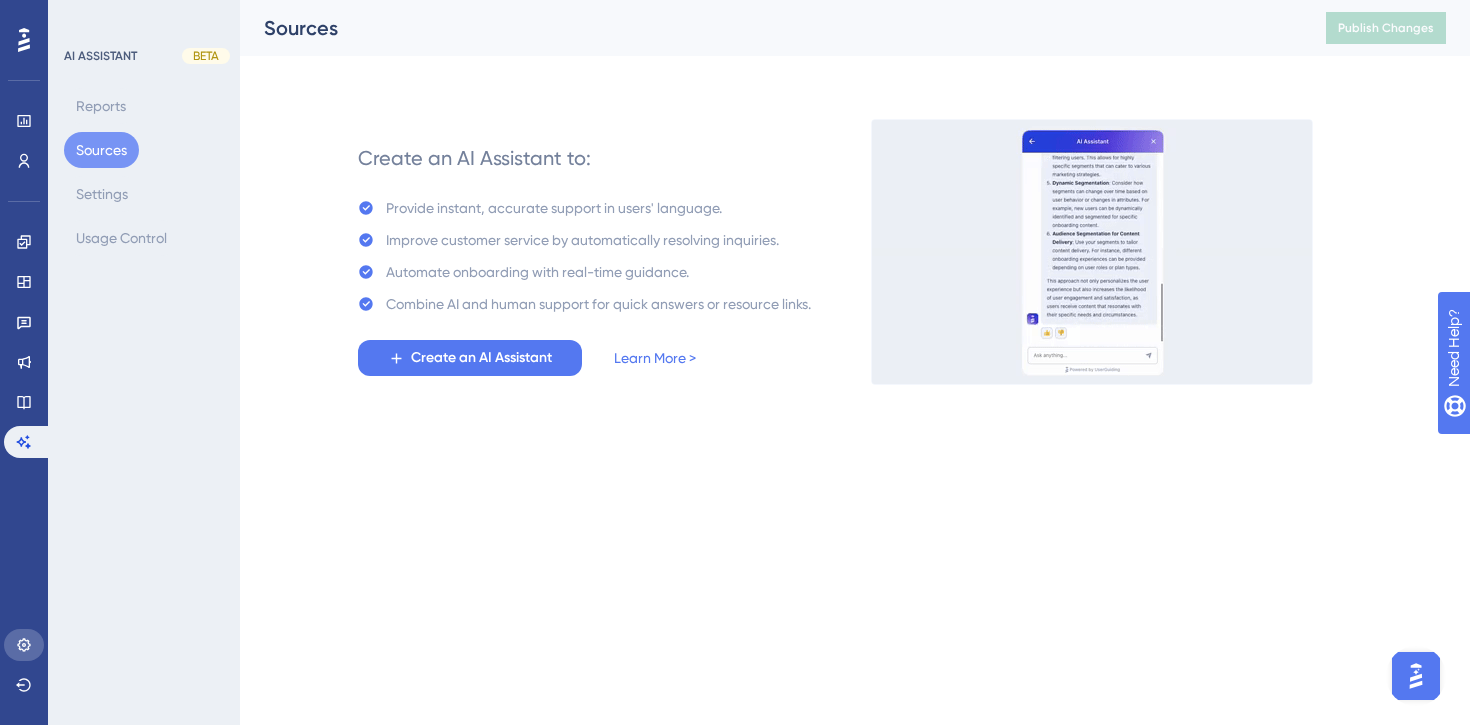 click at bounding box center (24, 645) 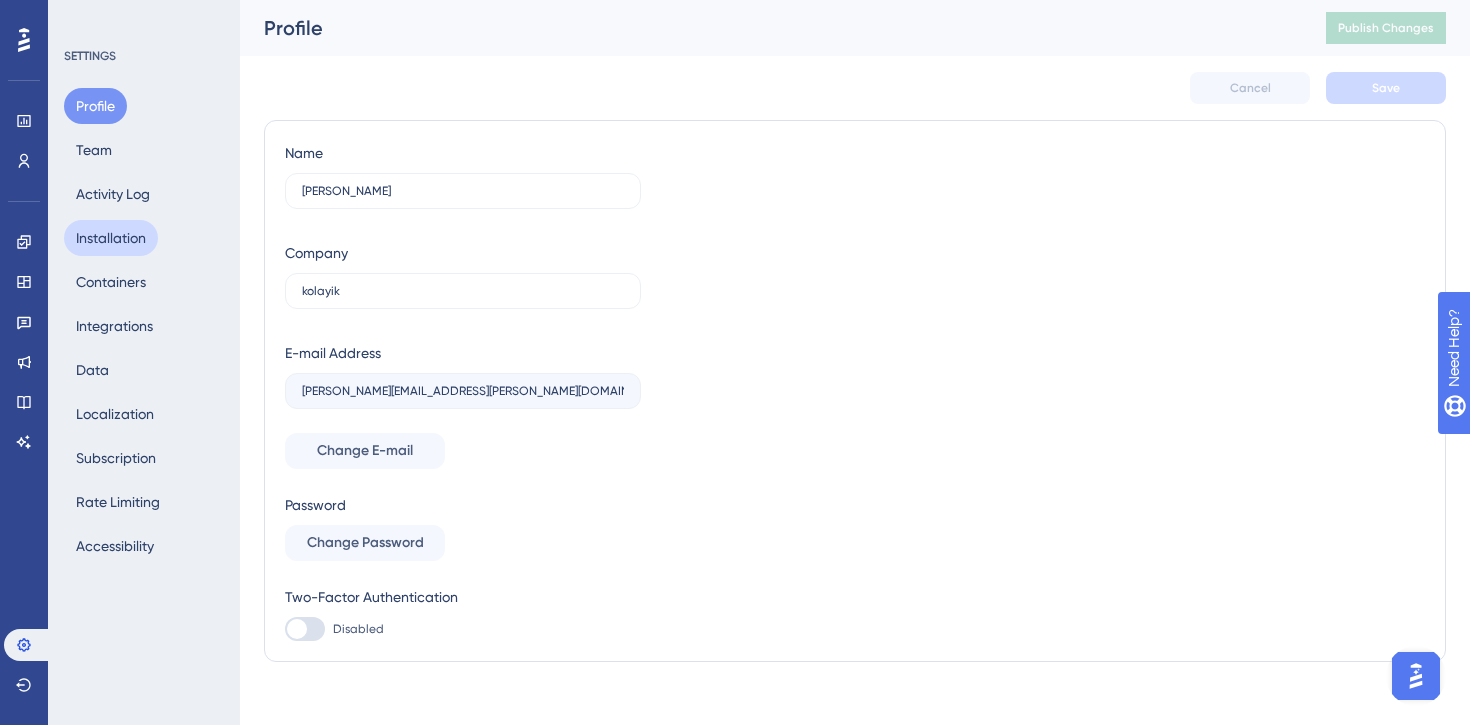 click on "Installation" at bounding box center (111, 238) 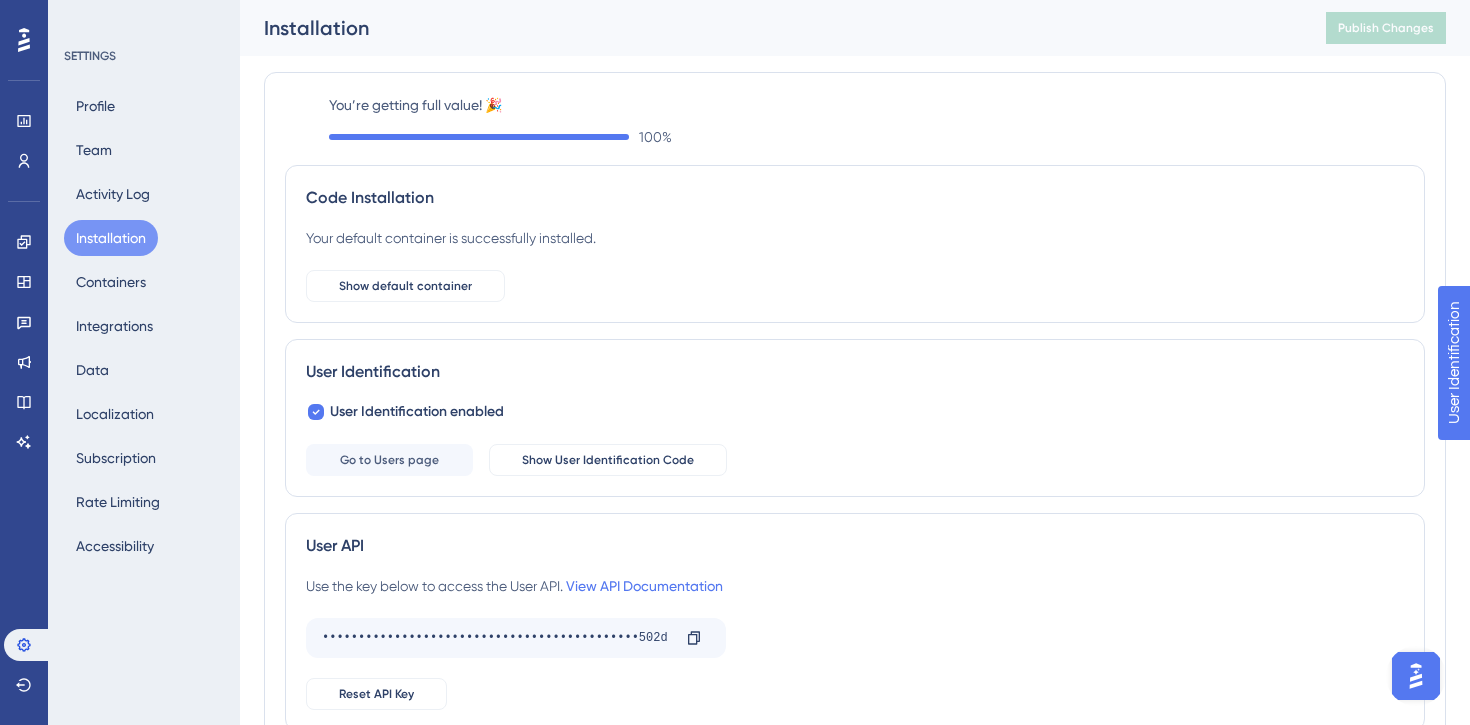 scroll, scrollTop: 0, scrollLeft: 0, axis: both 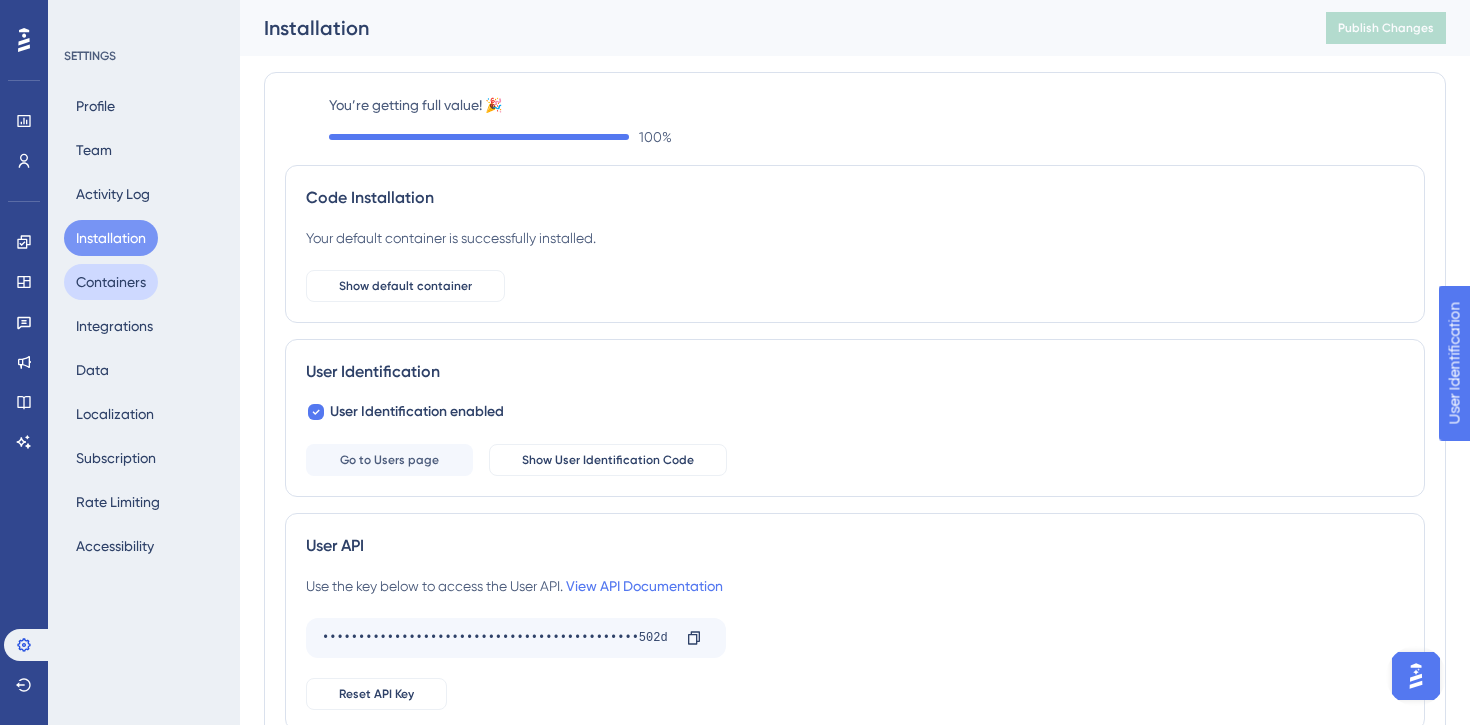 click on "Containers" at bounding box center (111, 282) 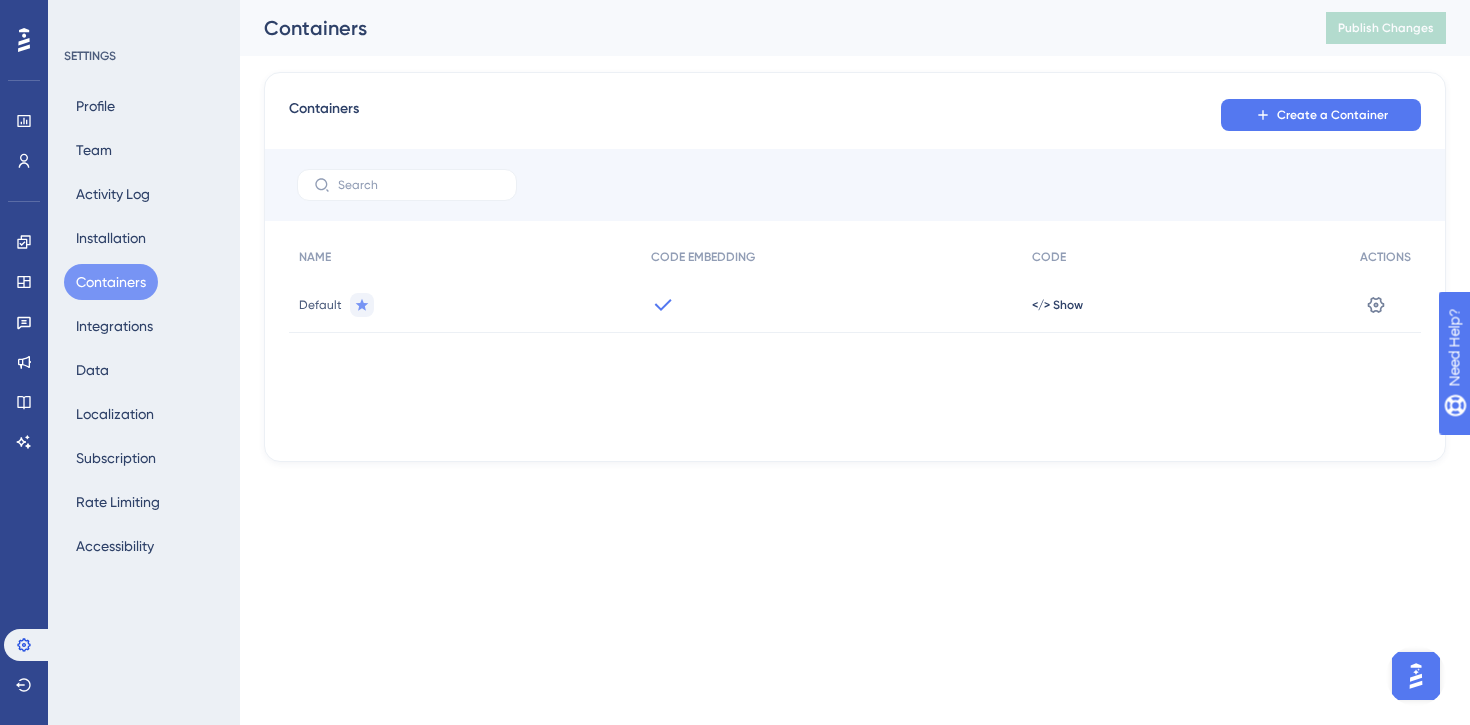 scroll, scrollTop: 0, scrollLeft: 0, axis: both 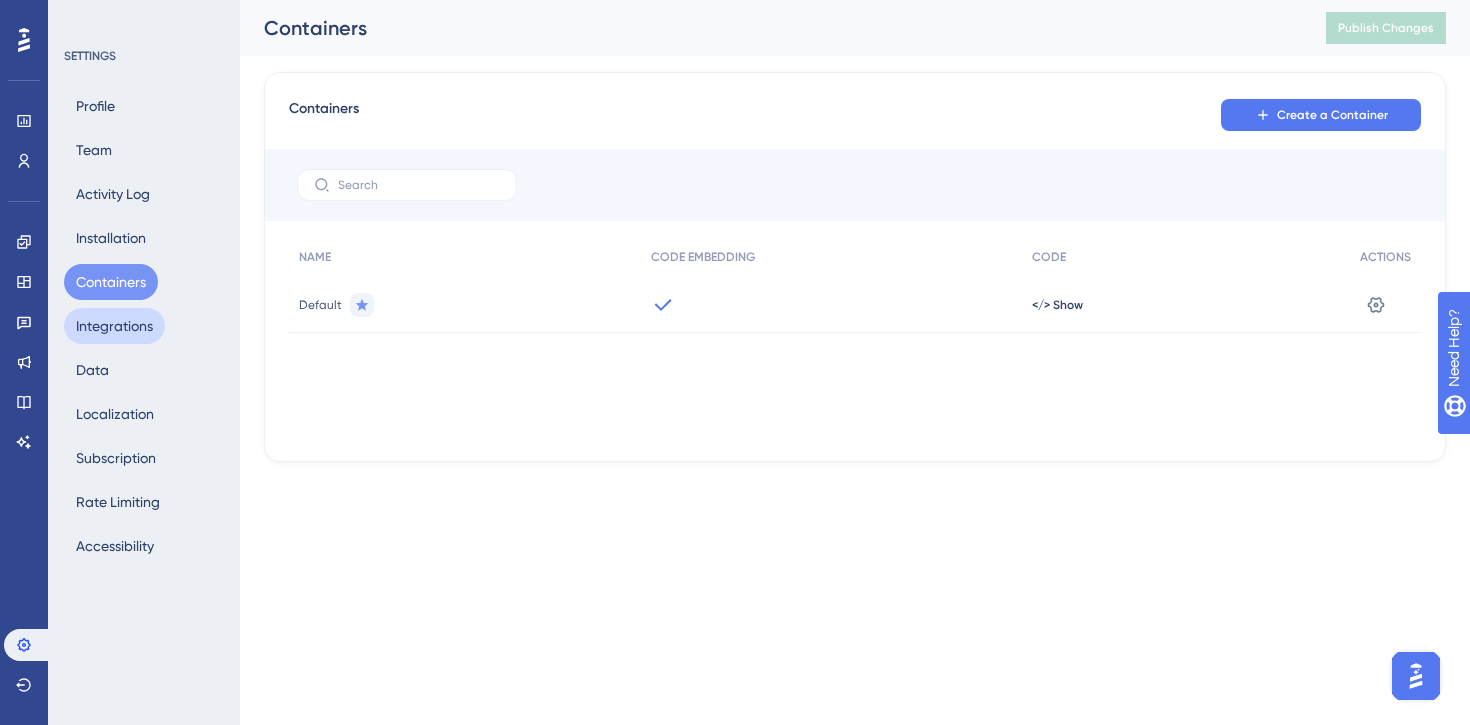 click on "Integrations" at bounding box center (114, 326) 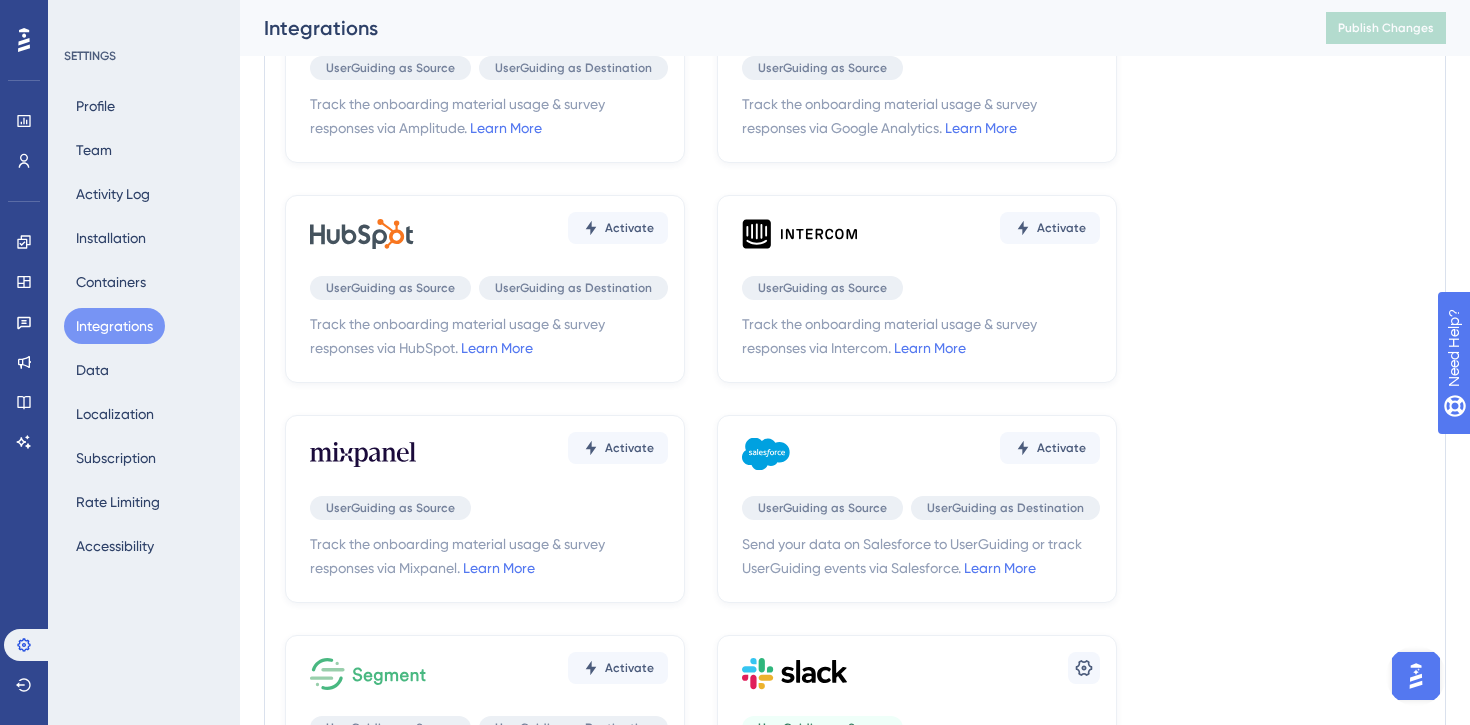 scroll, scrollTop: 0, scrollLeft: 0, axis: both 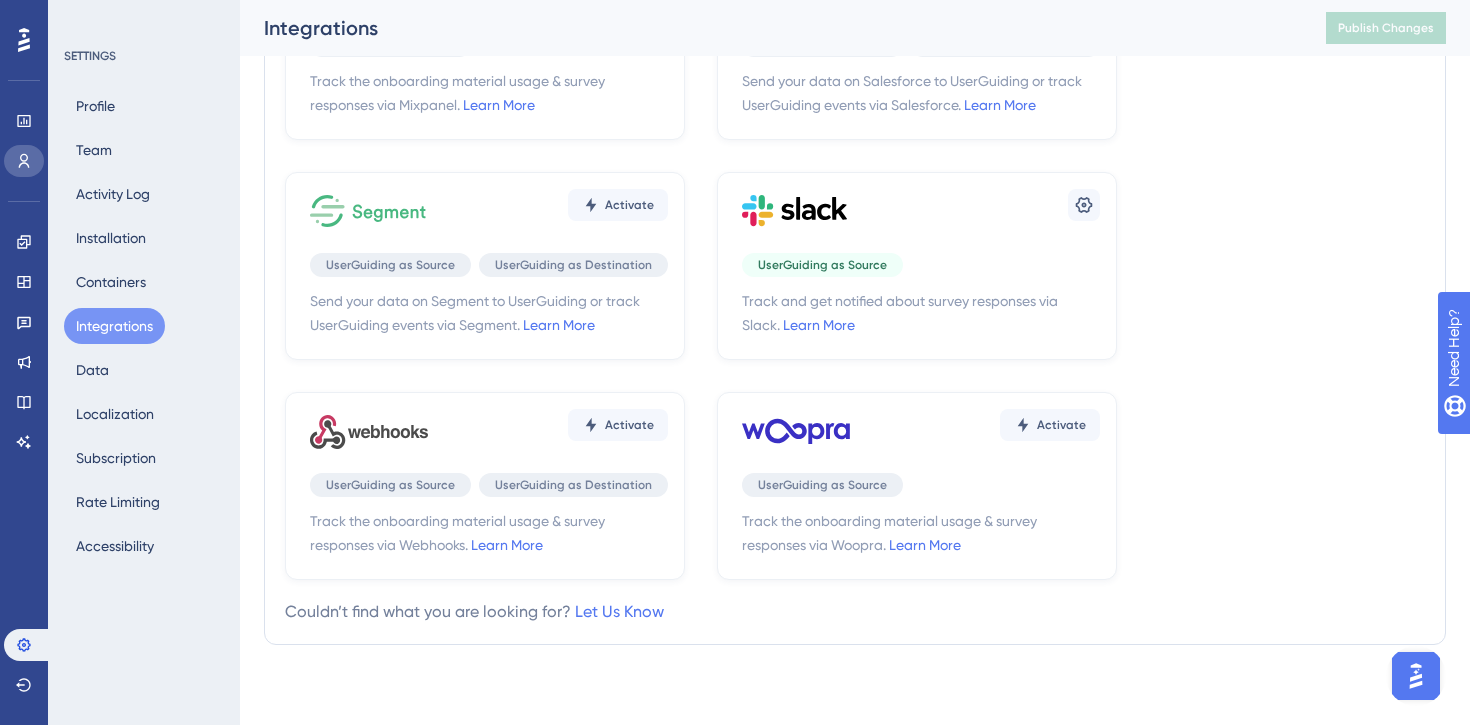 click 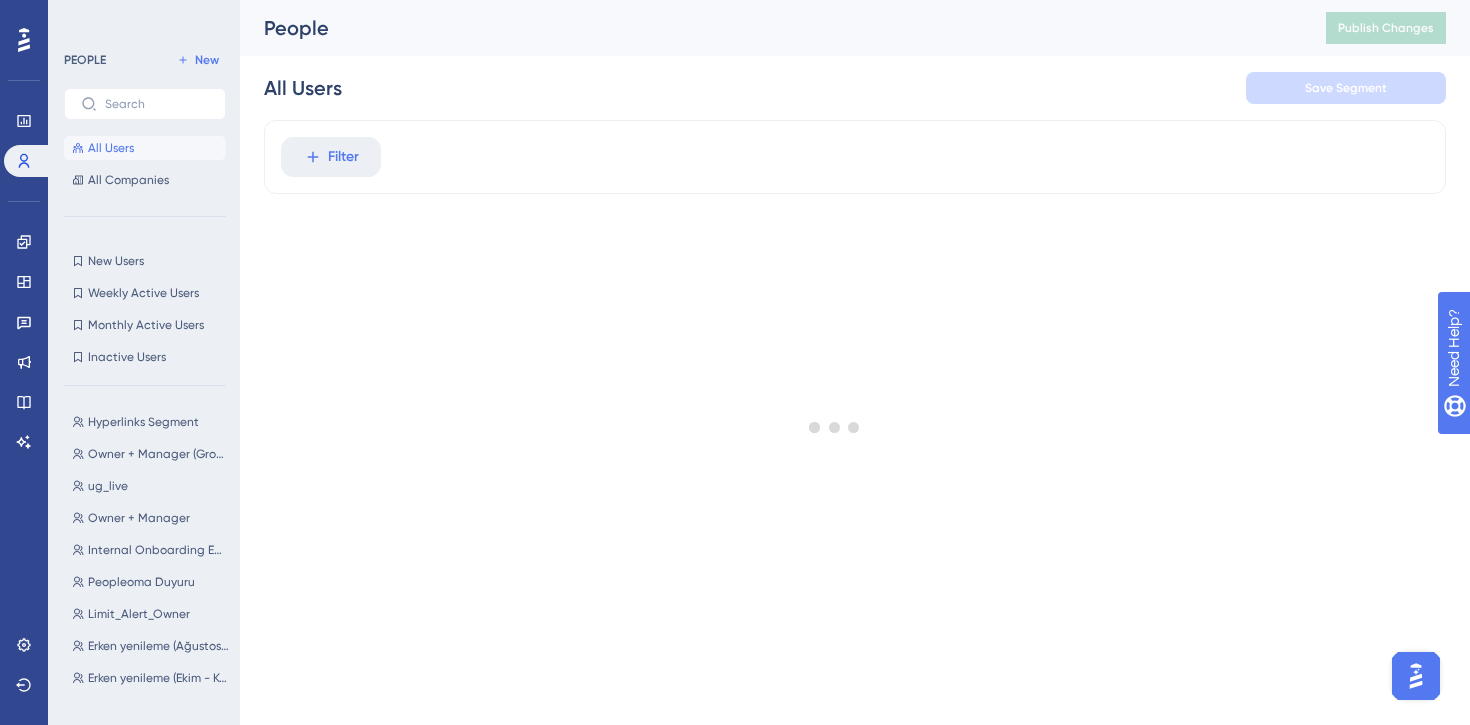 scroll, scrollTop: 0, scrollLeft: 0, axis: both 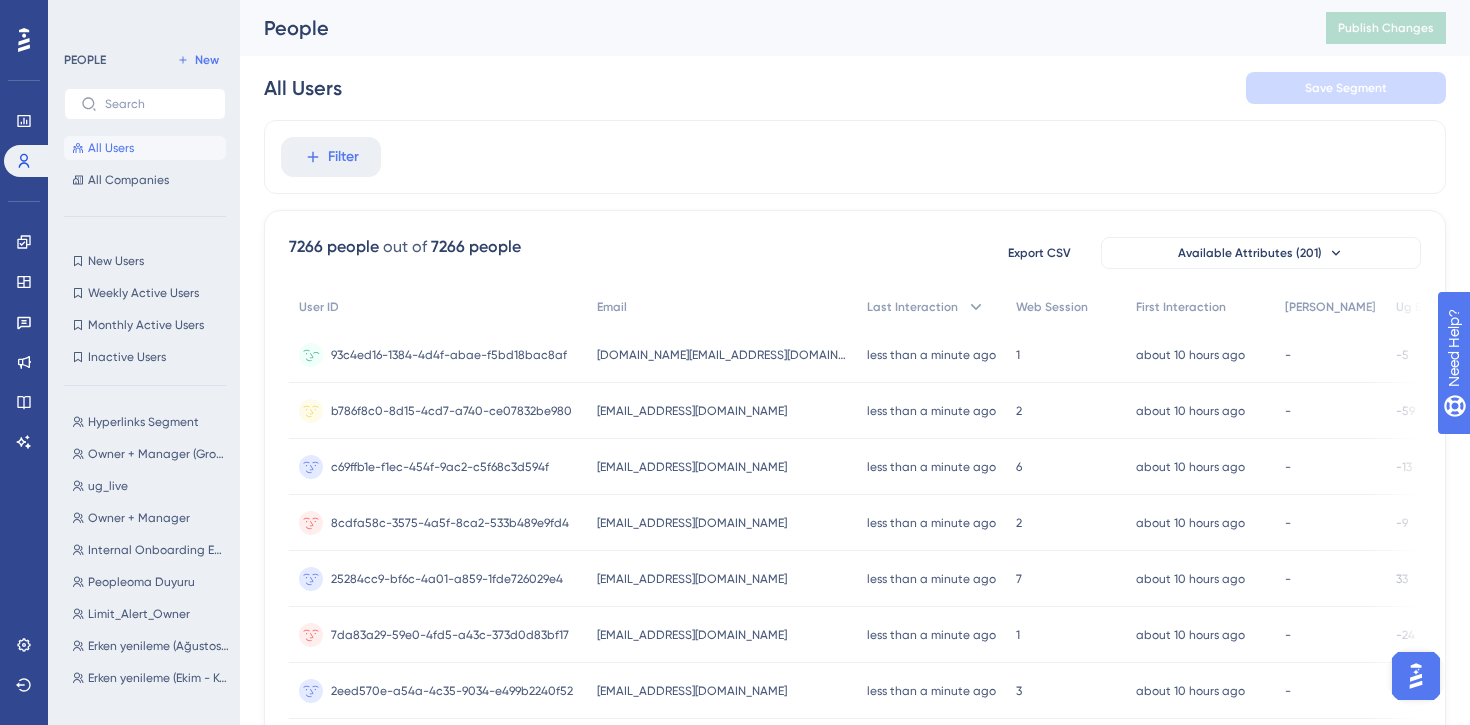 click on "93c4ed16-1384-4d4f-abae-f5bd18bac8af" at bounding box center [449, 355] 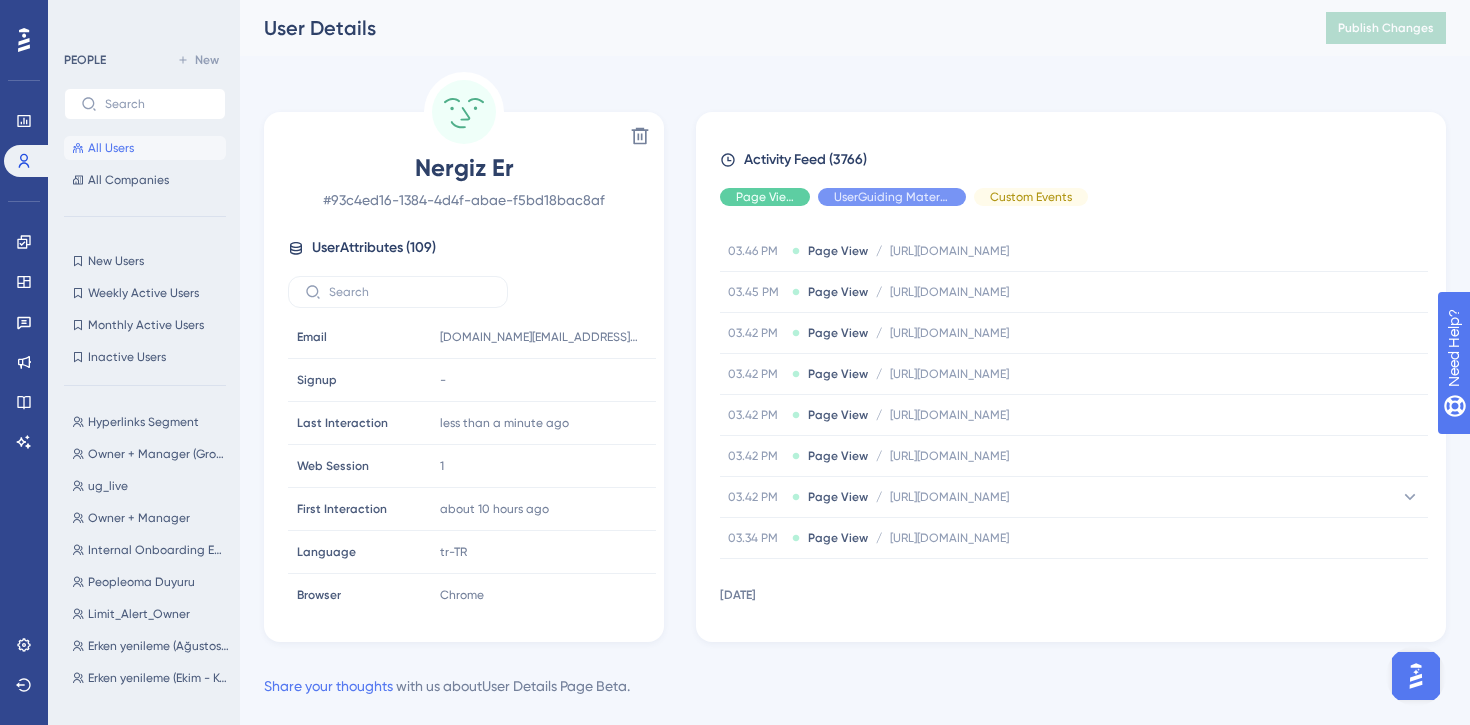 scroll, scrollTop: 941, scrollLeft: 0, axis: vertical 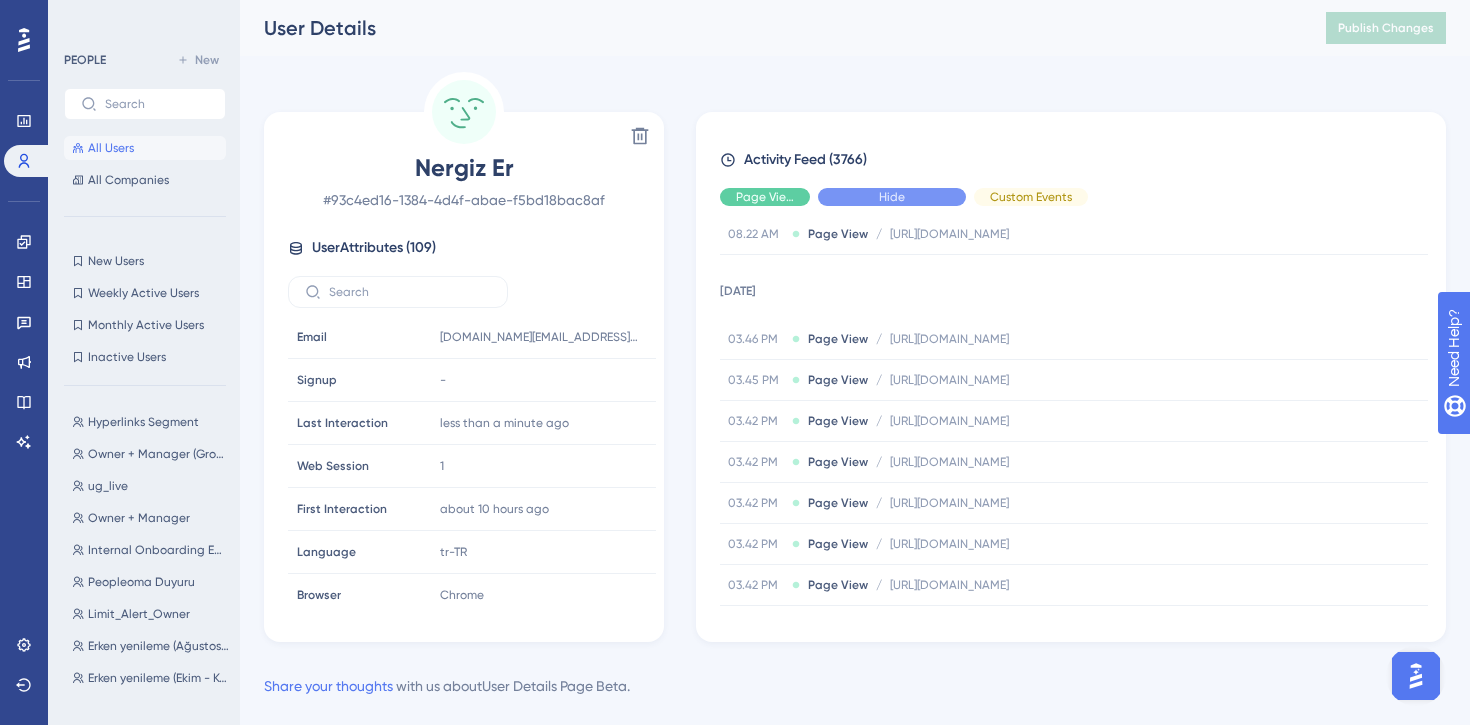 click on "Hide" at bounding box center [892, 197] 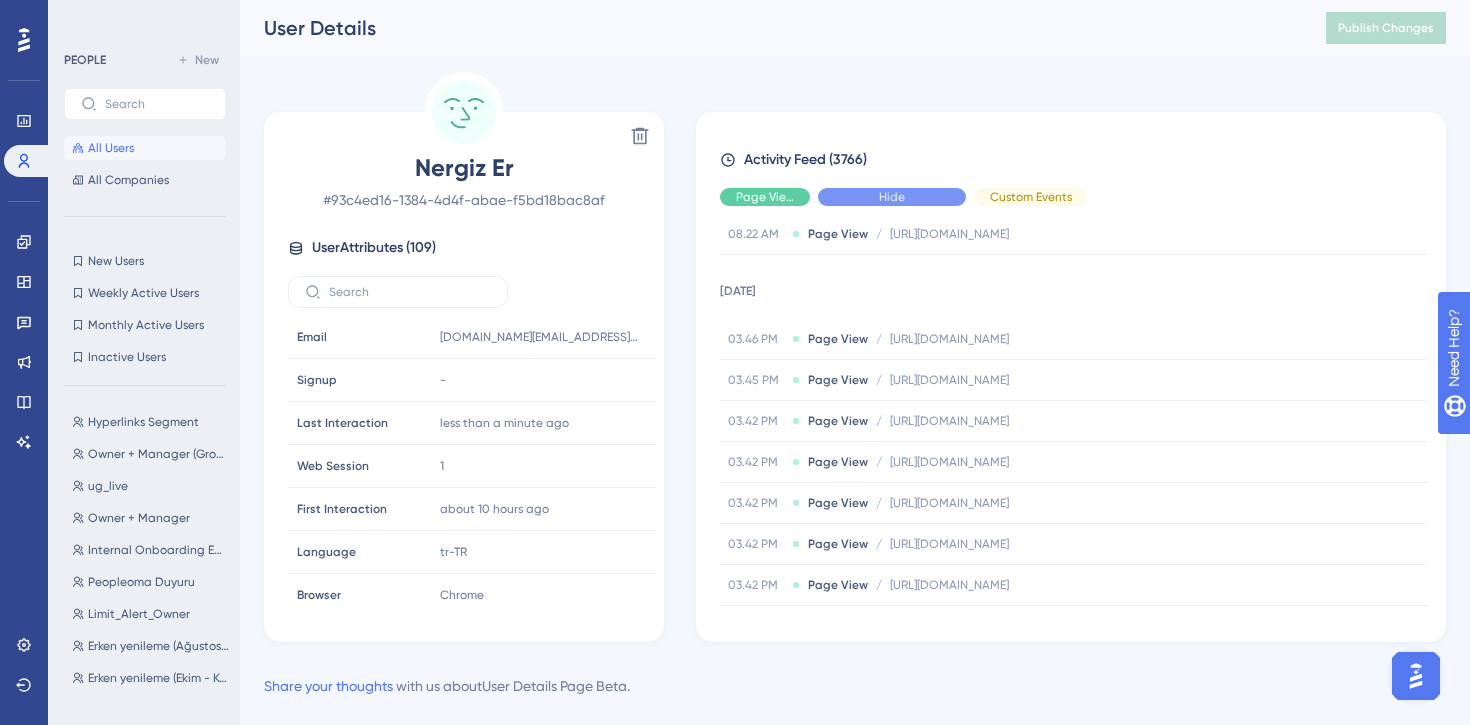 scroll, scrollTop: 0, scrollLeft: 0, axis: both 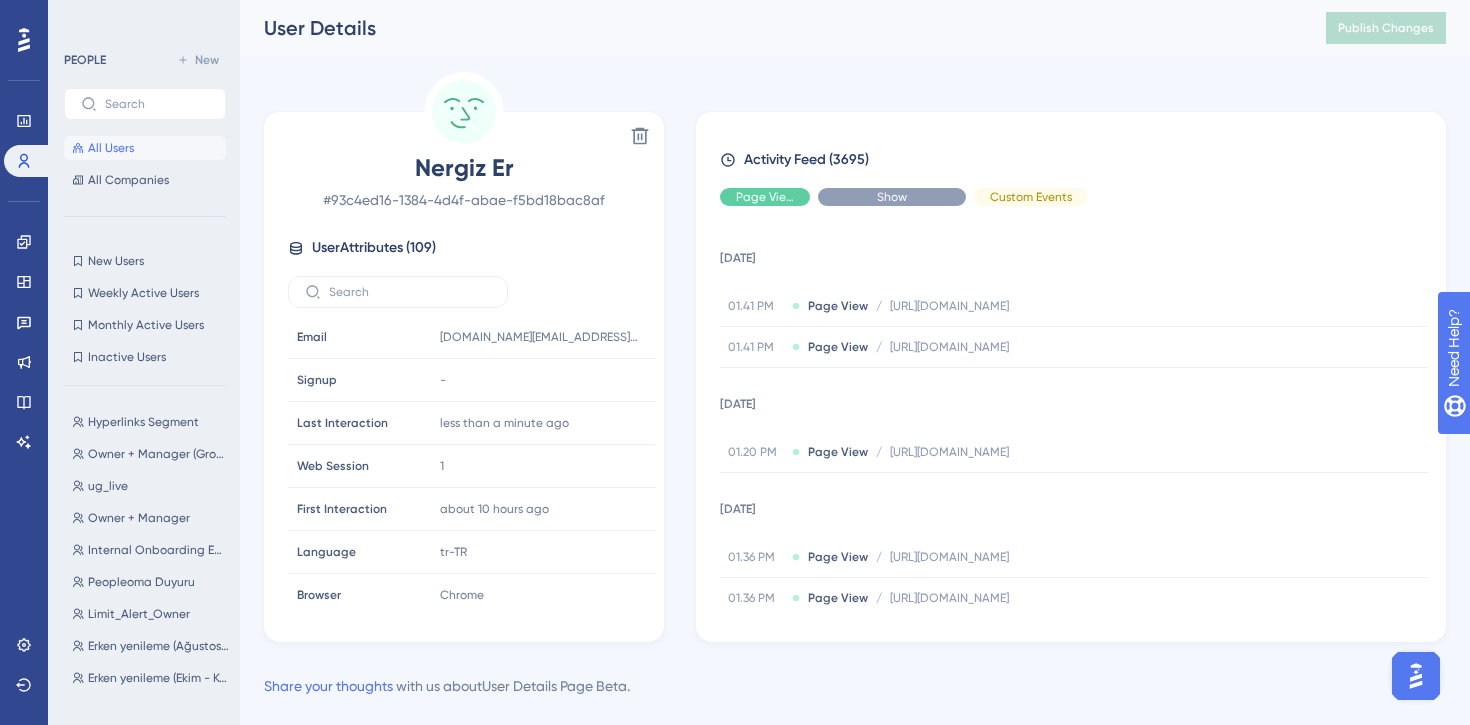 click on "Show" at bounding box center [892, 197] 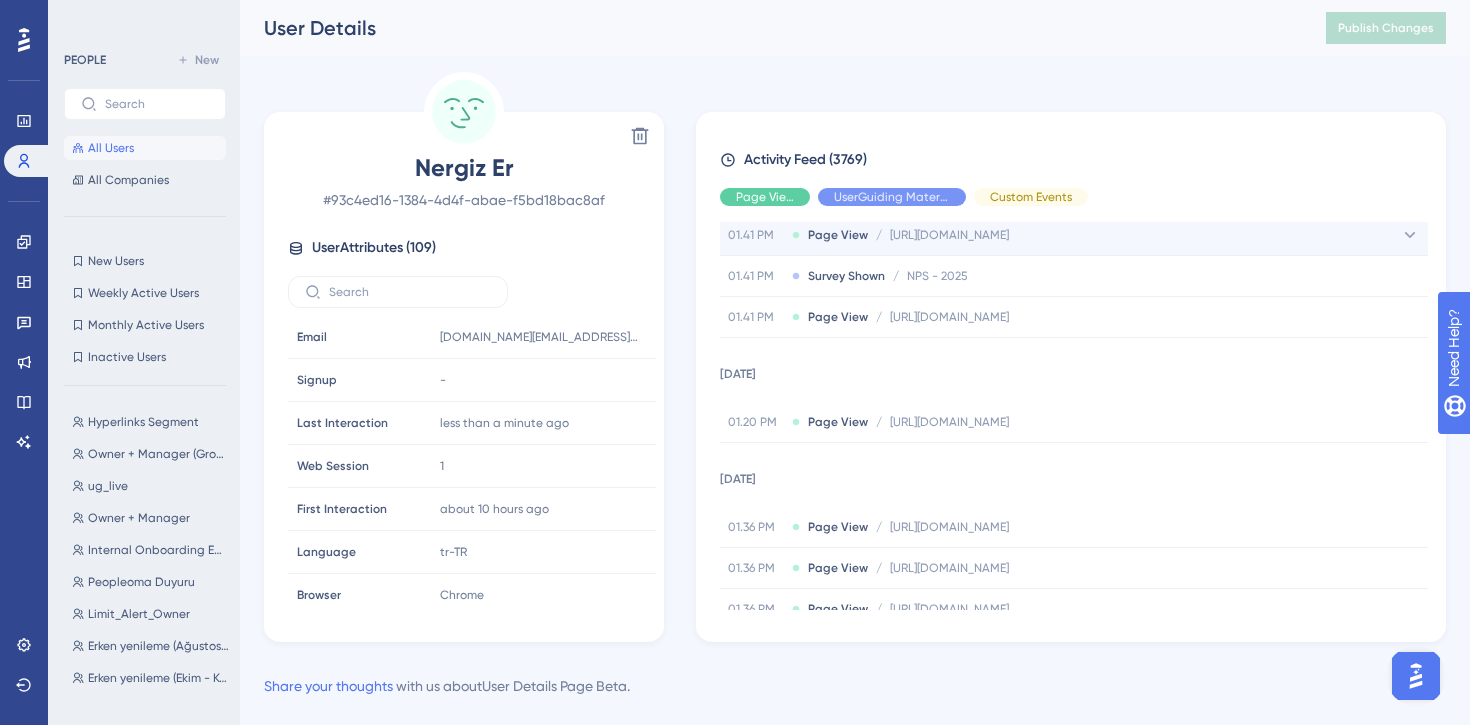 scroll, scrollTop: 73, scrollLeft: 0, axis: vertical 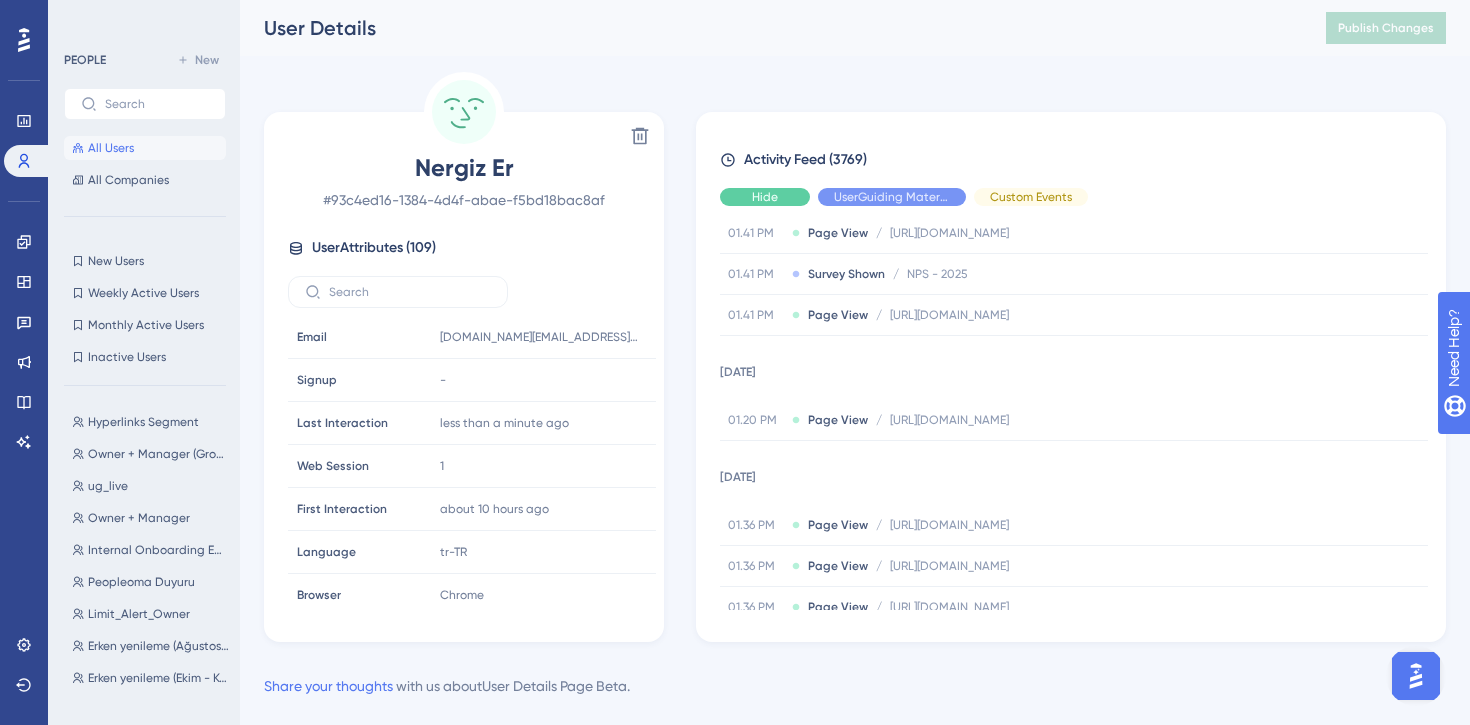 click on "Hide" at bounding box center [765, 197] 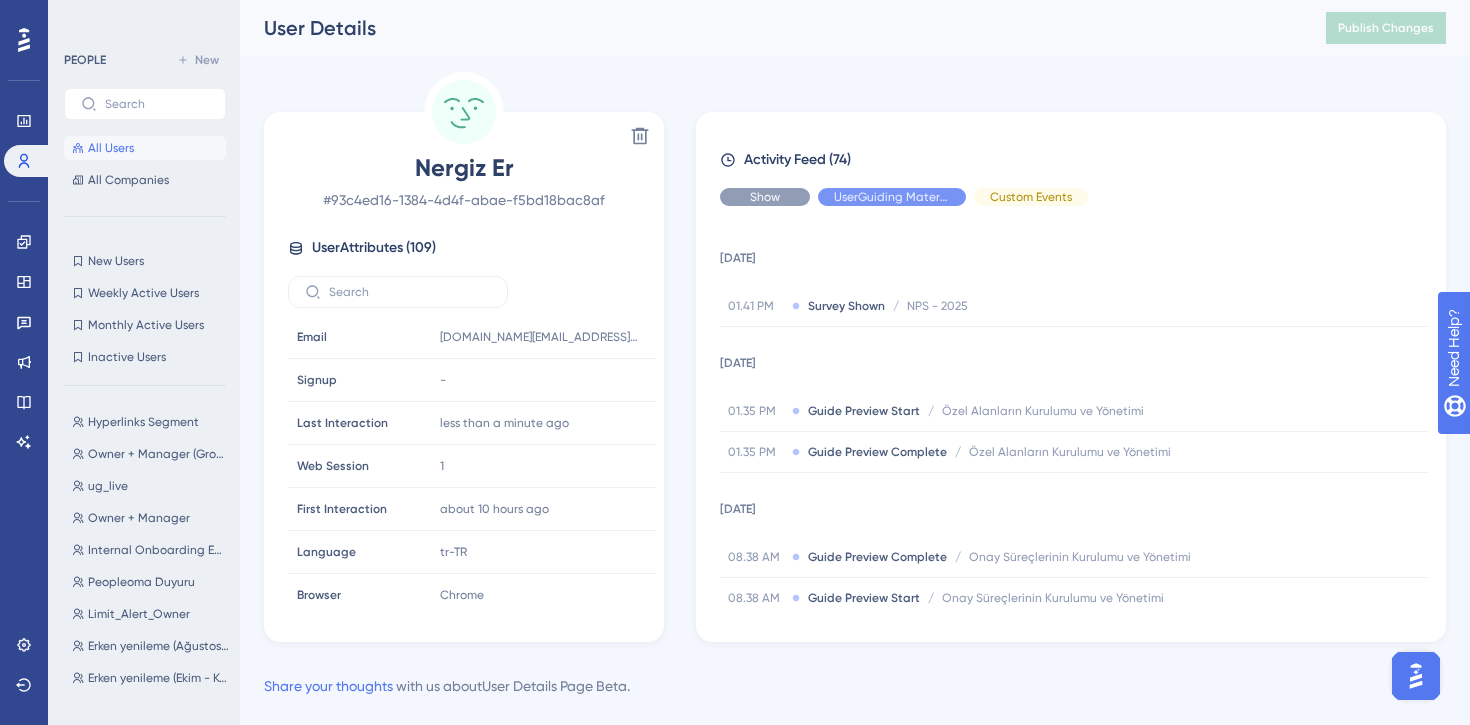 click on "Show" at bounding box center (765, 197) 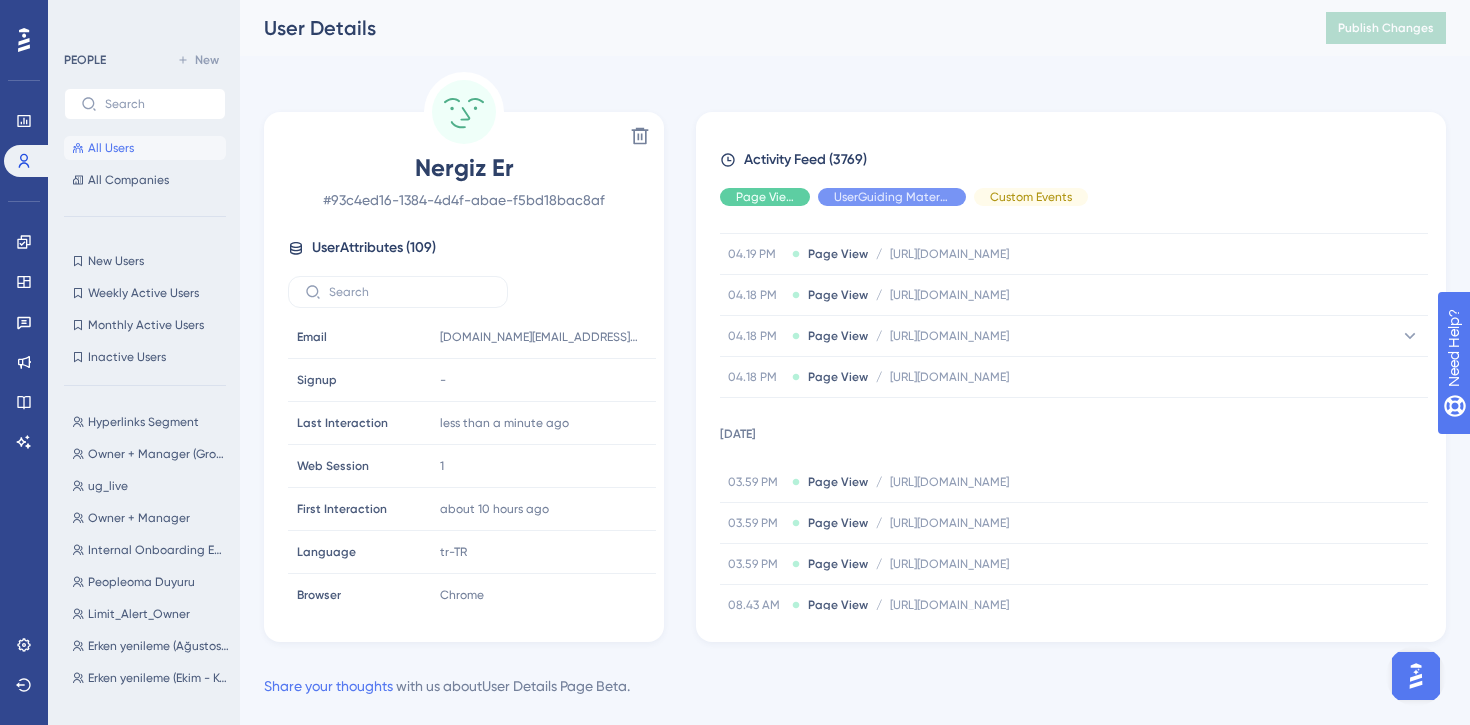 scroll, scrollTop: 2155, scrollLeft: 0, axis: vertical 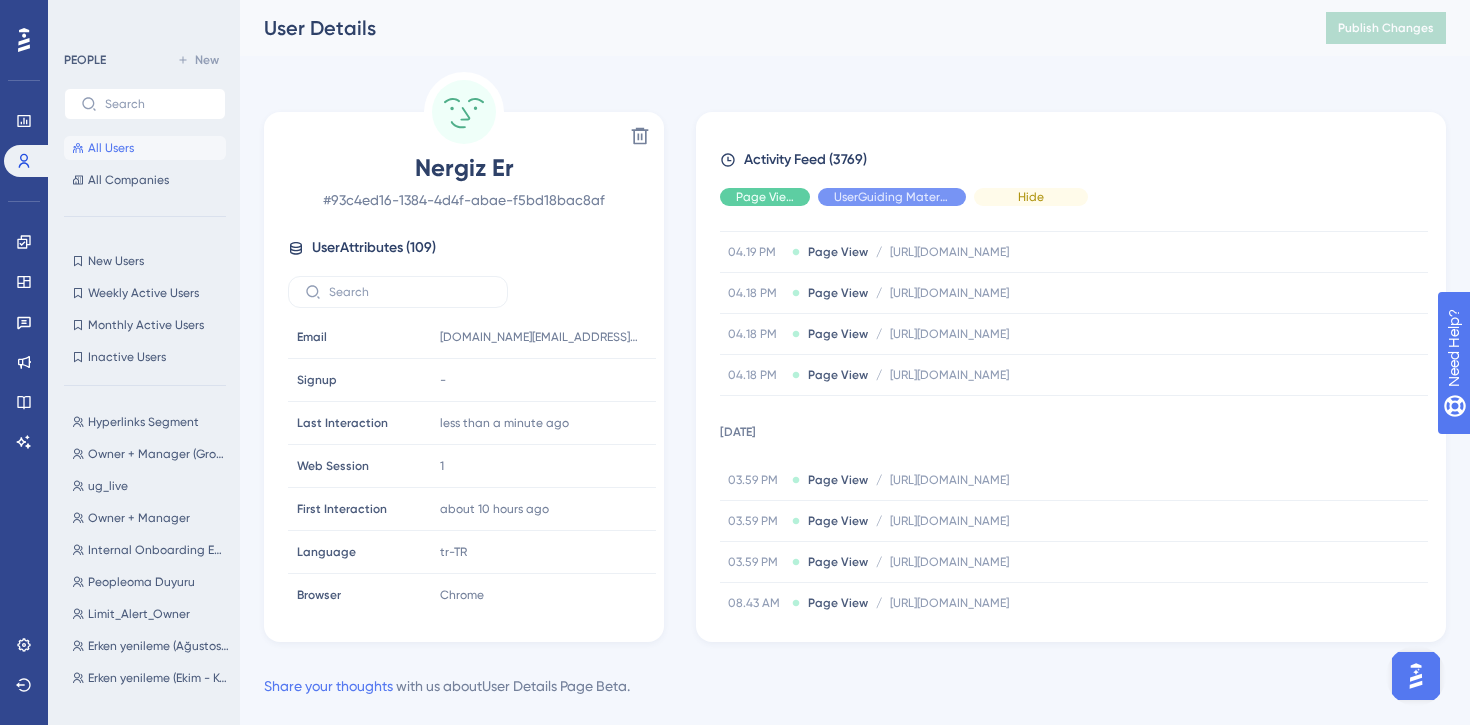 click on "Hide" at bounding box center (1031, 197) 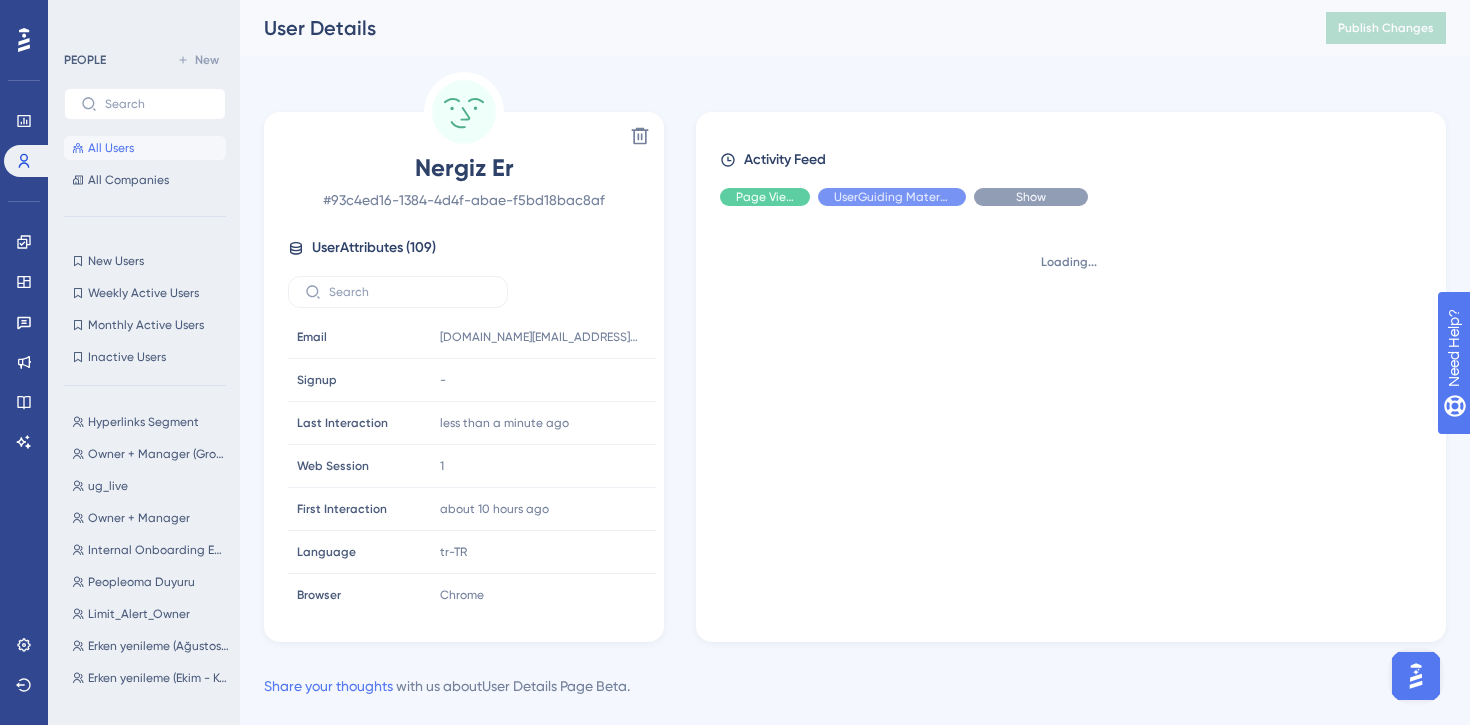 scroll, scrollTop: 0, scrollLeft: 0, axis: both 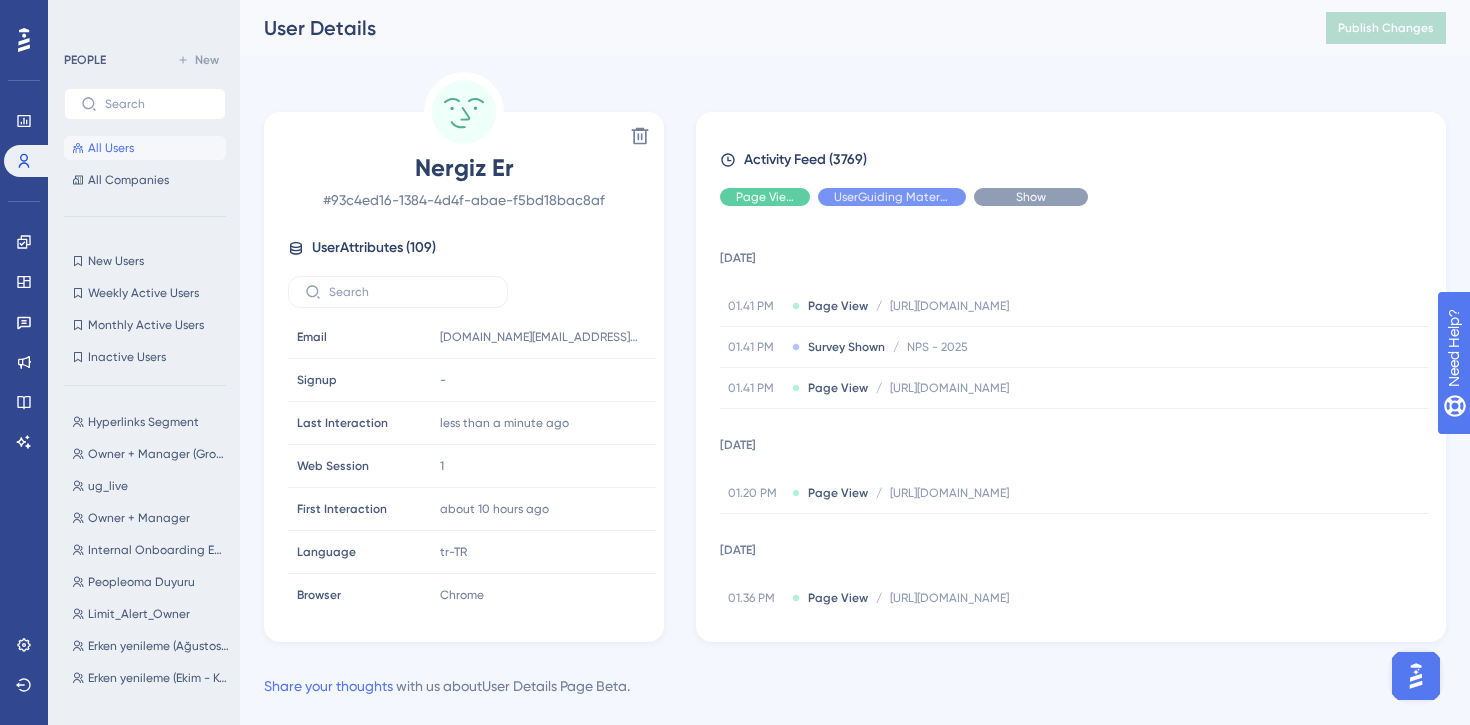 click on "Show" at bounding box center [1031, 197] 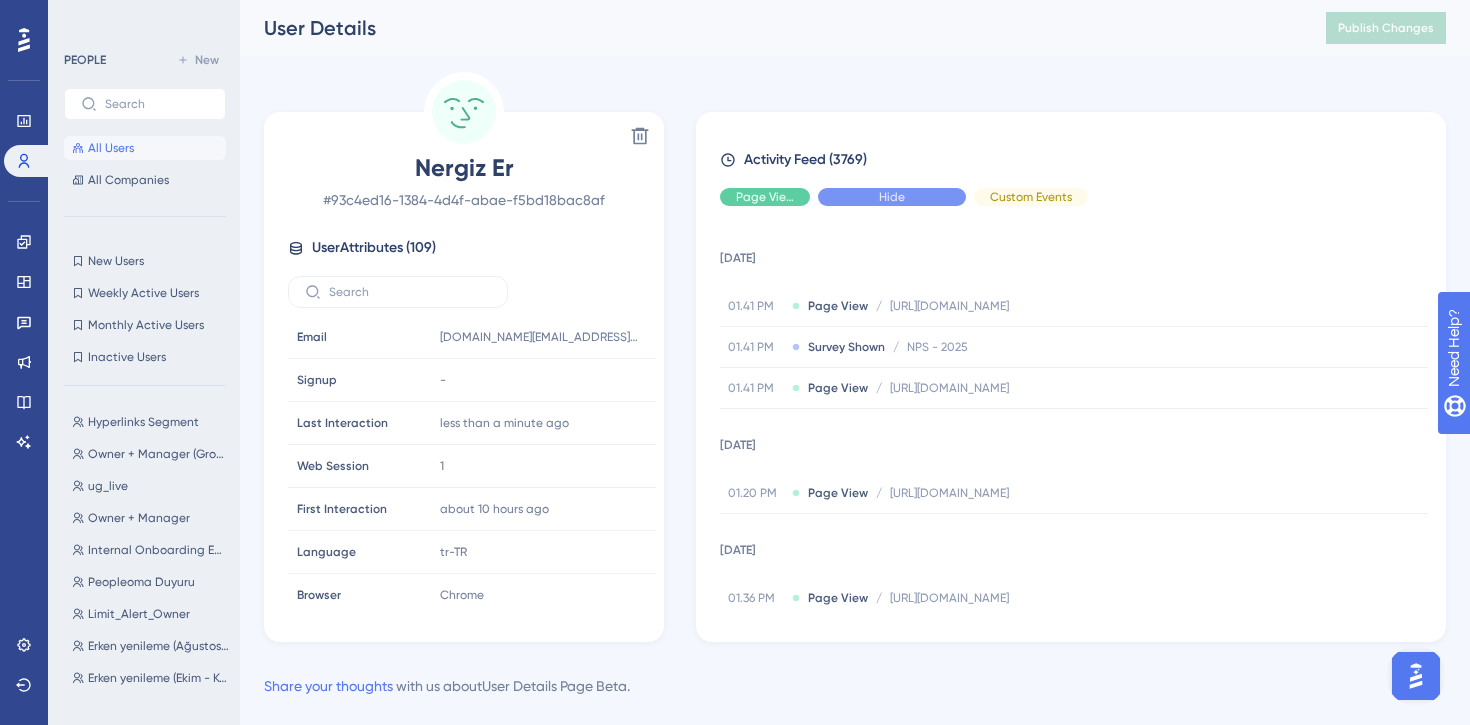 click on "Hide" at bounding box center (892, 197) 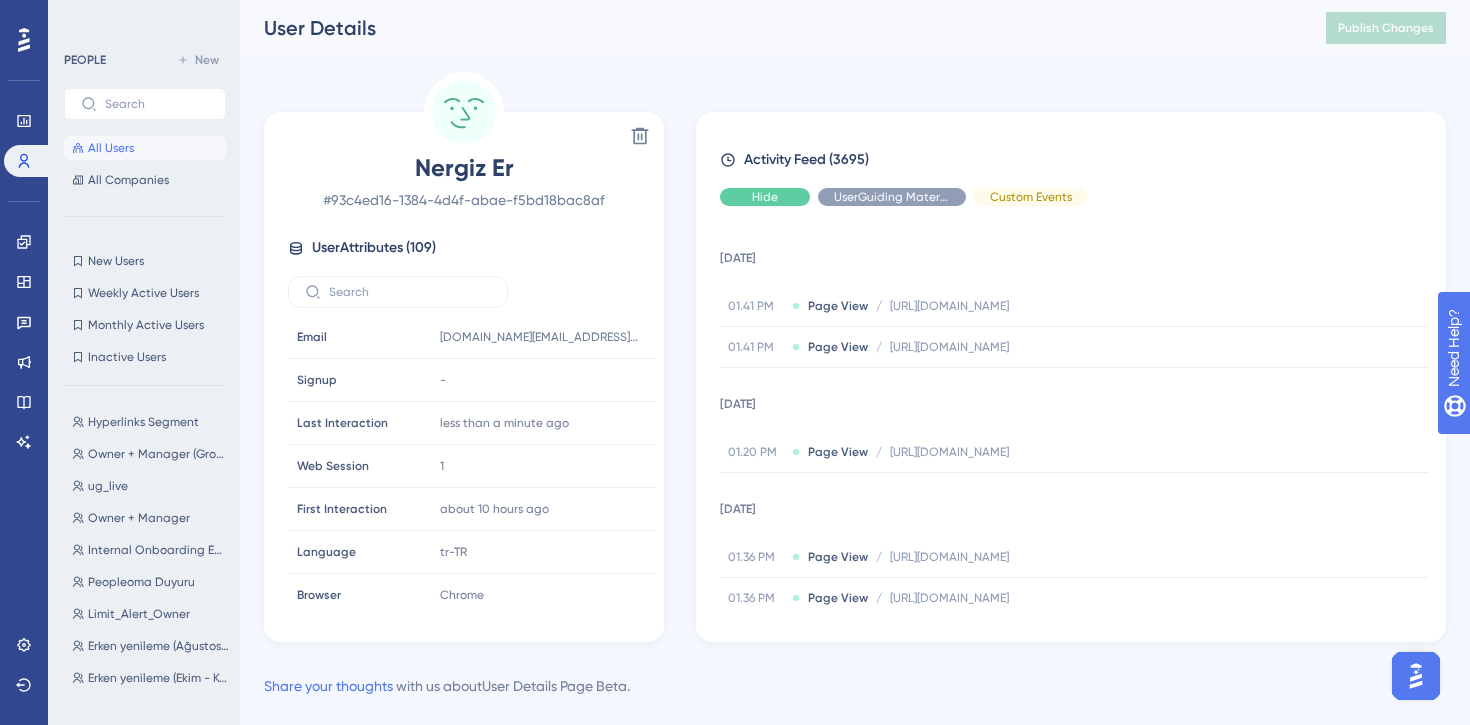 click on "Hide" at bounding box center (765, 197) 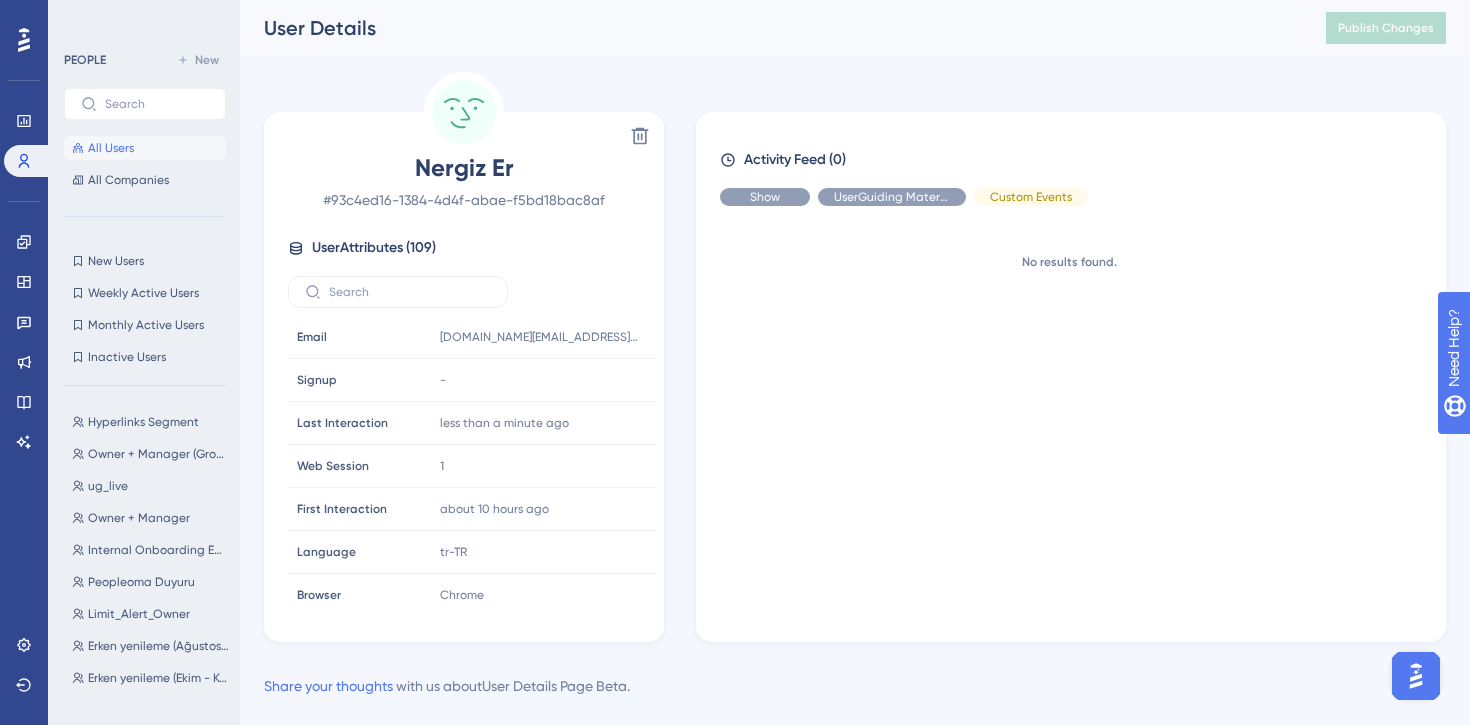 click on "Show" at bounding box center [765, 197] 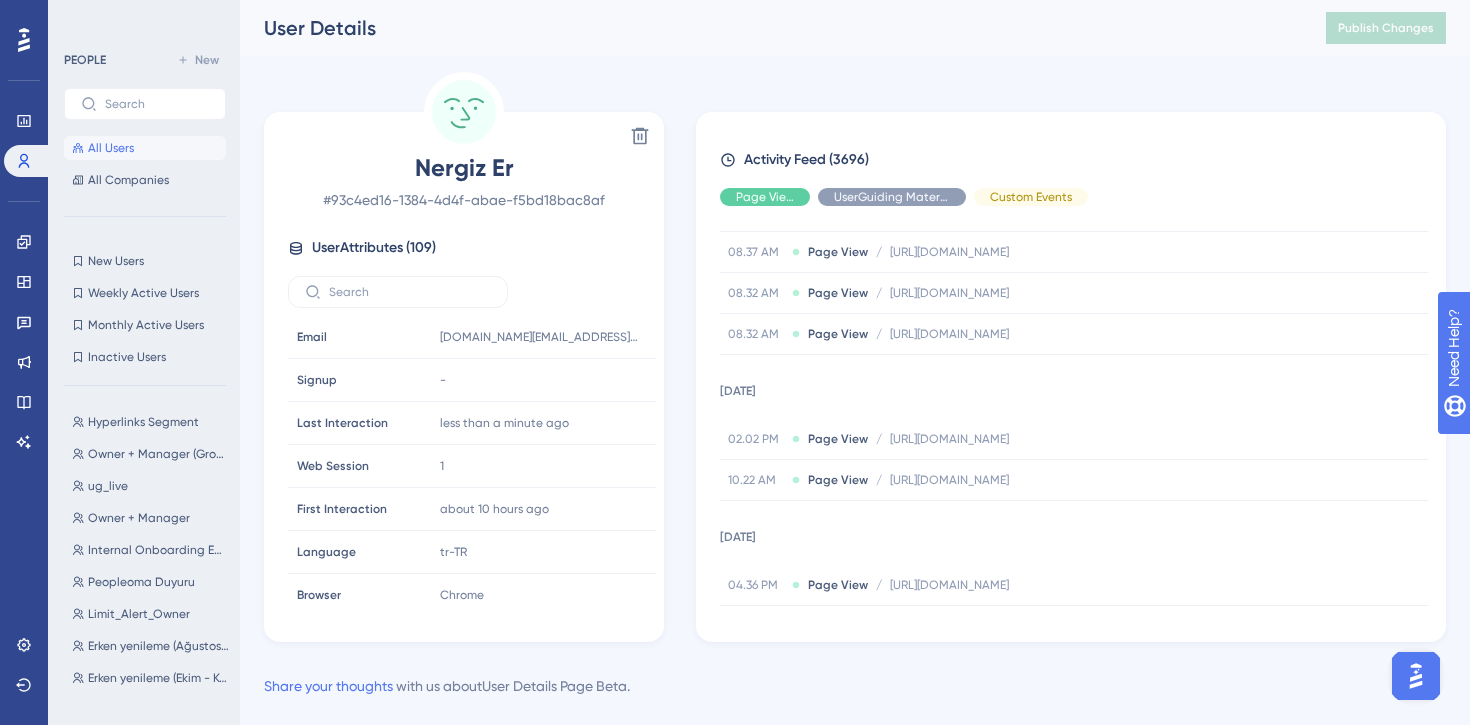 scroll, scrollTop: 4400, scrollLeft: 0, axis: vertical 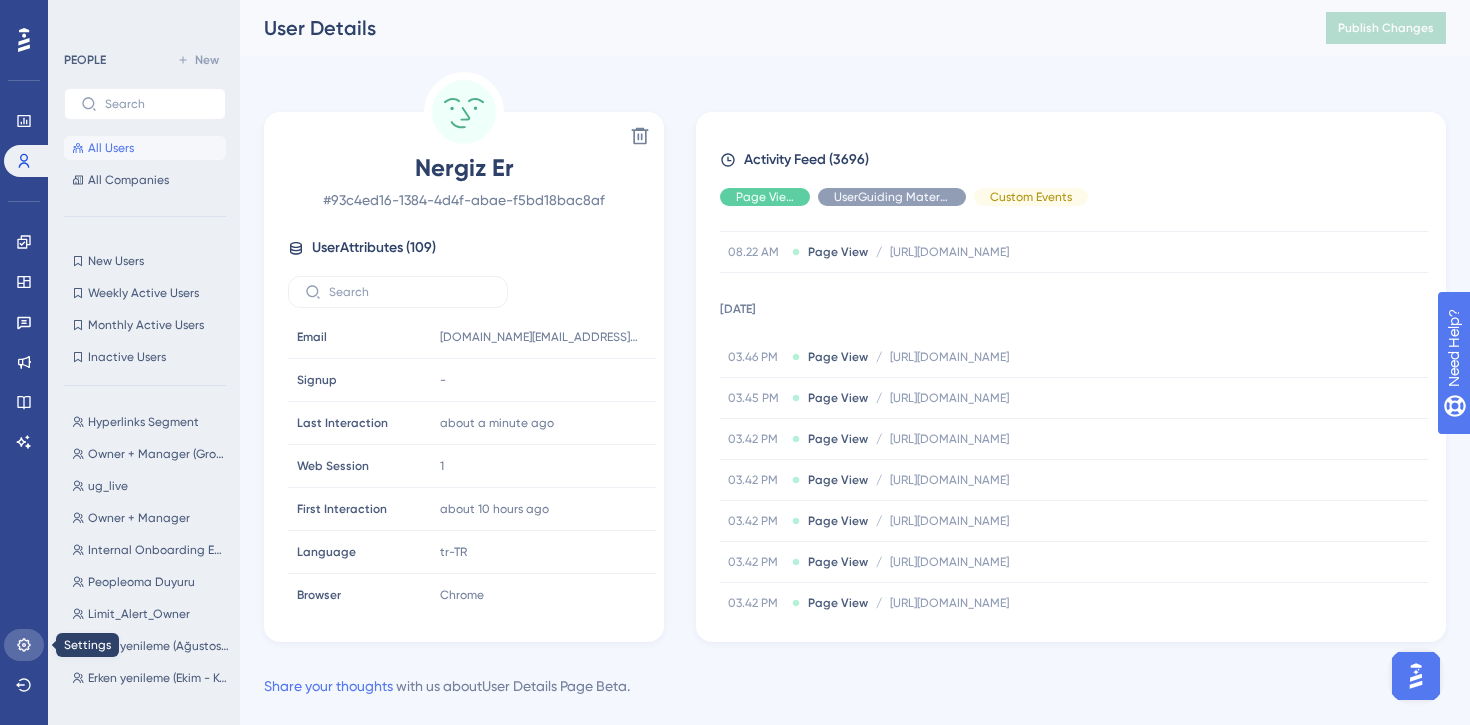 click at bounding box center [24, 645] 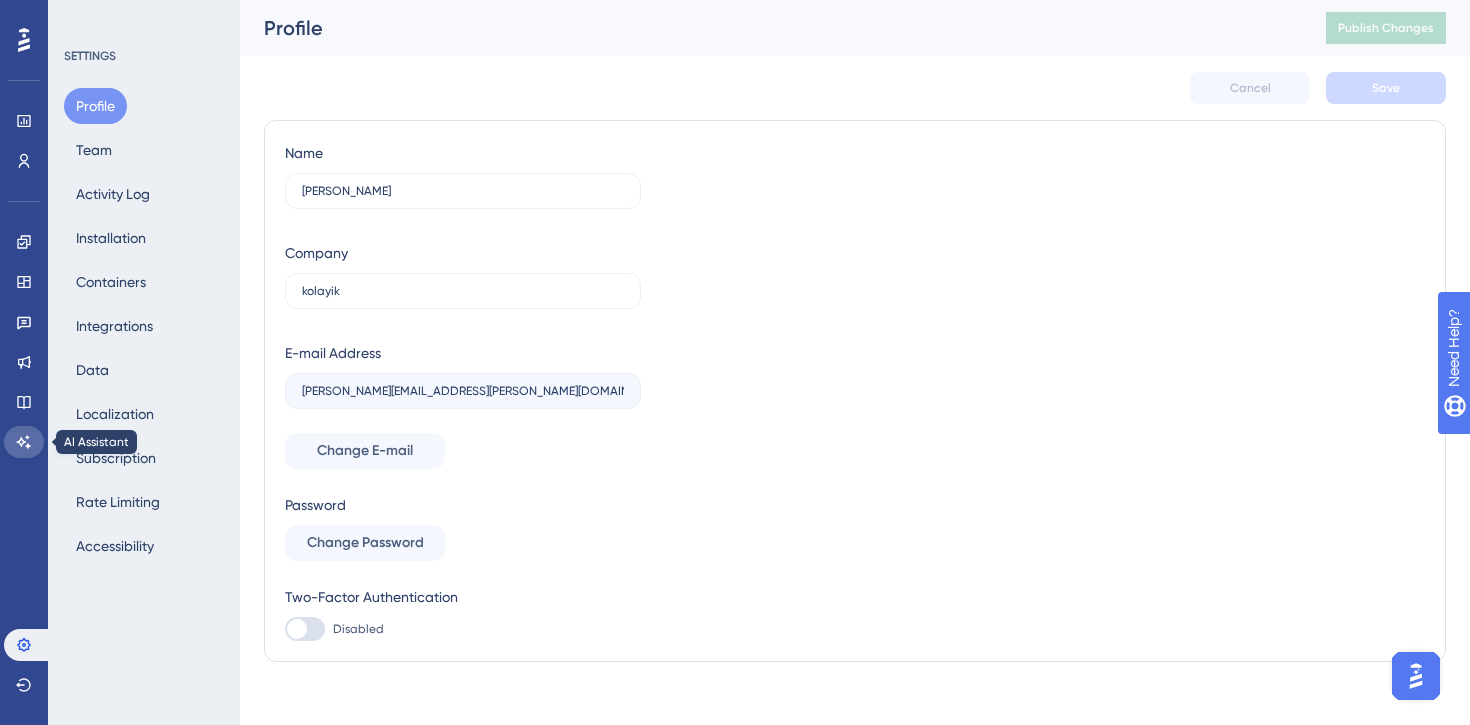 click 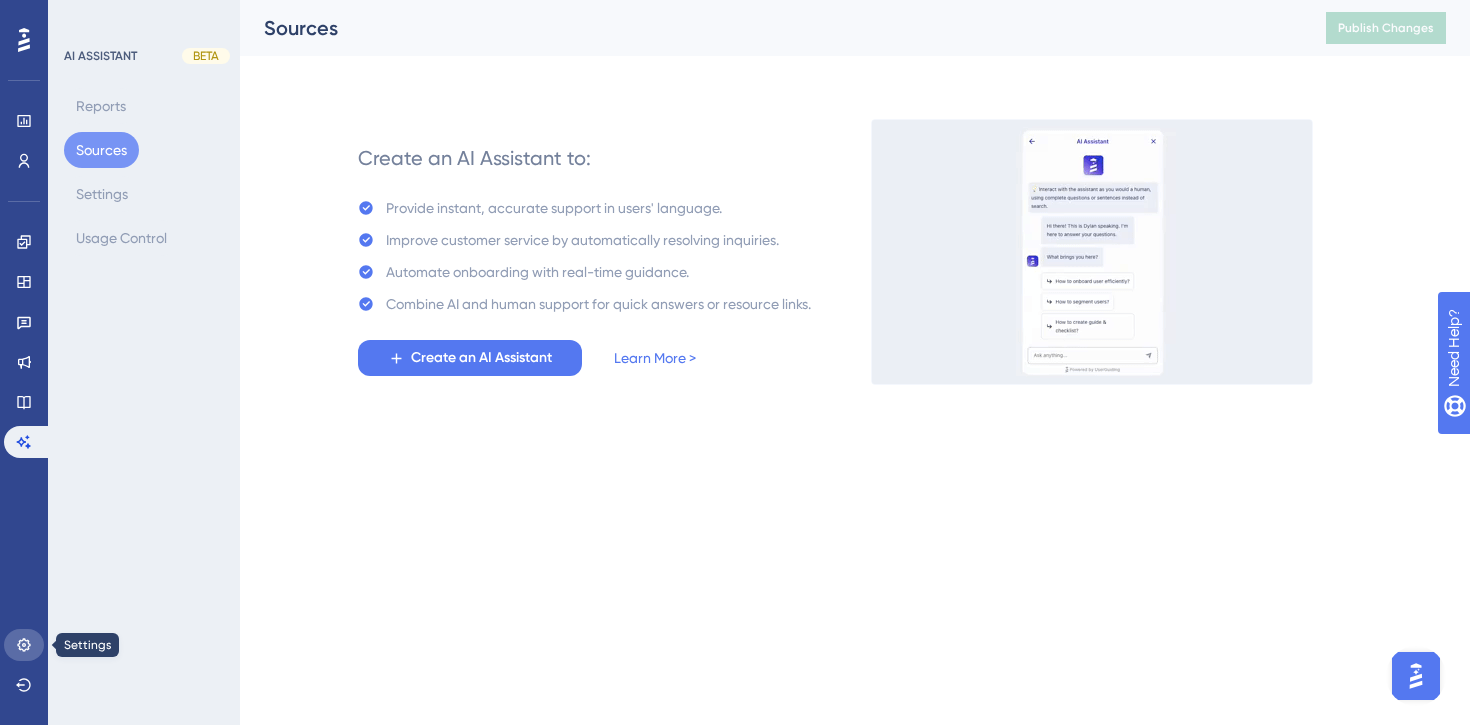 click at bounding box center (24, 645) 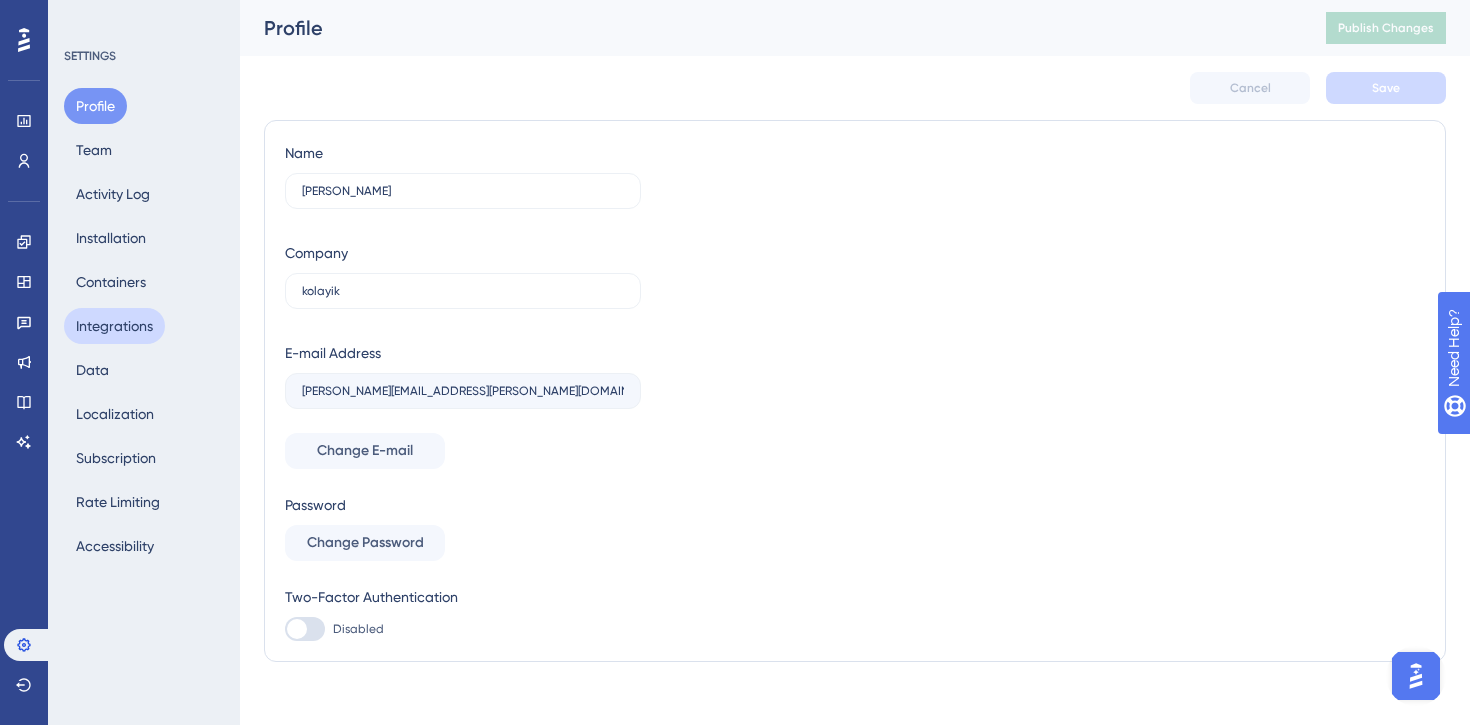 click on "Integrations" at bounding box center [114, 326] 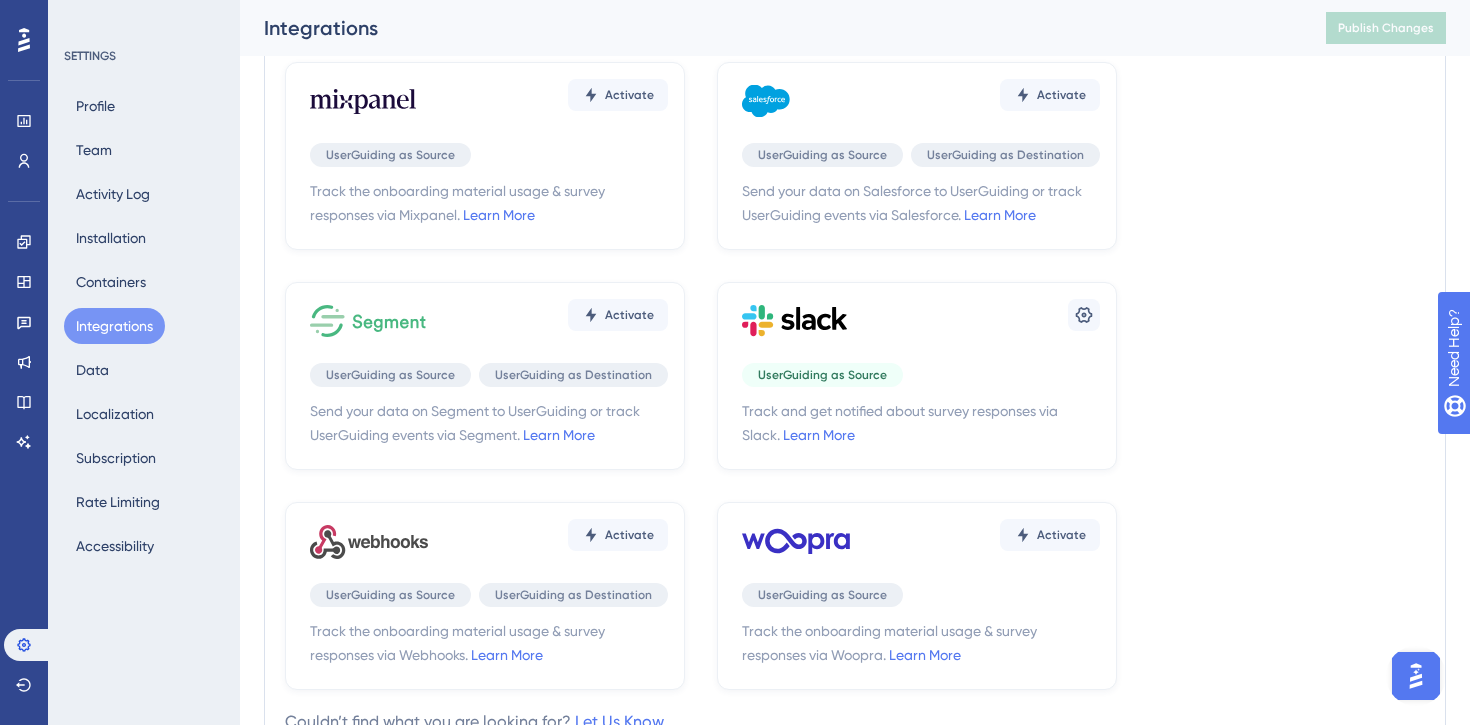 scroll, scrollTop: 641, scrollLeft: 0, axis: vertical 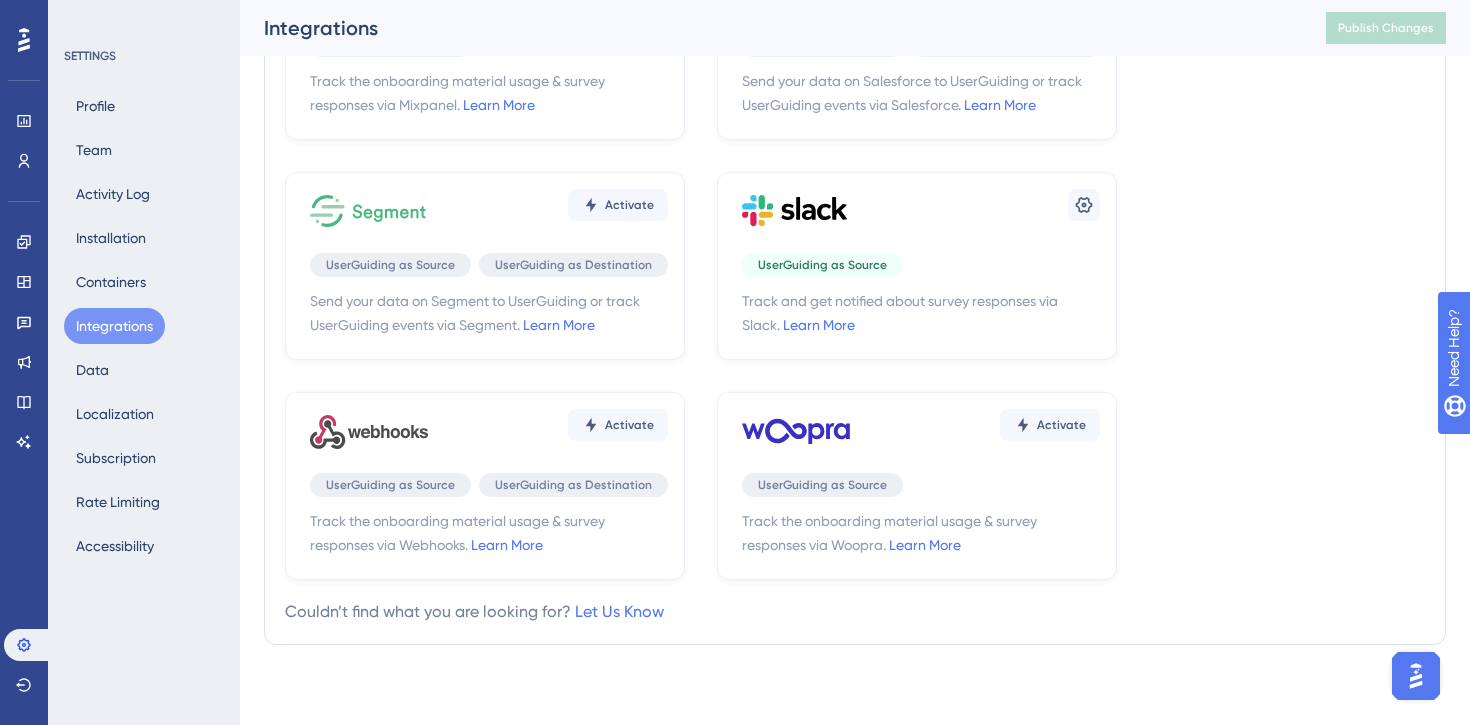click at bounding box center (24, 40) 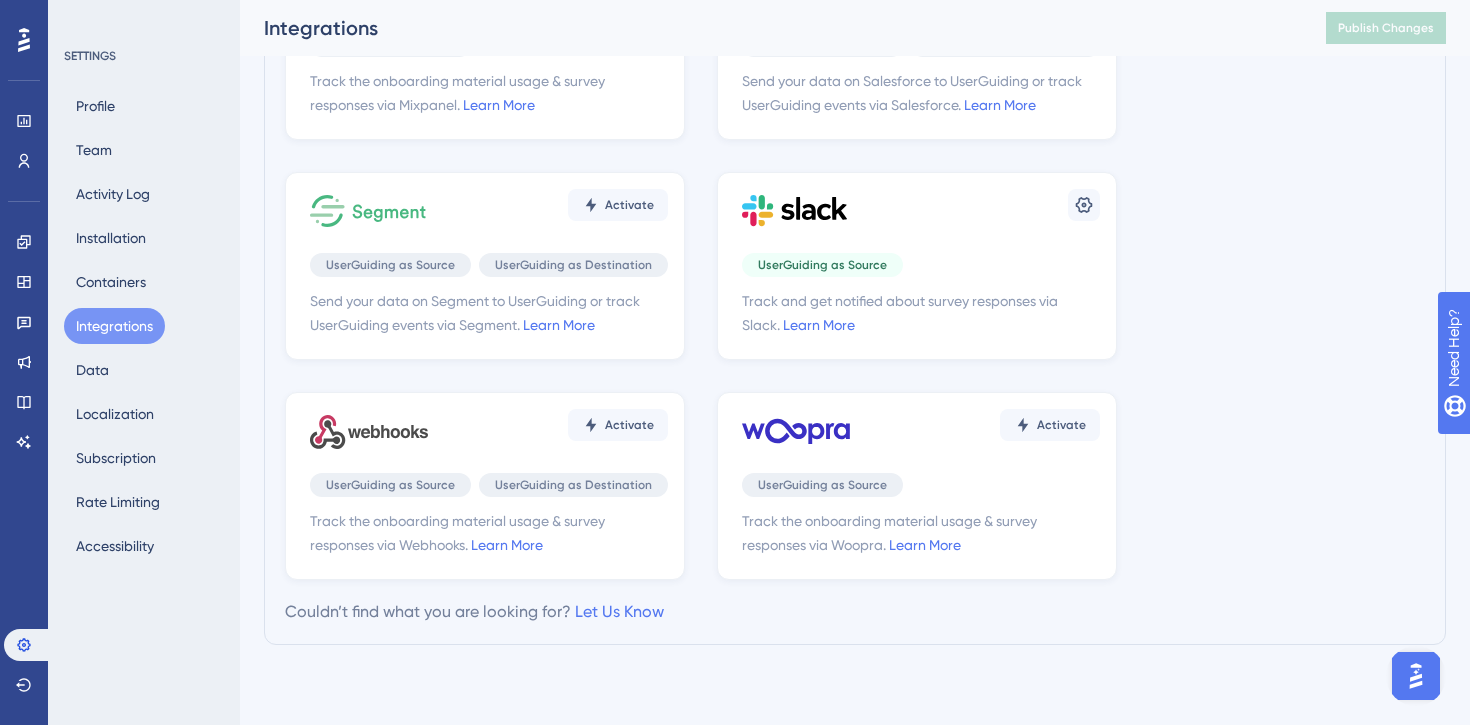 scroll, scrollTop: 0, scrollLeft: 0, axis: both 